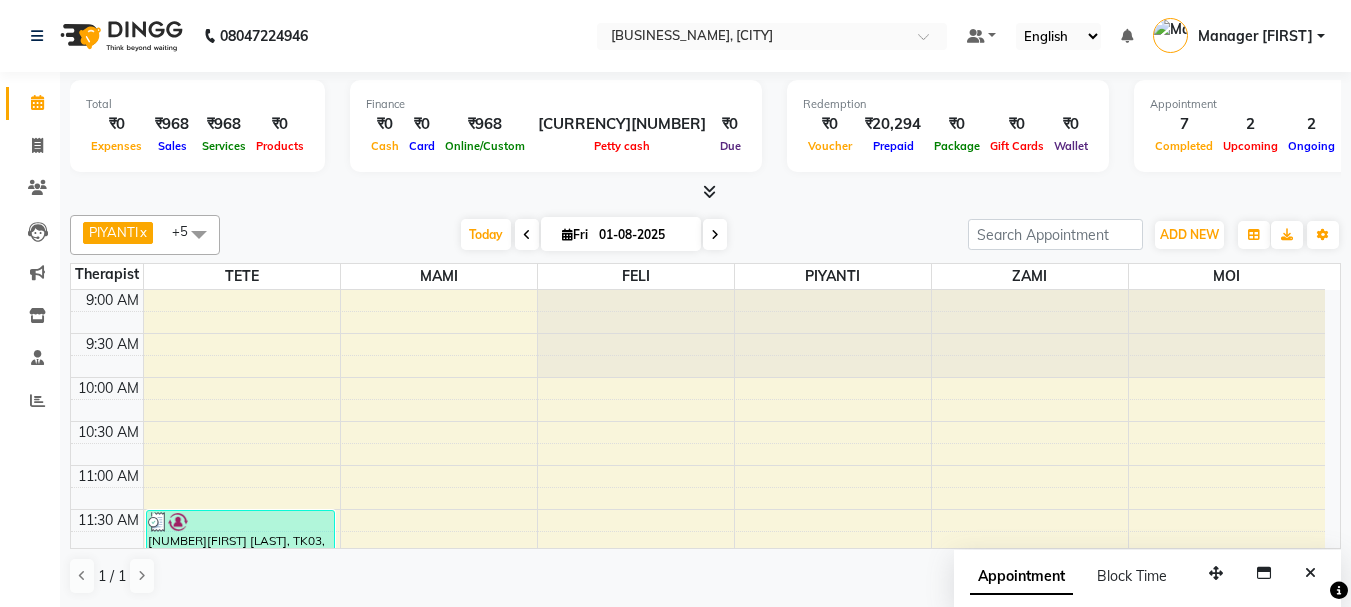 scroll, scrollTop: 0, scrollLeft: 0, axis: both 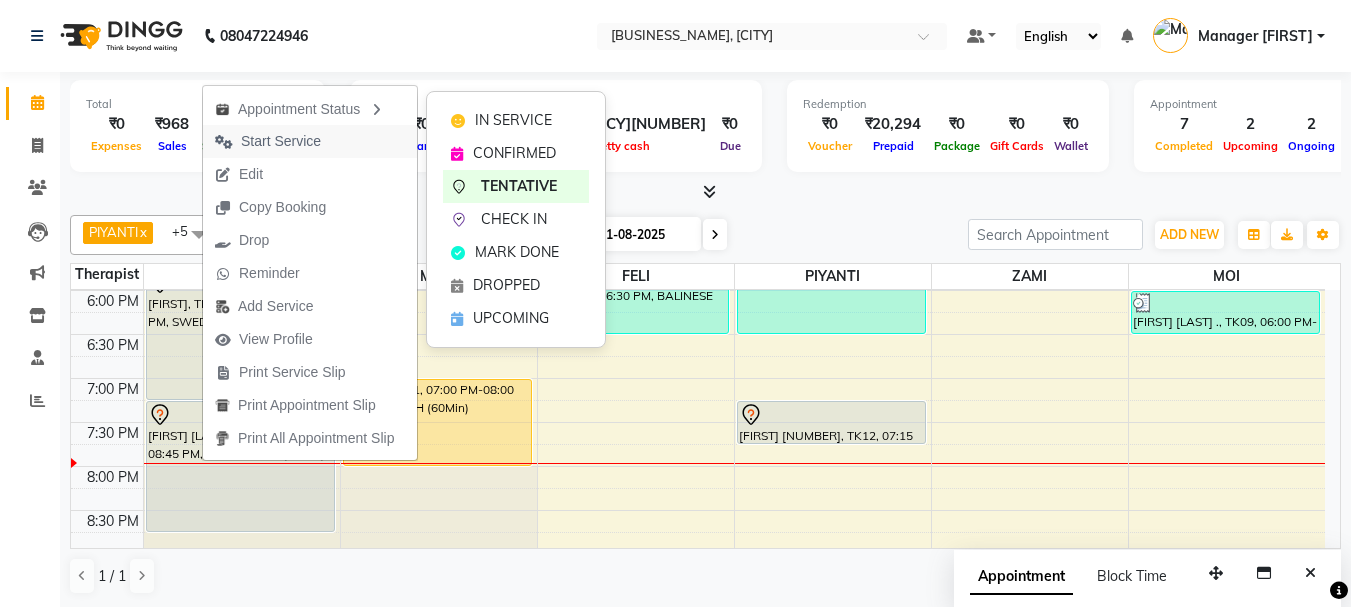 click on "Start Service" at bounding box center [268, 141] 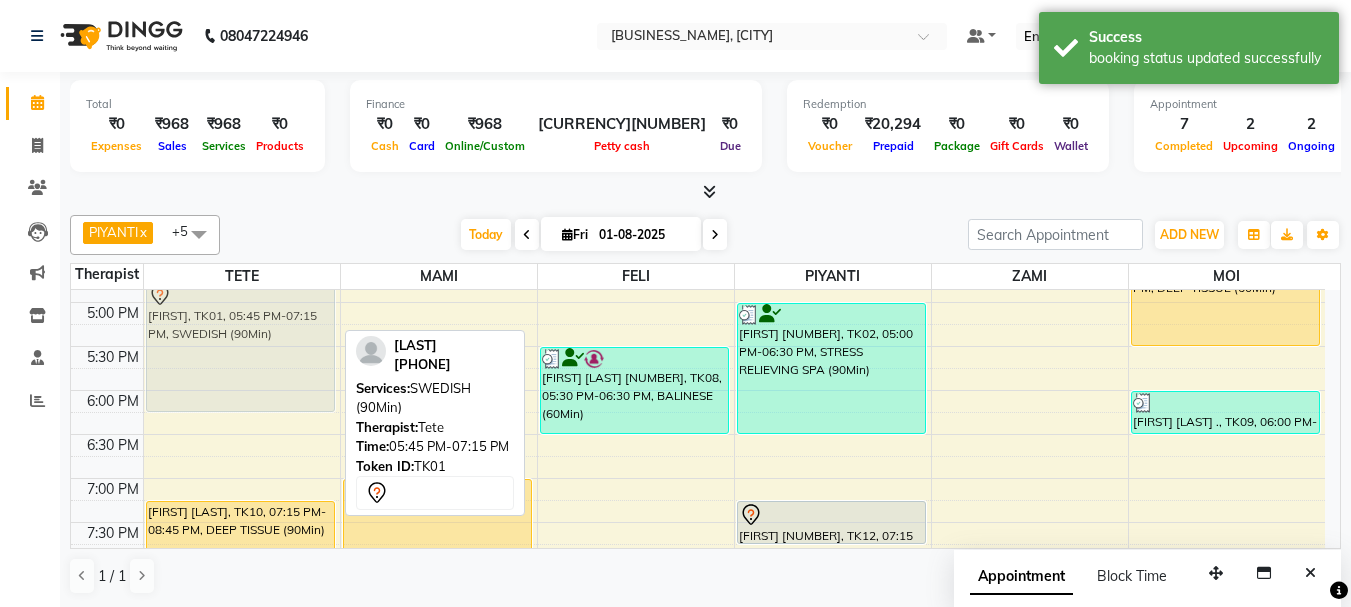 scroll, scrollTop: 690, scrollLeft: 0, axis: vertical 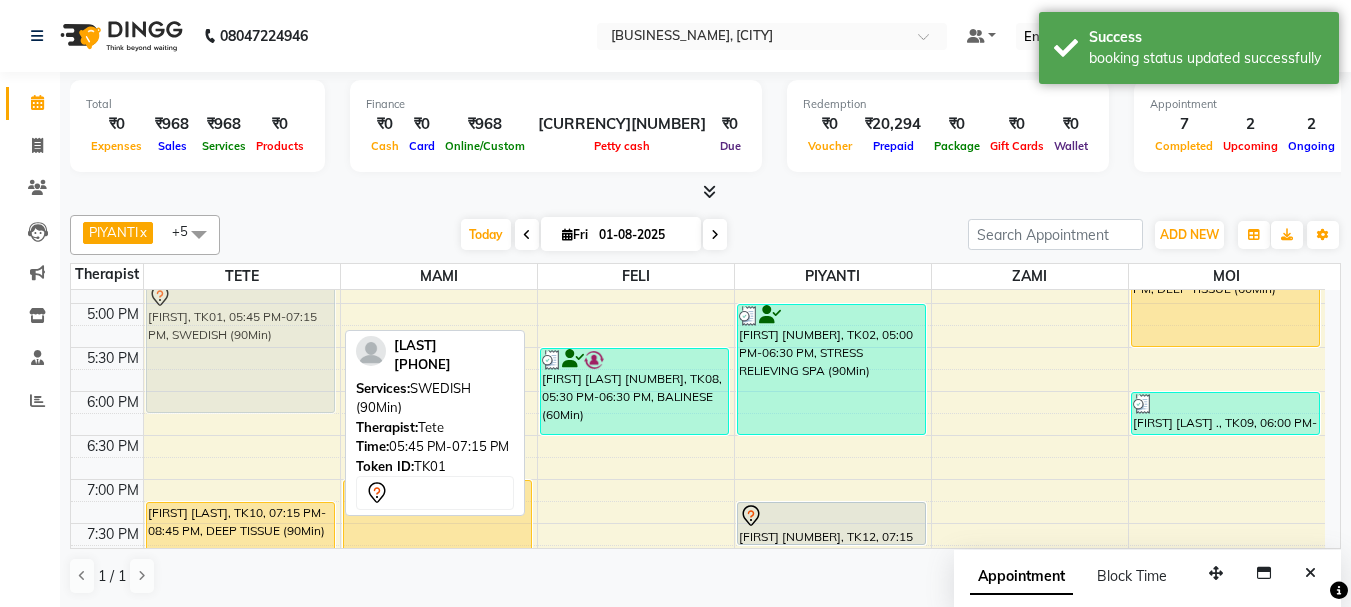 click on "[NUMBER][FIRST] [LAST], TK03, 11:30 AM-01:00 PM, FOOT SPA Head/Back & Shoulder (90Min)             HADI, TK01, 05:45 PM-07:15 PM, SWEDISH (90Min)    UDYAN KESHARI, TK10, 07:15 PM-08:45 PM, DEEP TISSUE (90Min)             HADI, TK01, 05:45 PM-07:15 PM, SWEDISH (90Min)" at bounding box center [242, 215] 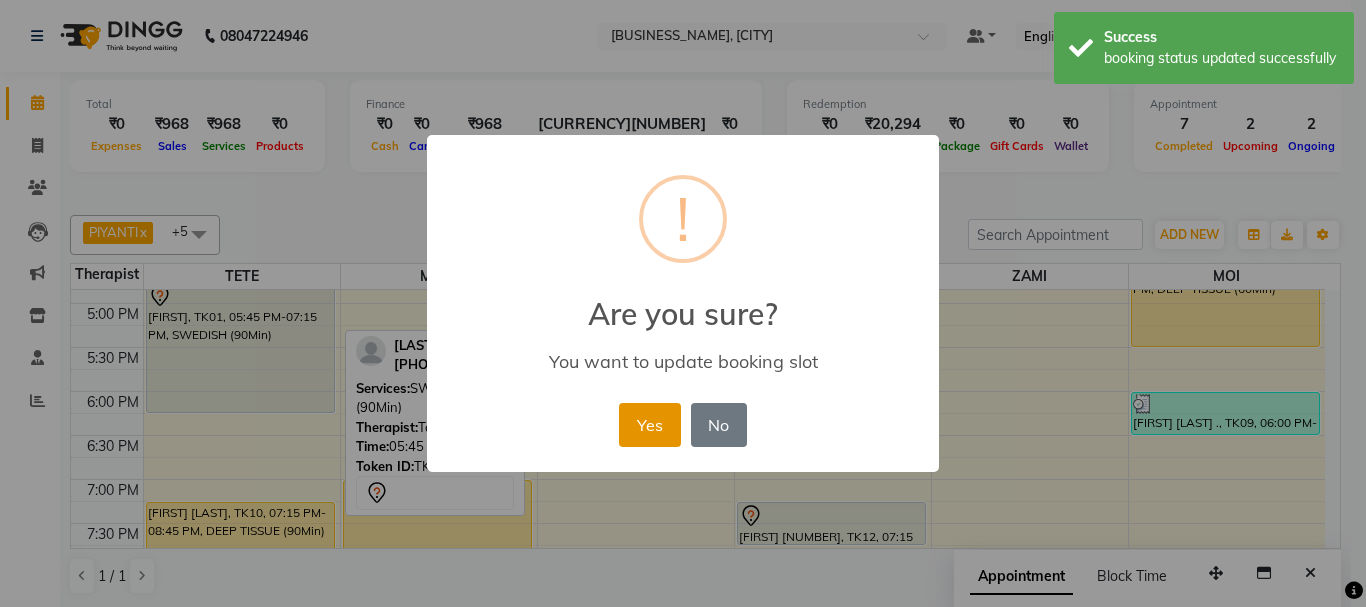 click on "Yes" at bounding box center (649, 425) 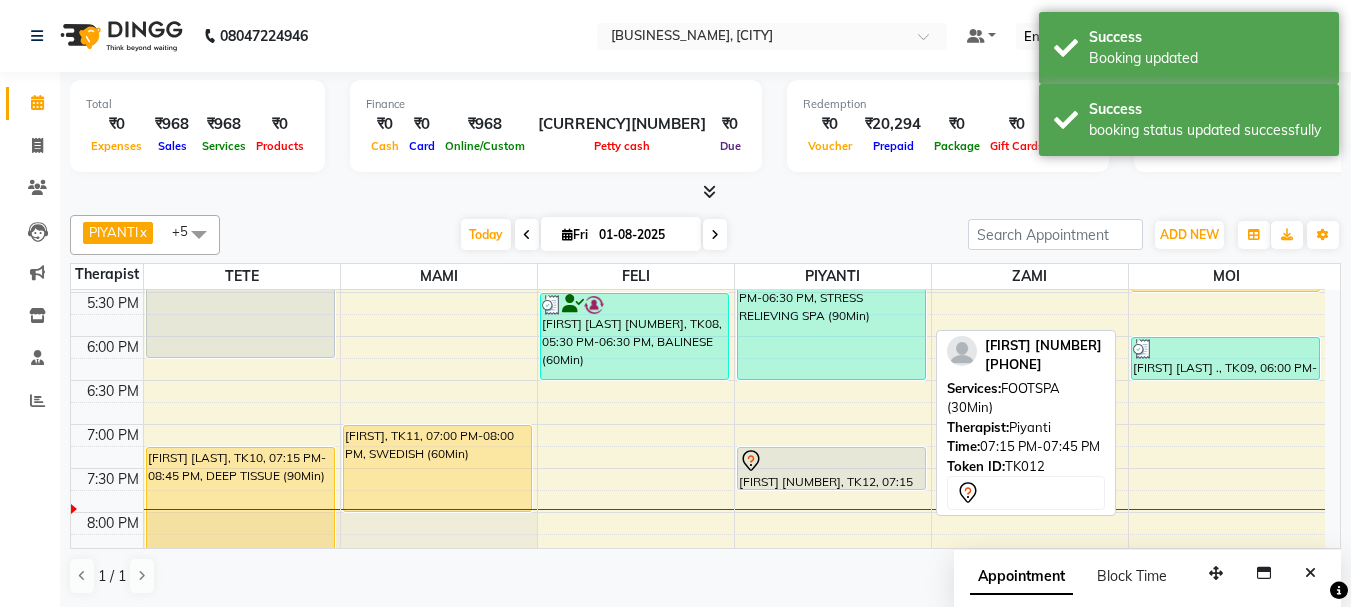 scroll, scrollTop: 890, scrollLeft: 0, axis: vertical 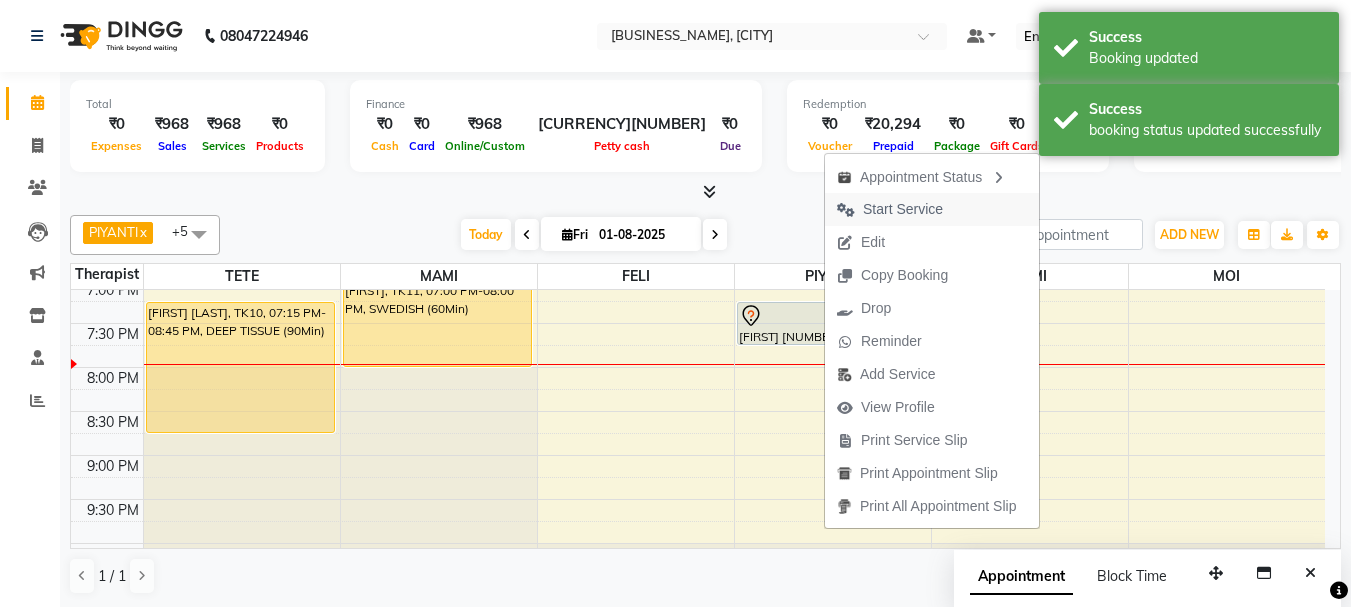 click on "Start Service" at bounding box center [903, 209] 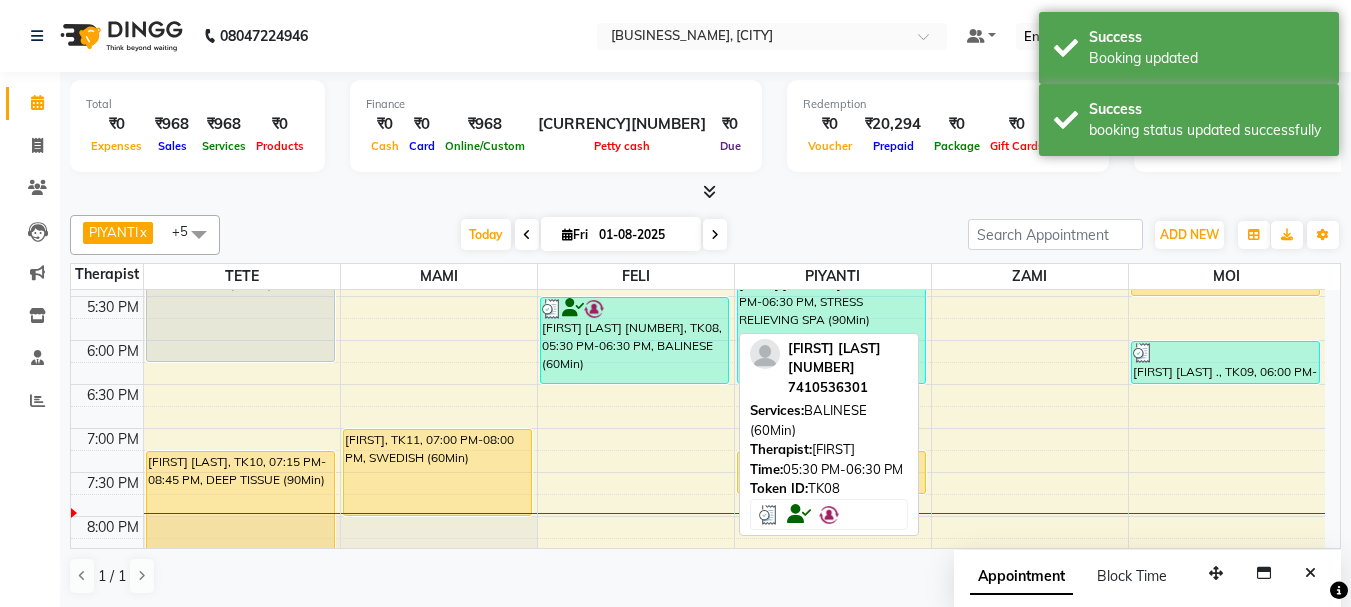 scroll, scrollTop: 790, scrollLeft: 0, axis: vertical 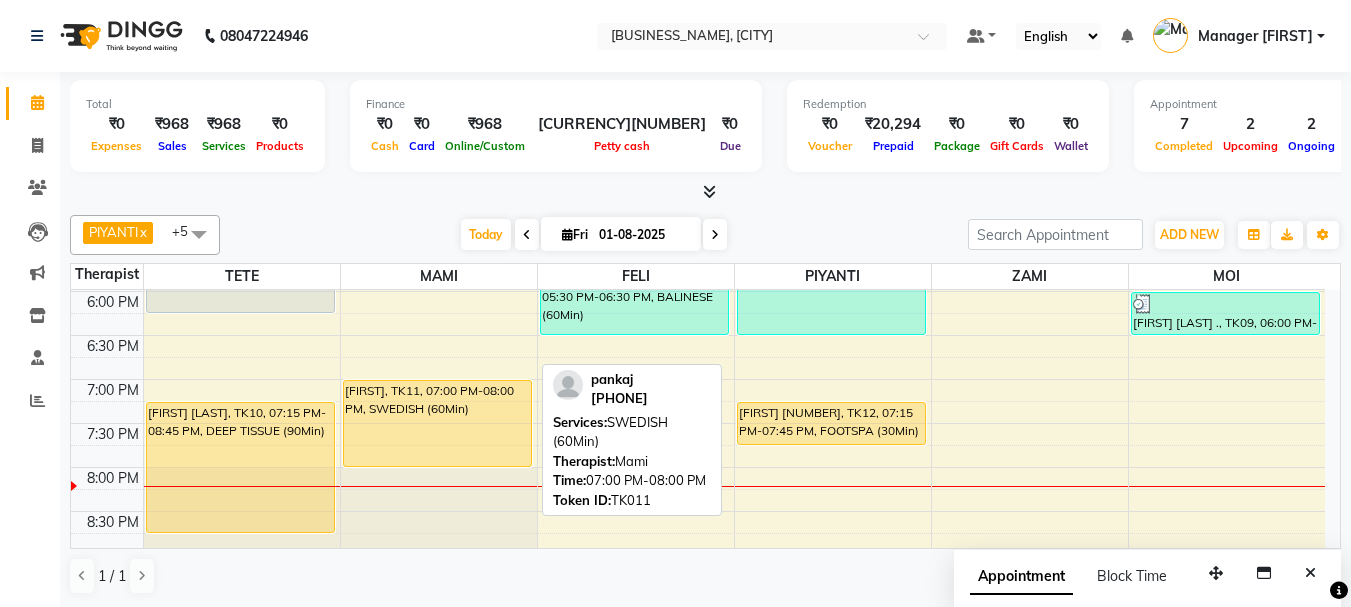click on "[FIRST], TK11, 07:00 PM-08:00 PM, SWEDISH (60Min)" at bounding box center (437, 423) 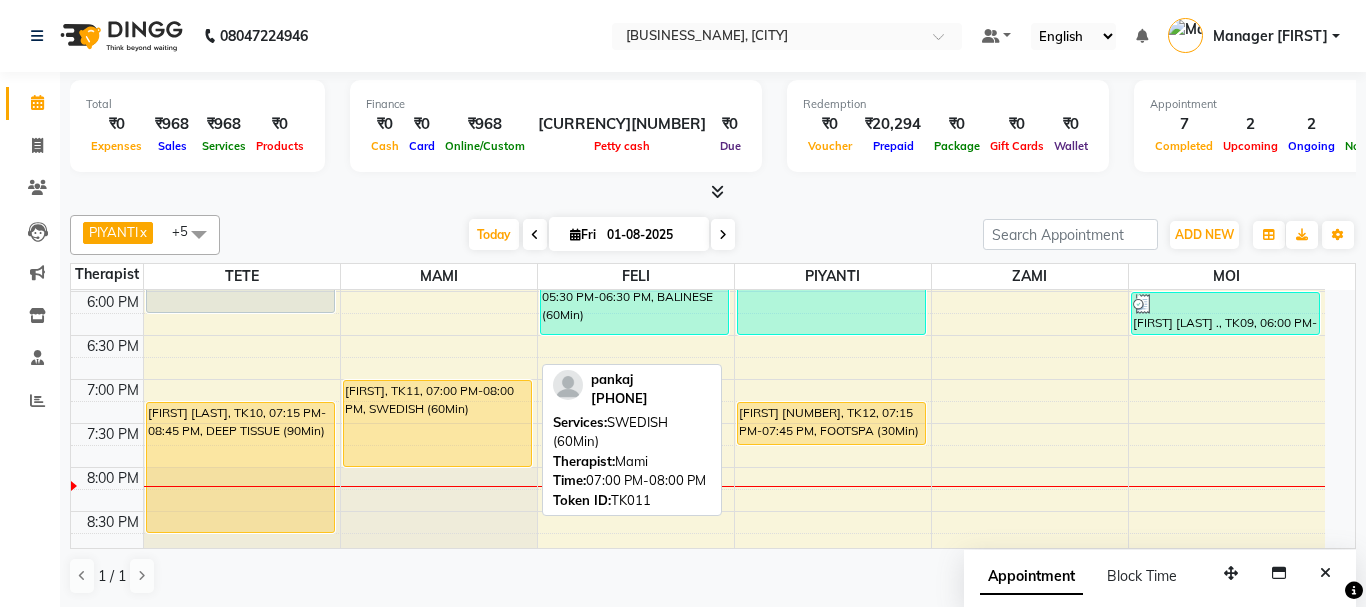 select on "1" 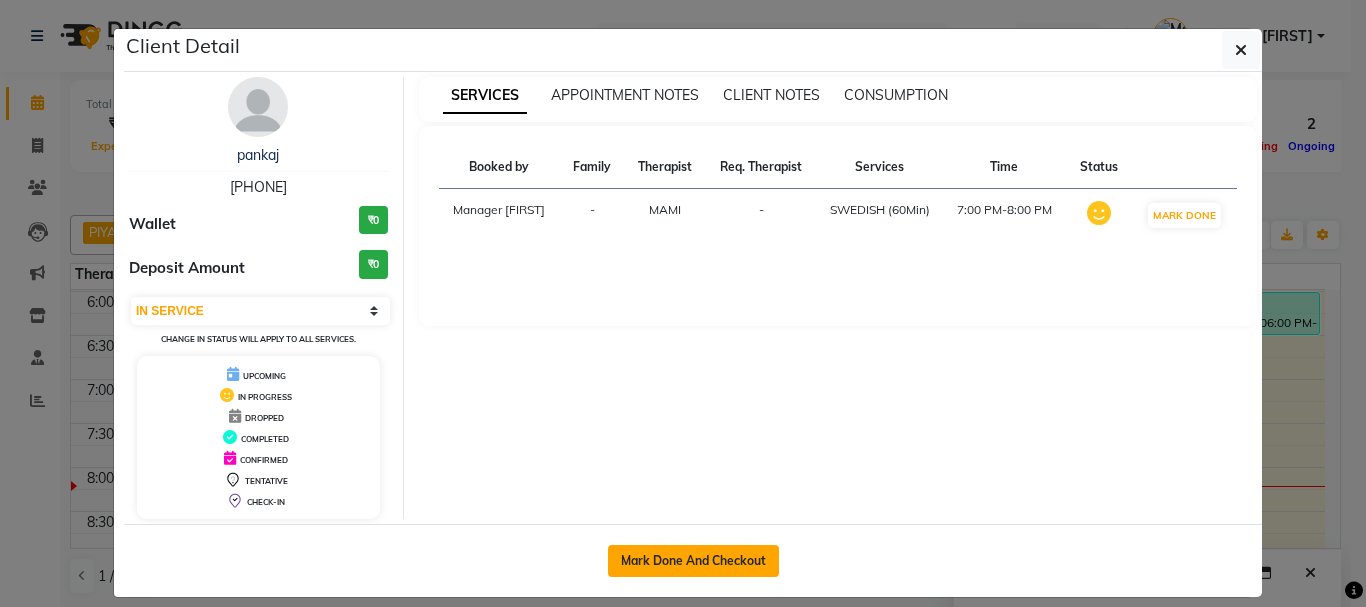 click on "Mark Done And Checkout" 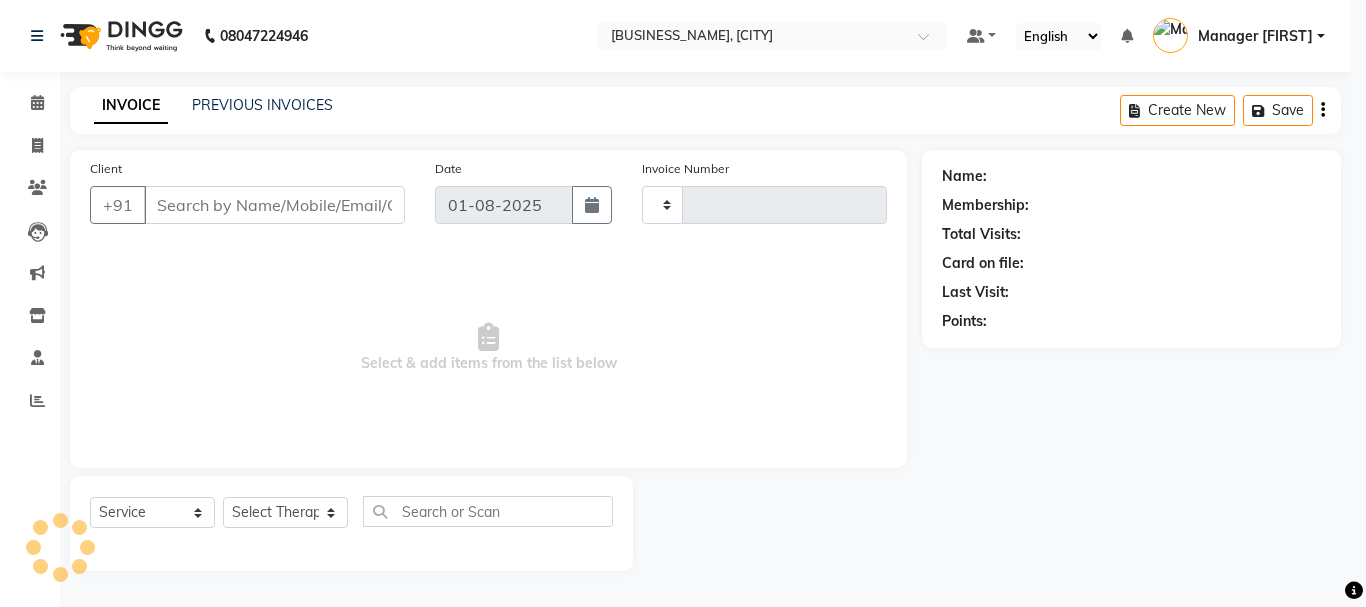 type on "1117" 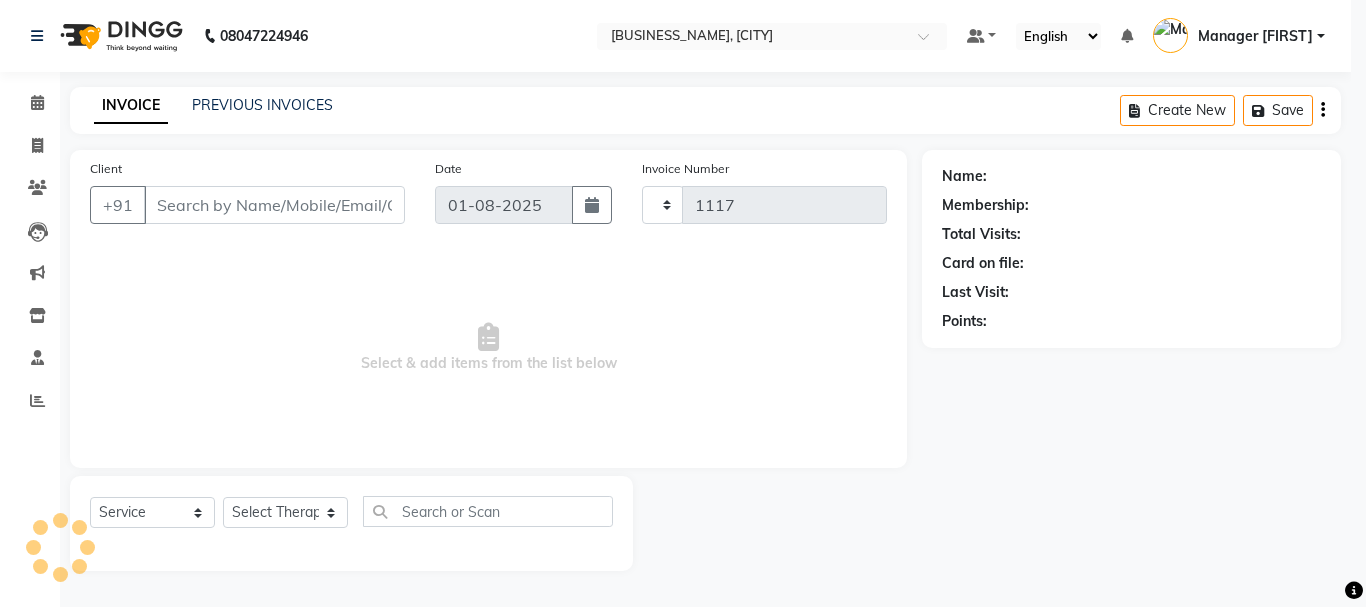 select on "5086" 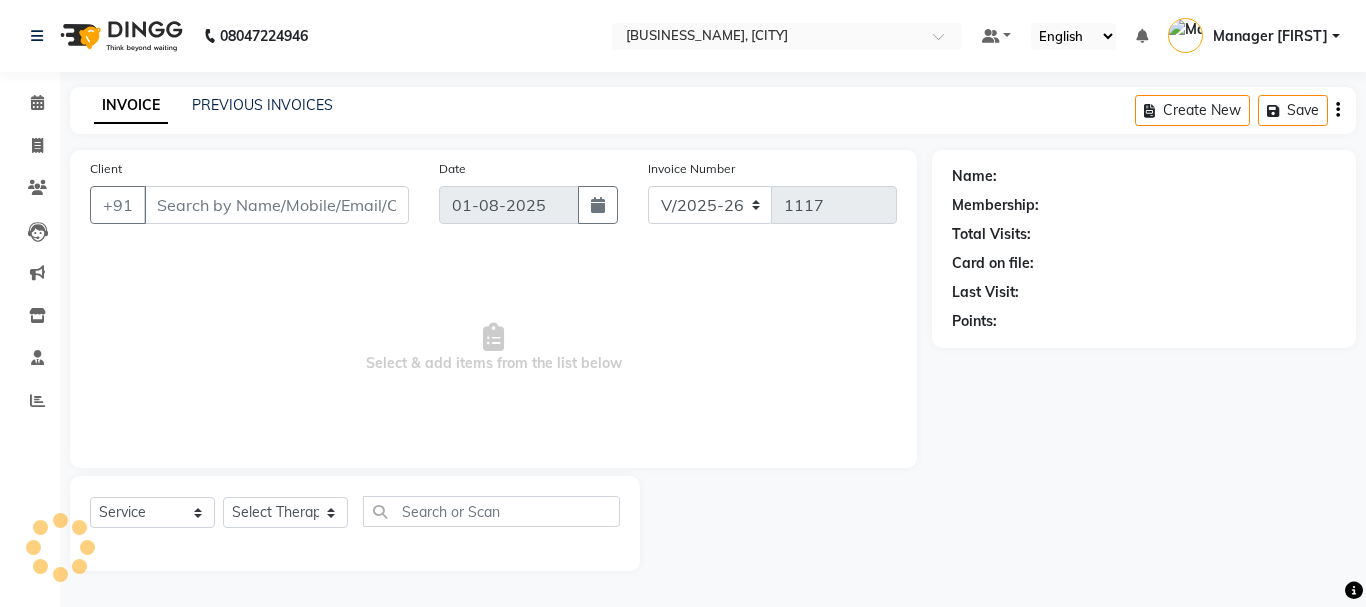 type on "[PHONE]" 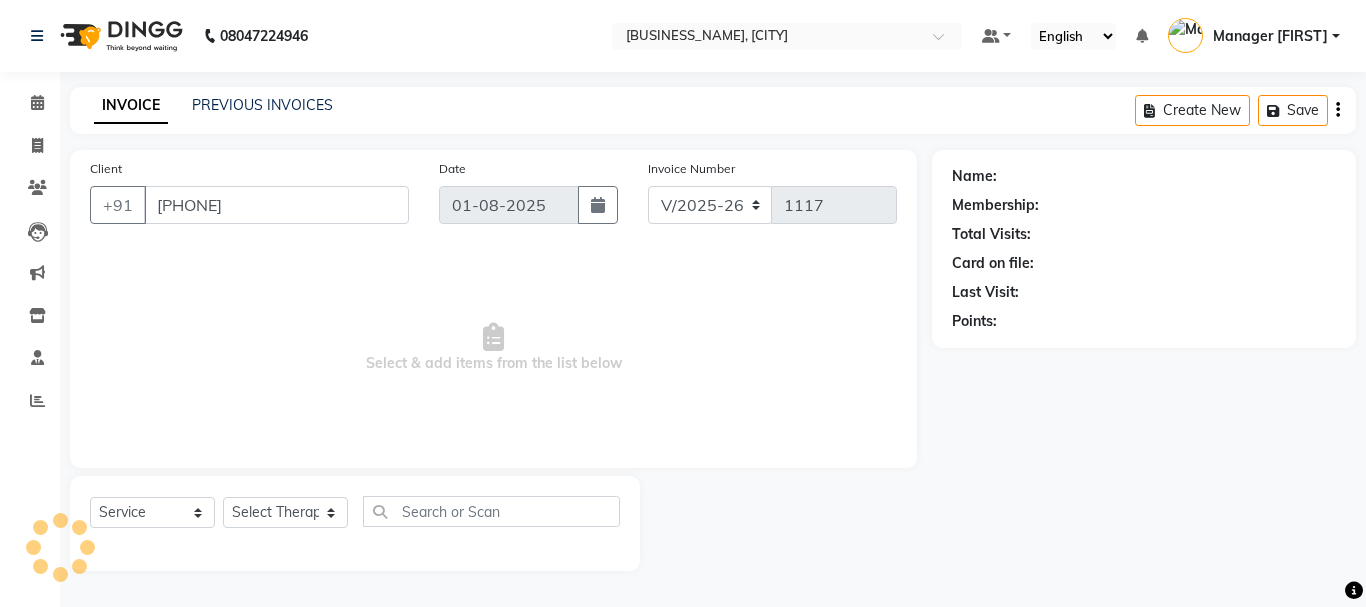 select on "33413" 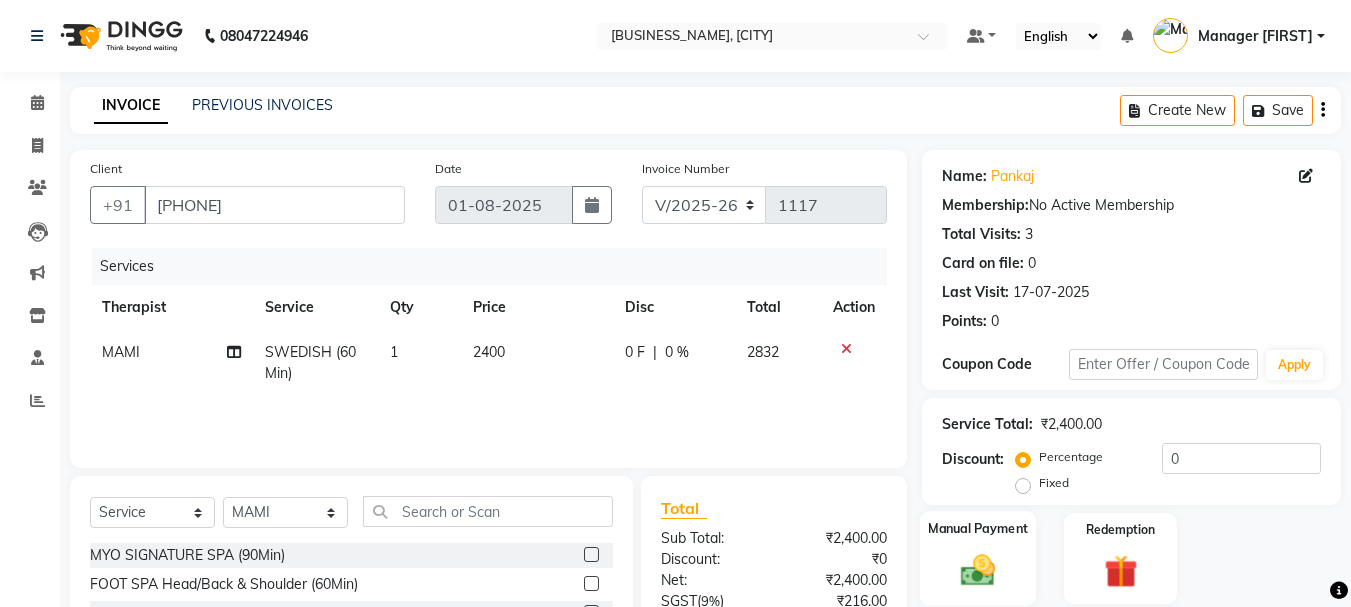 scroll, scrollTop: 194, scrollLeft: 0, axis: vertical 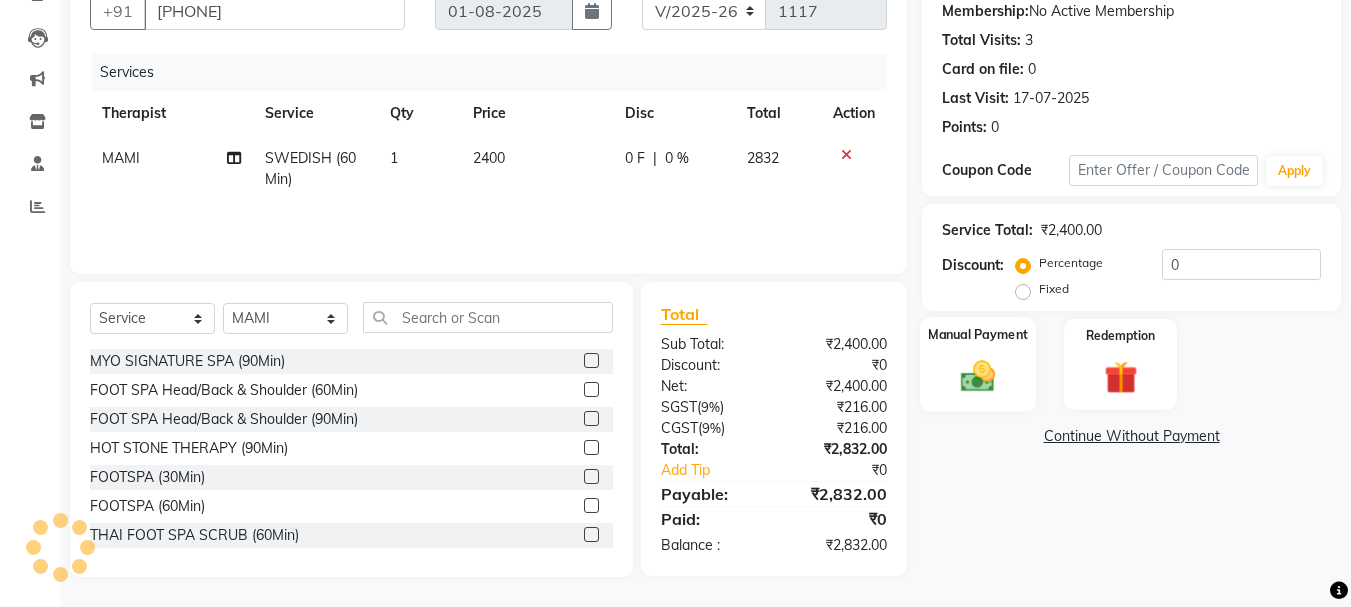click 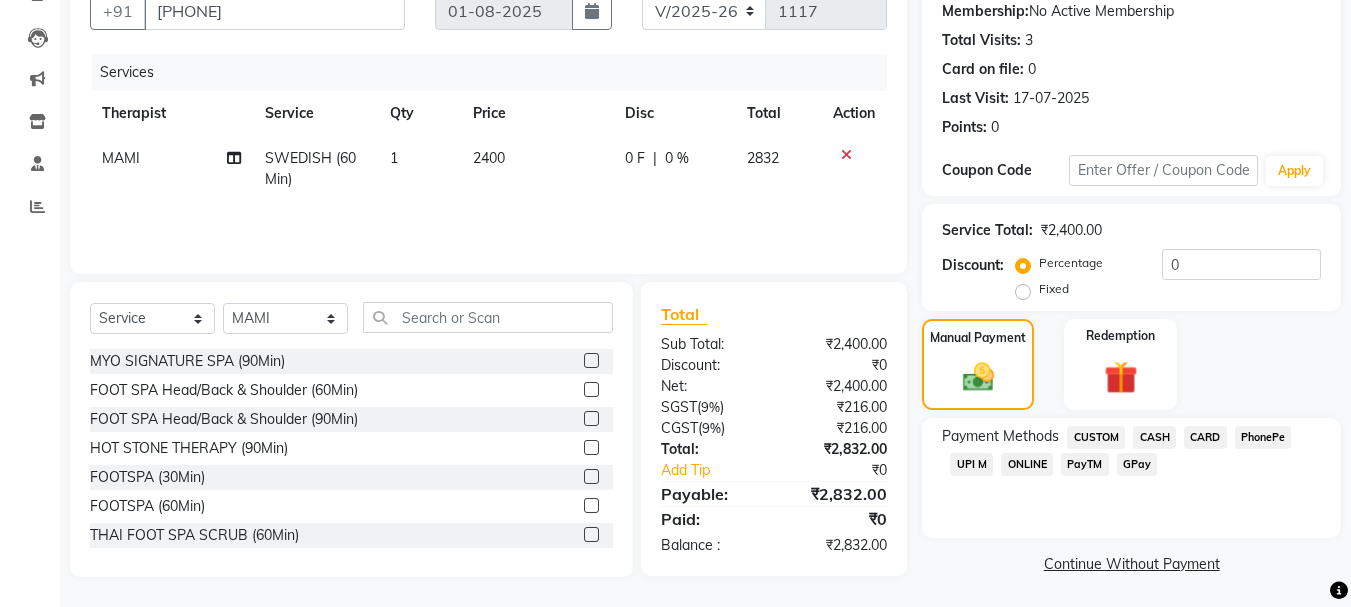 click on "Discount:  Percentage   Fixed  0" 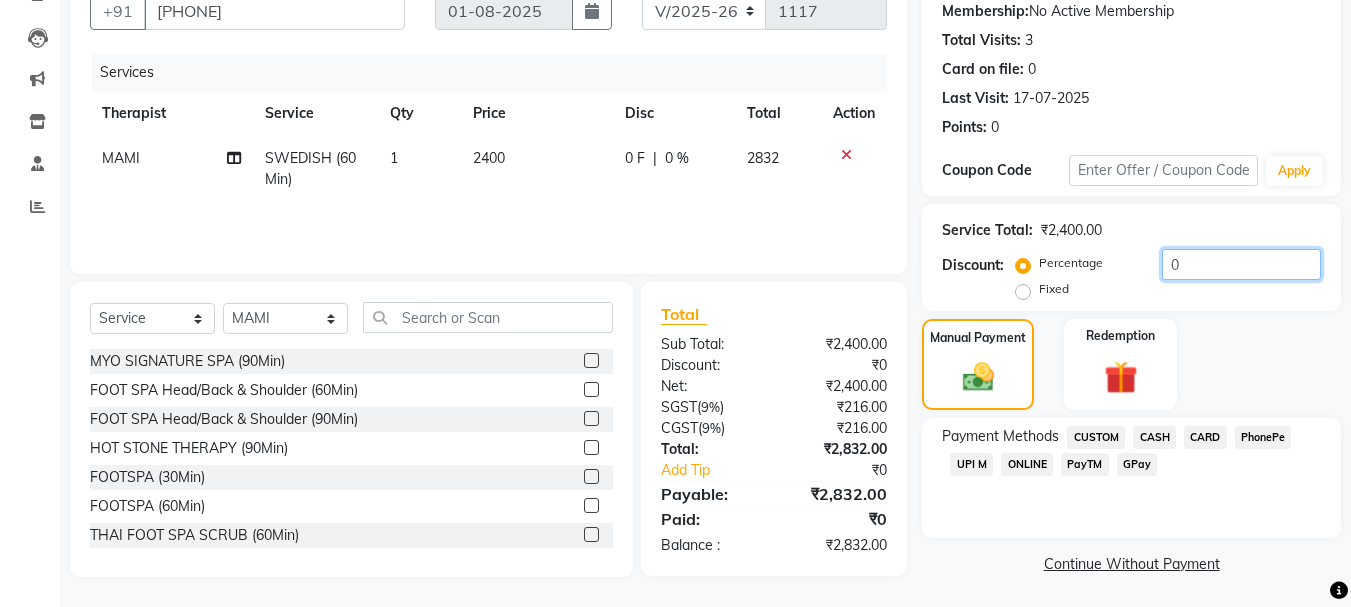 click on "0" 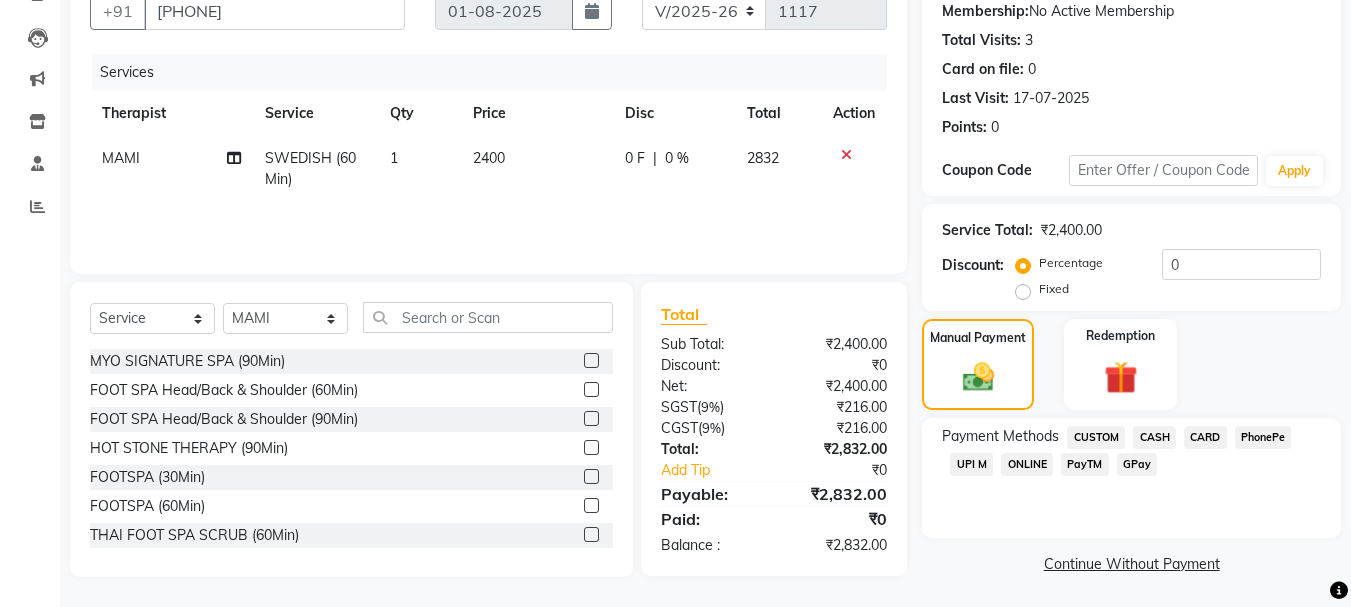 click on "Fixed" 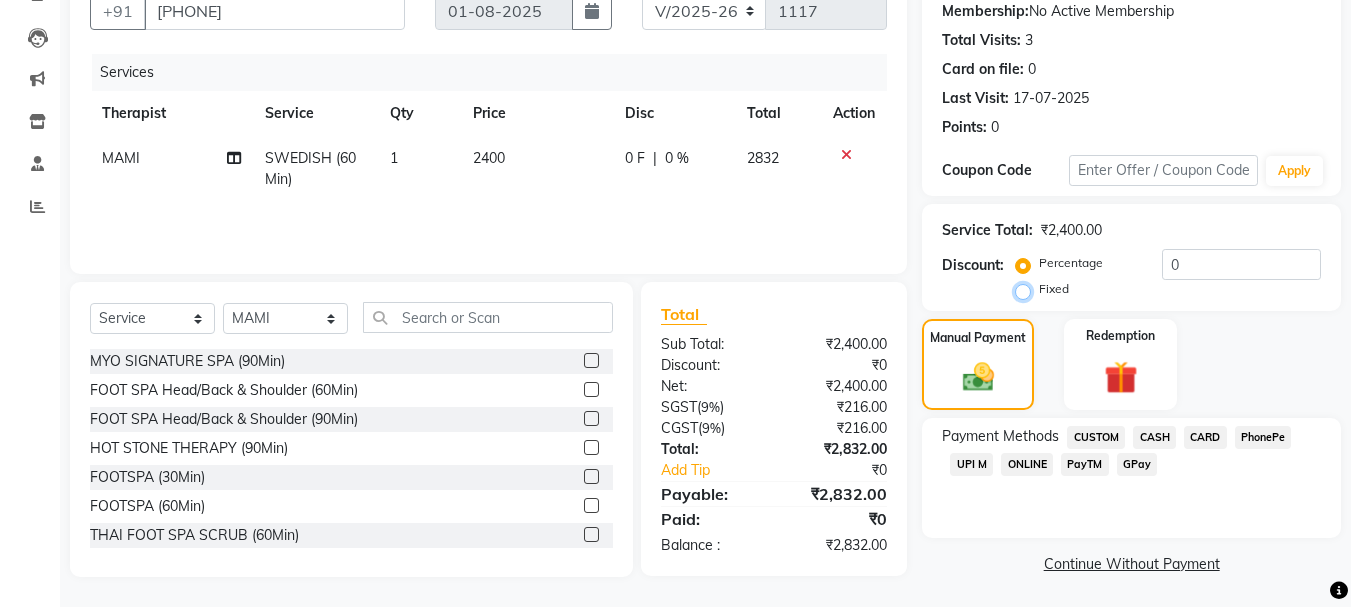 click on "Fixed" at bounding box center (1027, 289) 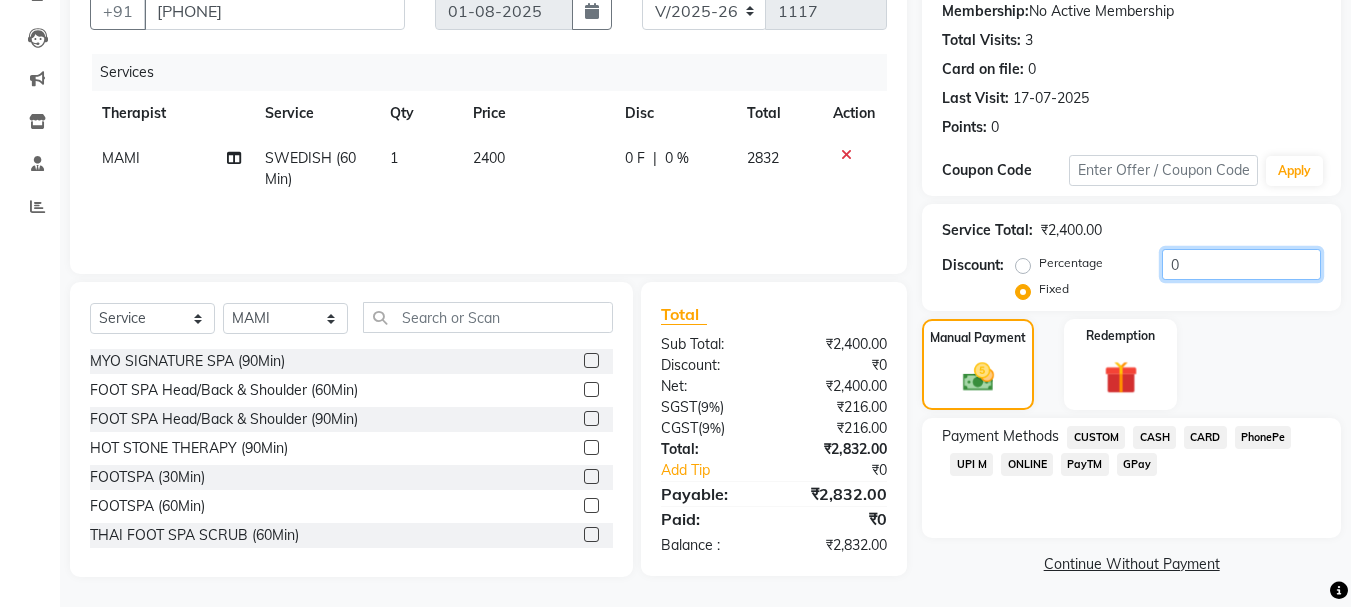 click on "0" 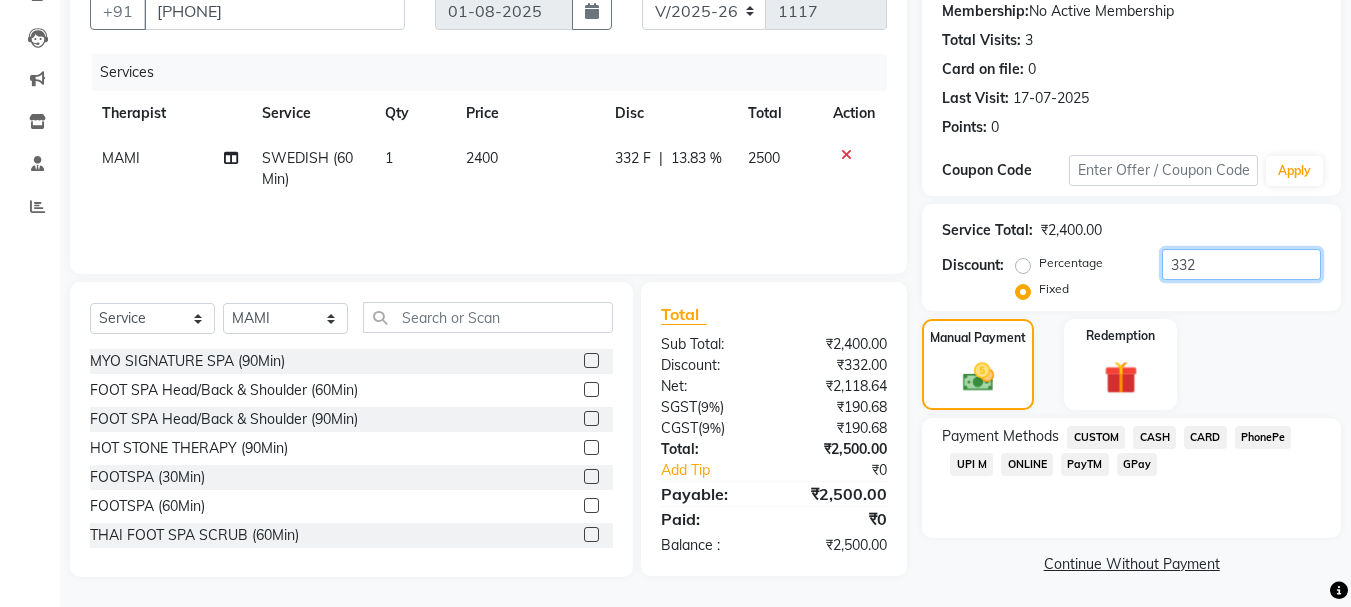 type on "332" 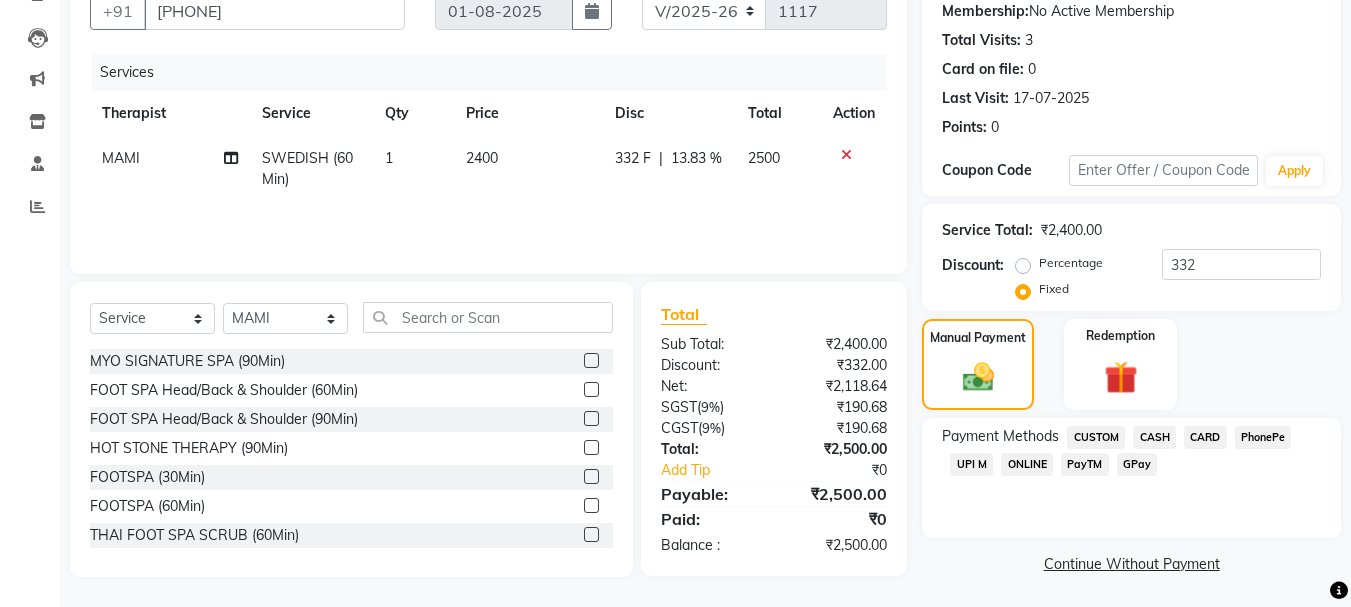 click on "CASH" 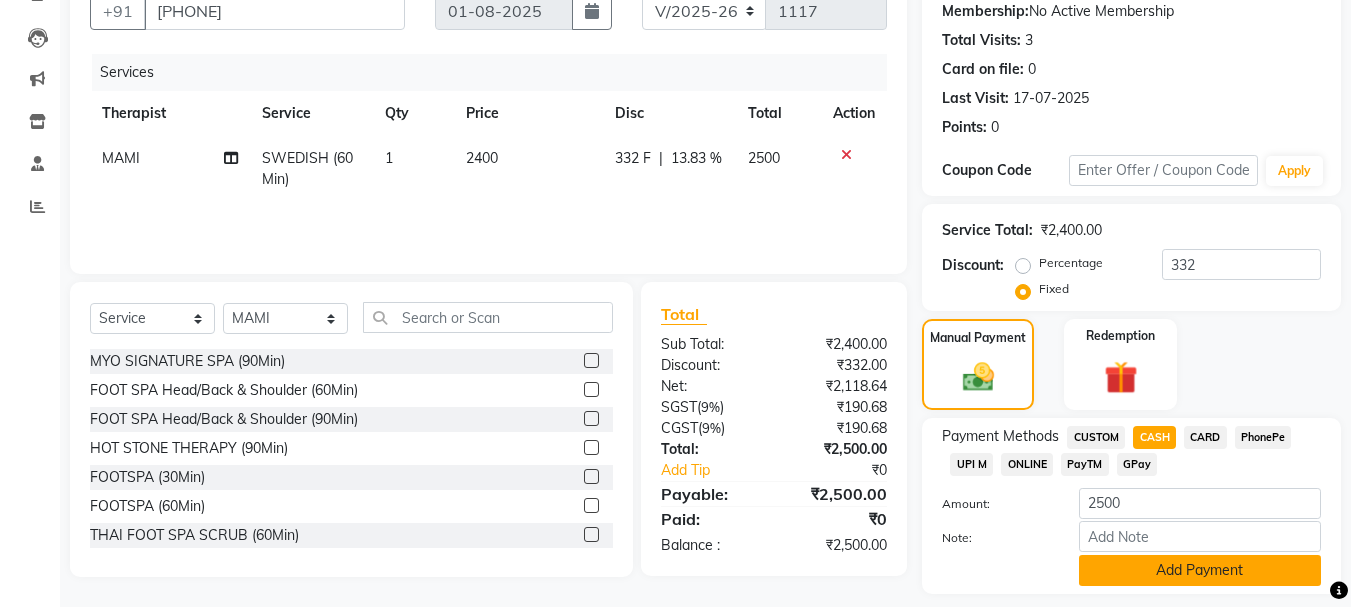 scroll, scrollTop: 252, scrollLeft: 0, axis: vertical 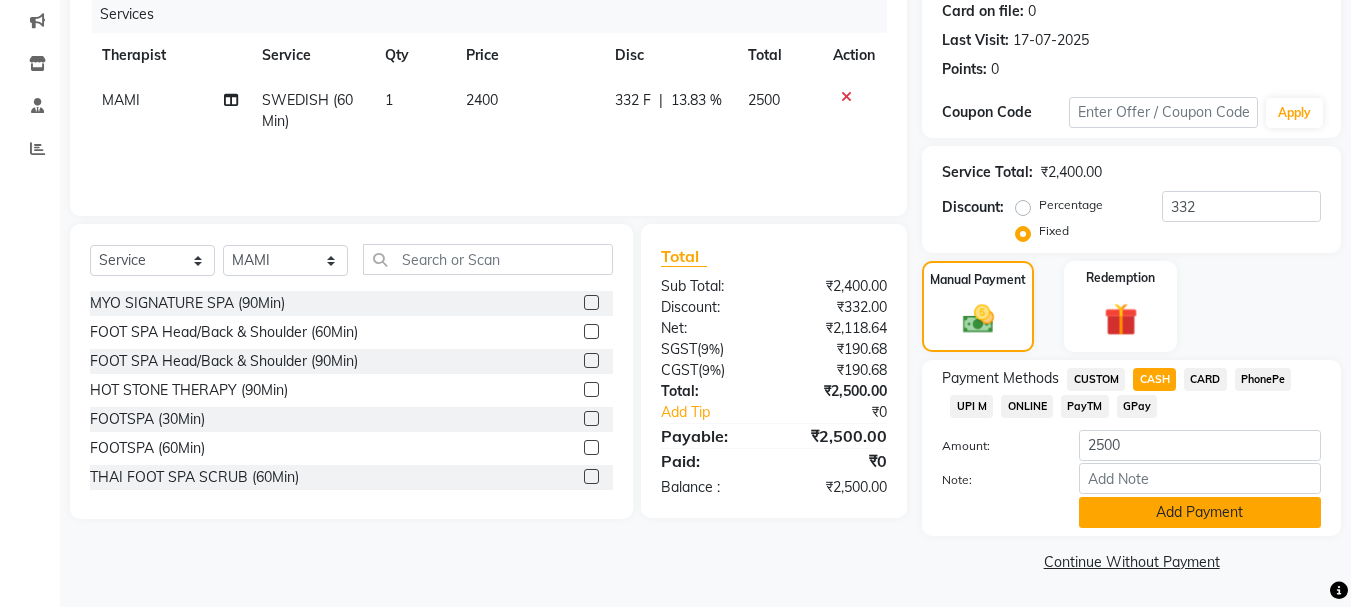 click on "Add Payment" 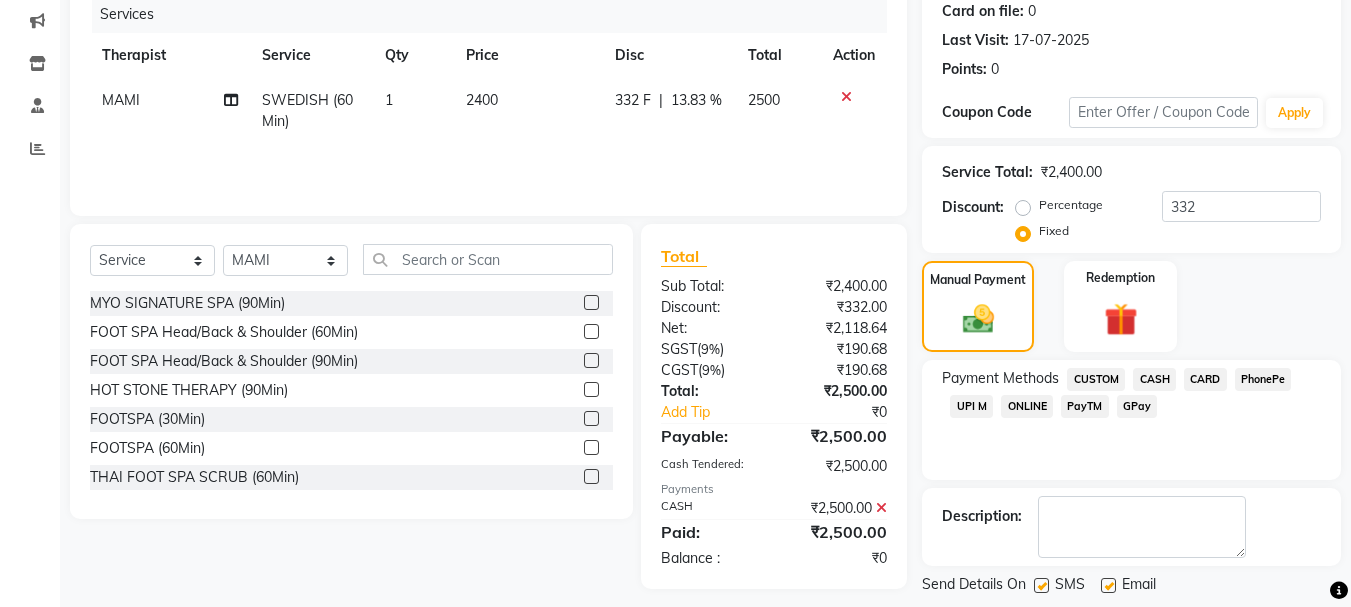scroll, scrollTop: 348, scrollLeft: 0, axis: vertical 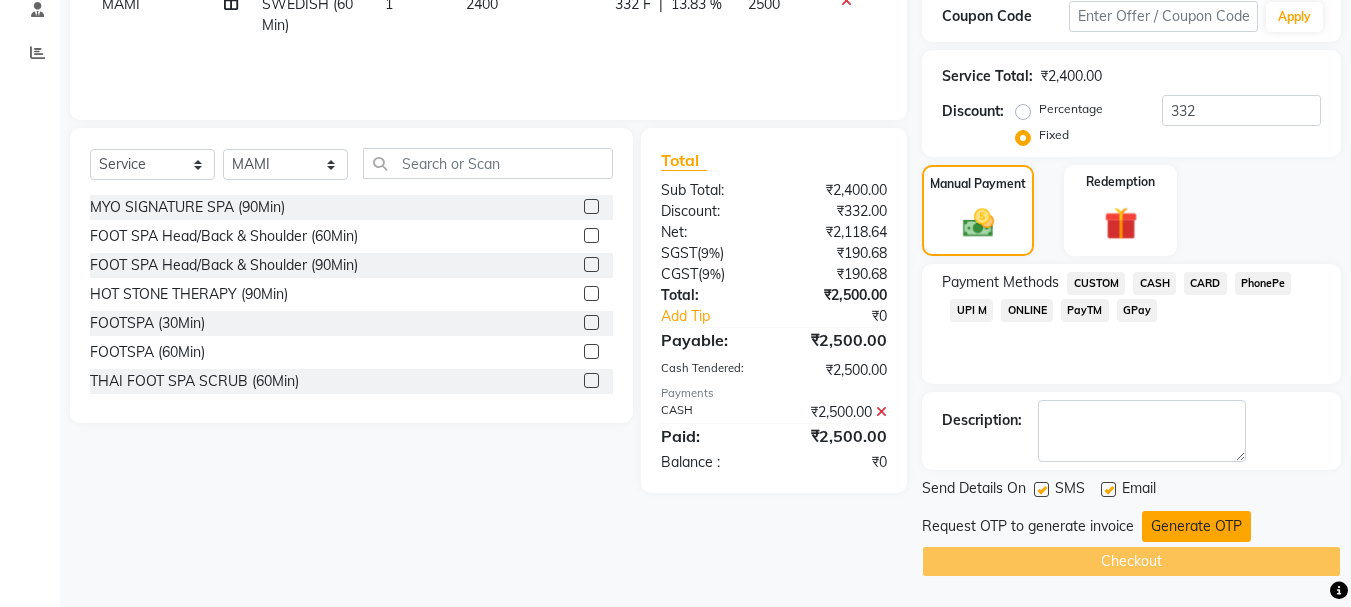 click on "Generate OTP" 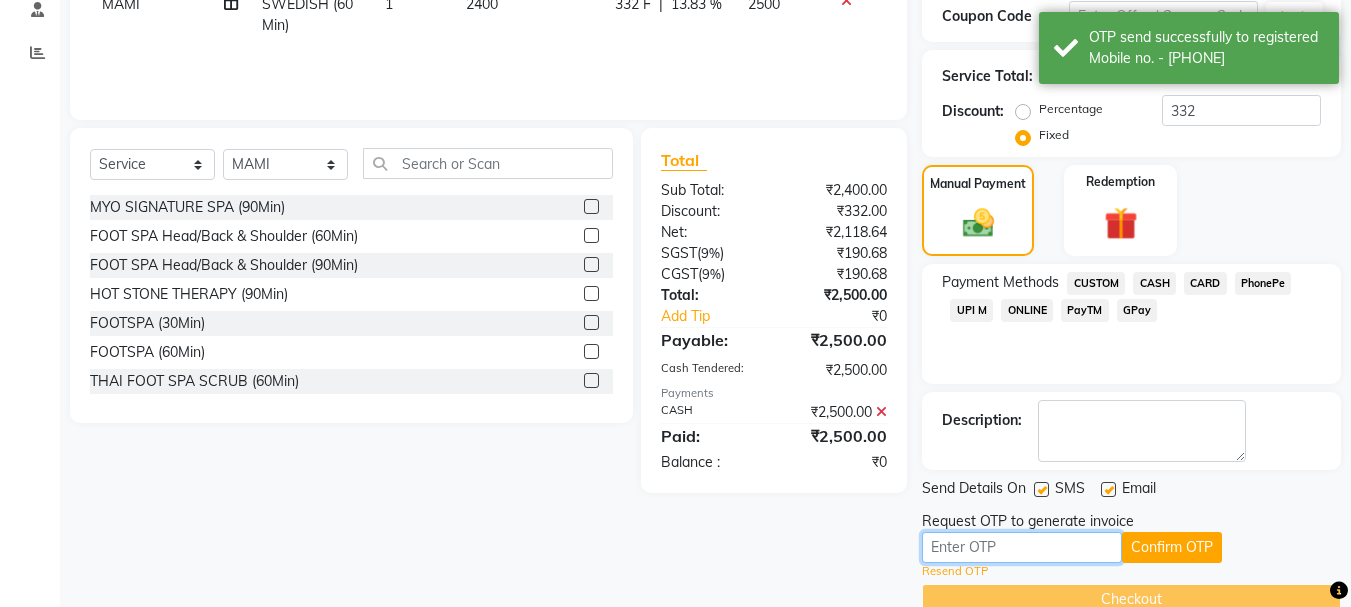 click at bounding box center (1022, 547) 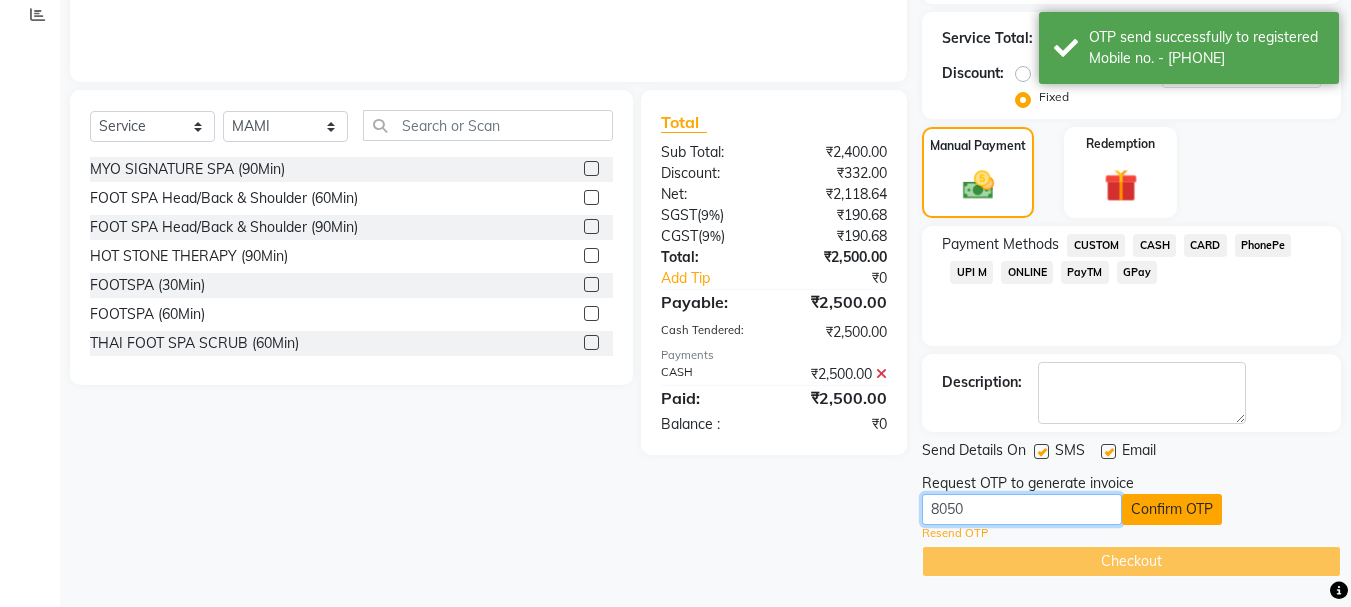 type on "8050" 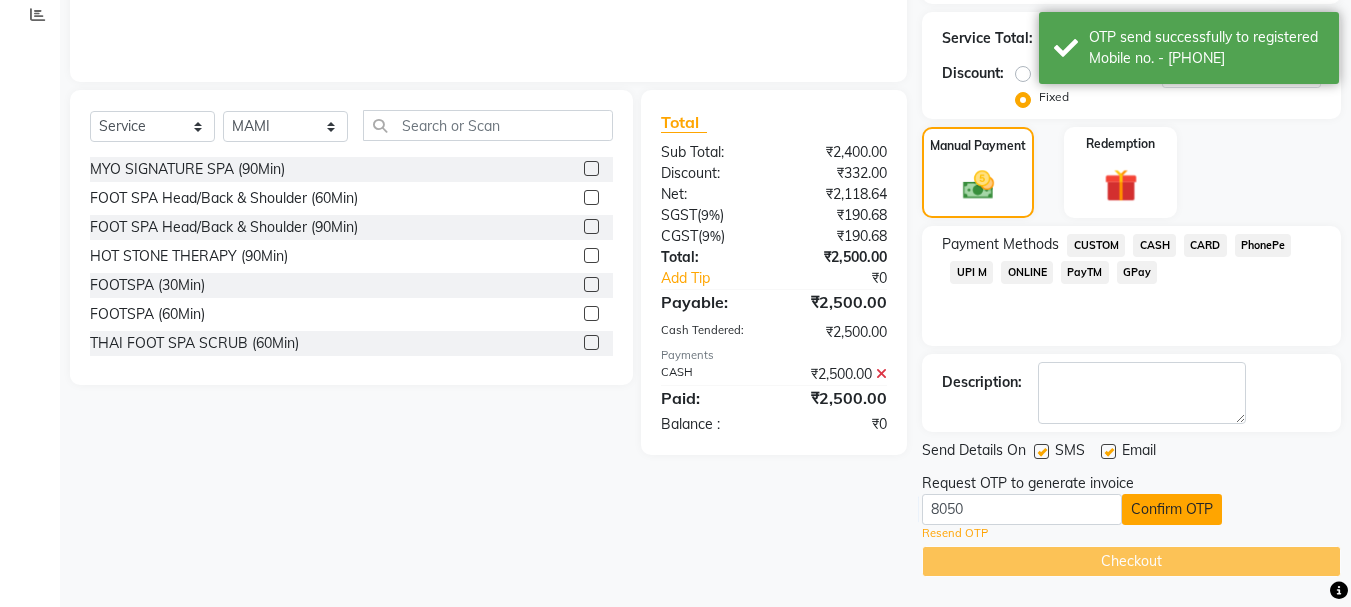 click on "Confirm OTP" 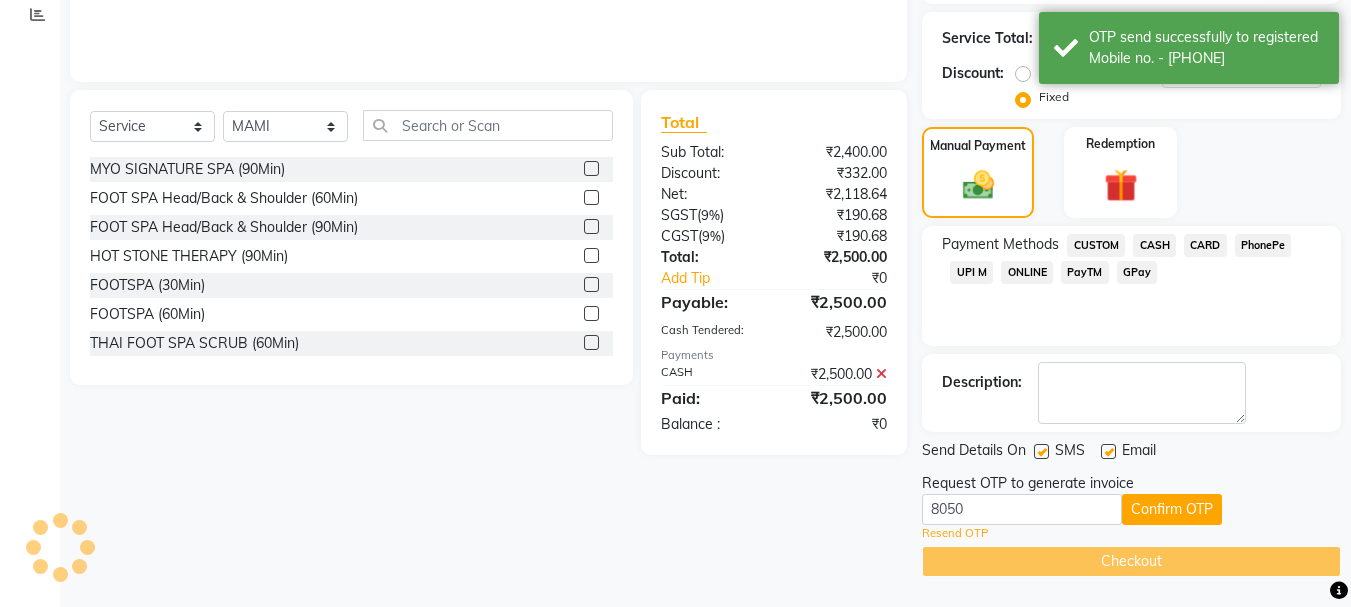 scroll, scrollTop: 309, scrollLeft: 0, axis: vertical 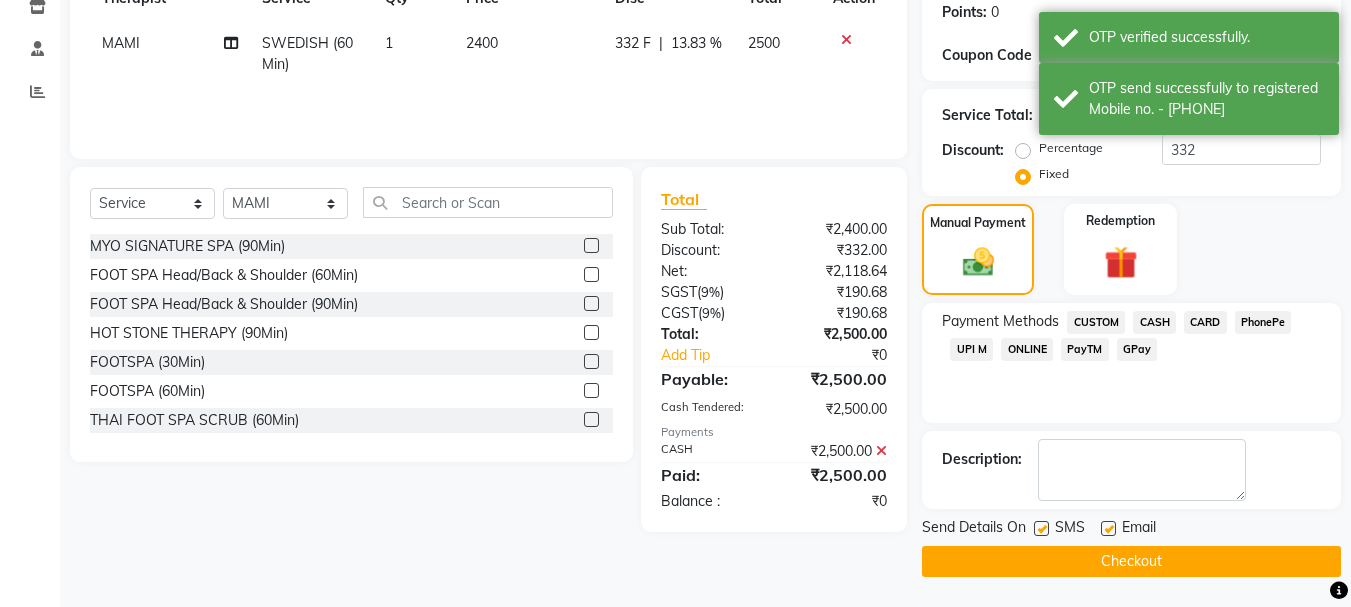 click on "SMS" 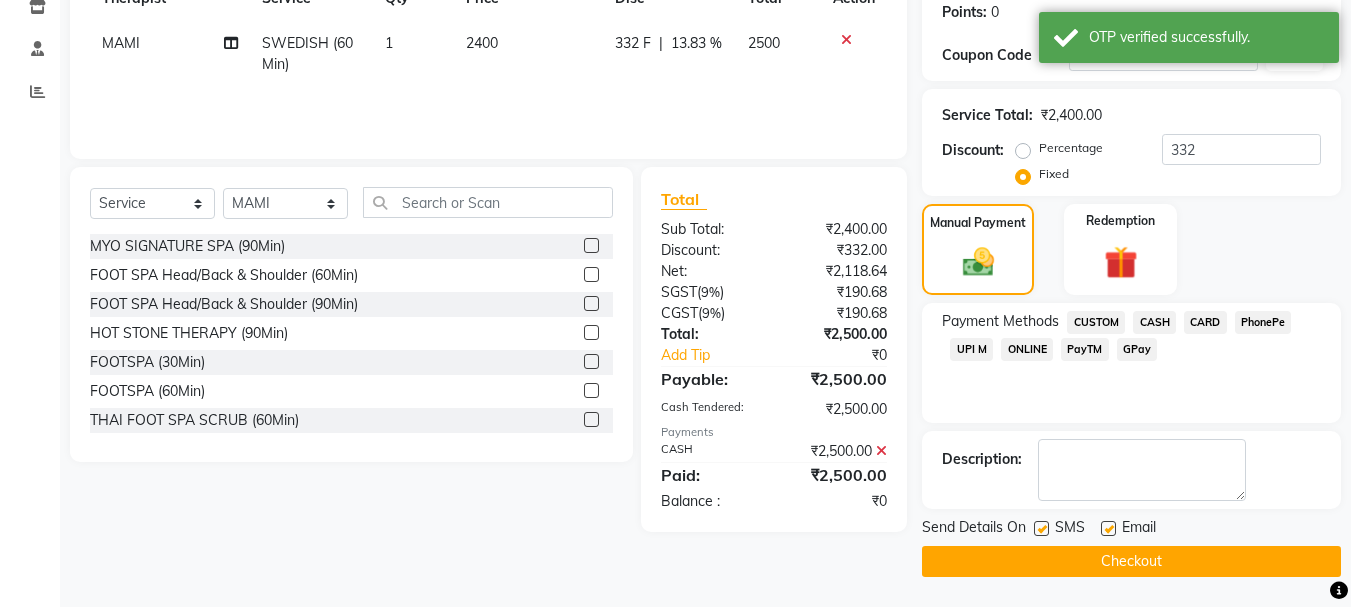 click on "Checkout" 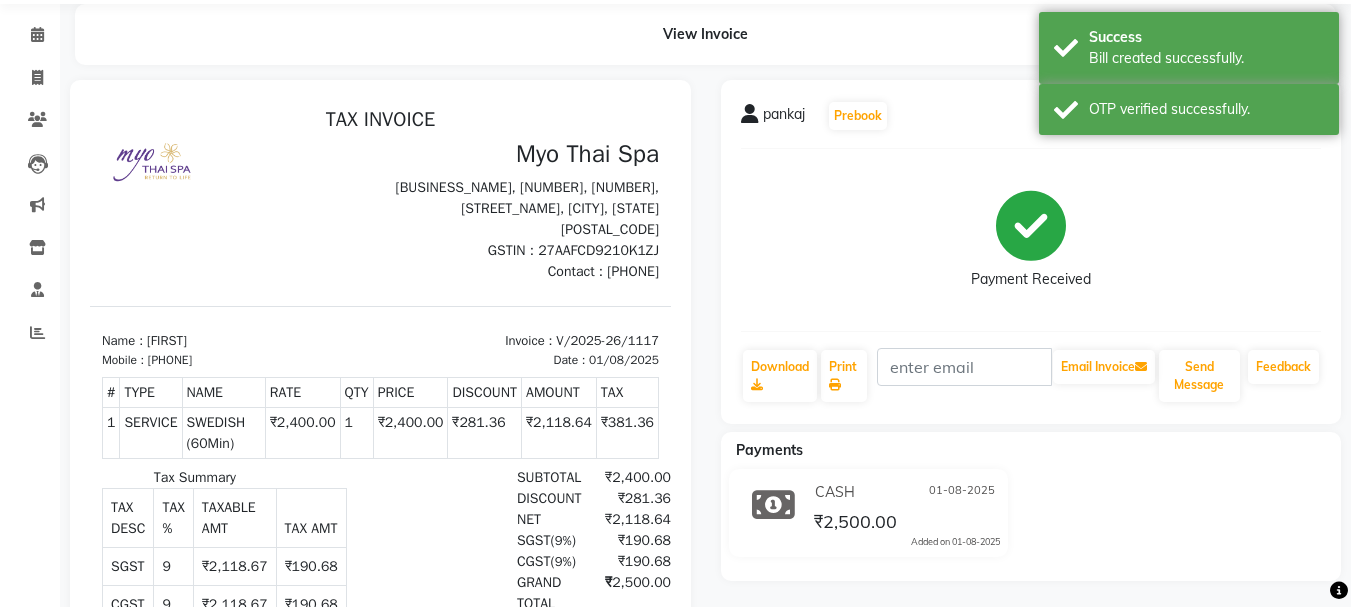 scroll, scrollTop: 0, scrollLeft: 0, axis: both 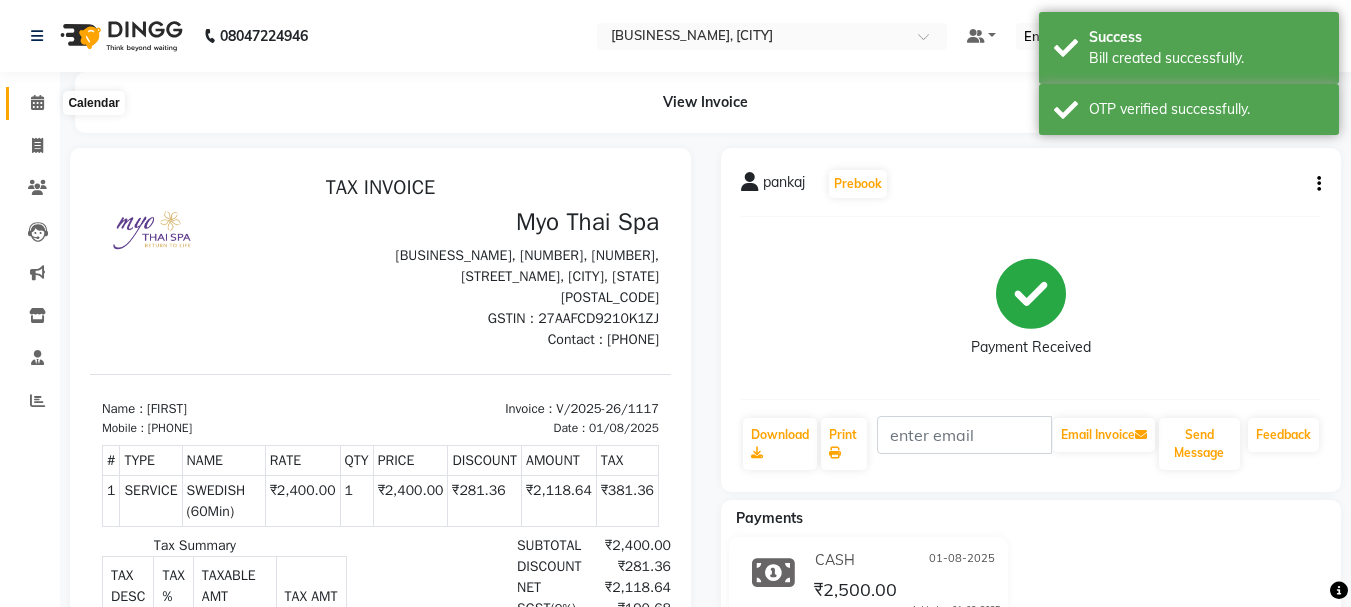 click 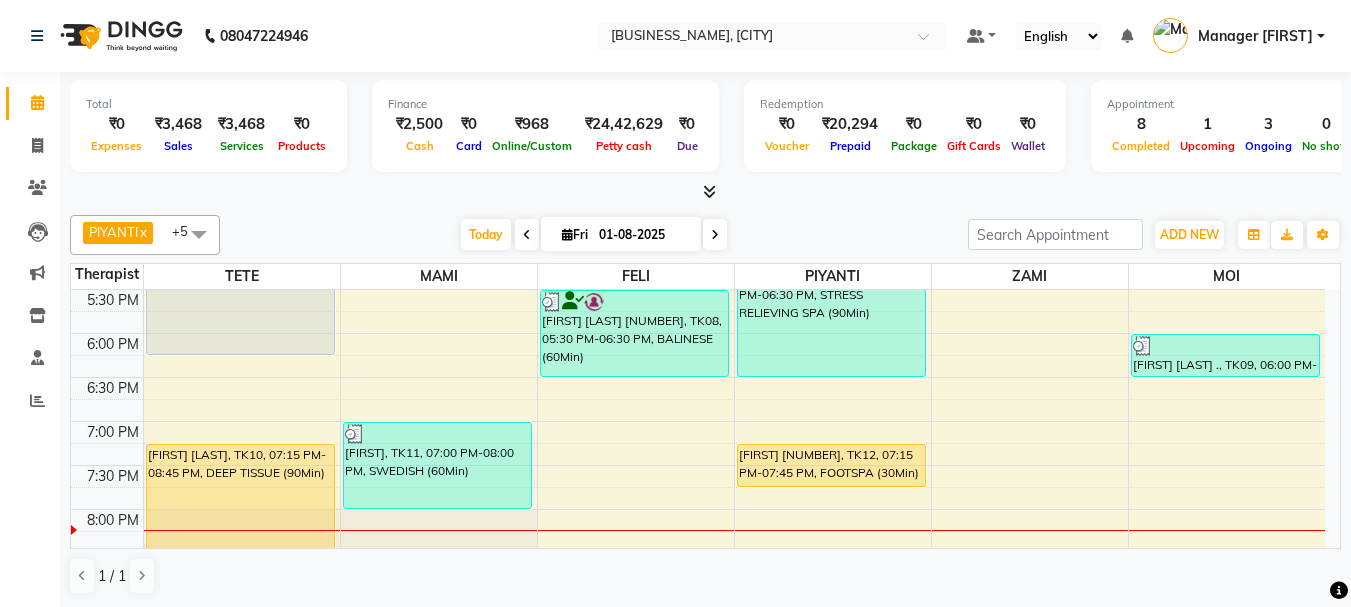 scroll, scrollTop: 700, scrollLeft: 0, axis: vertical 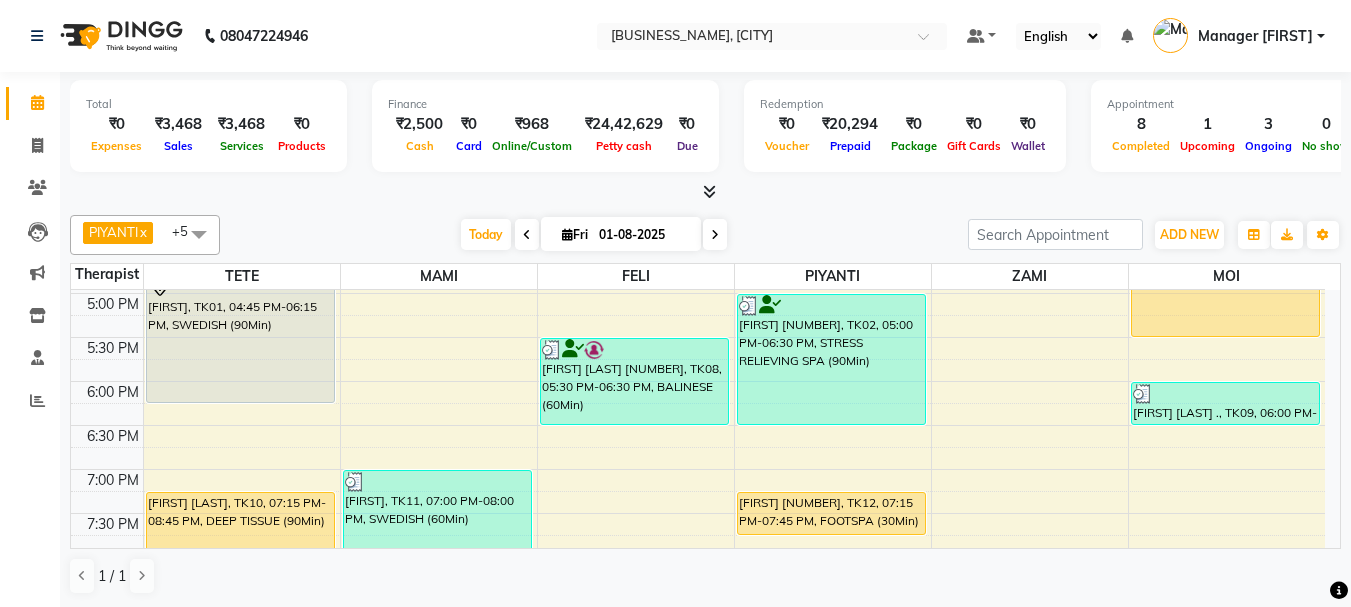 click at bounding box center [715, 235] 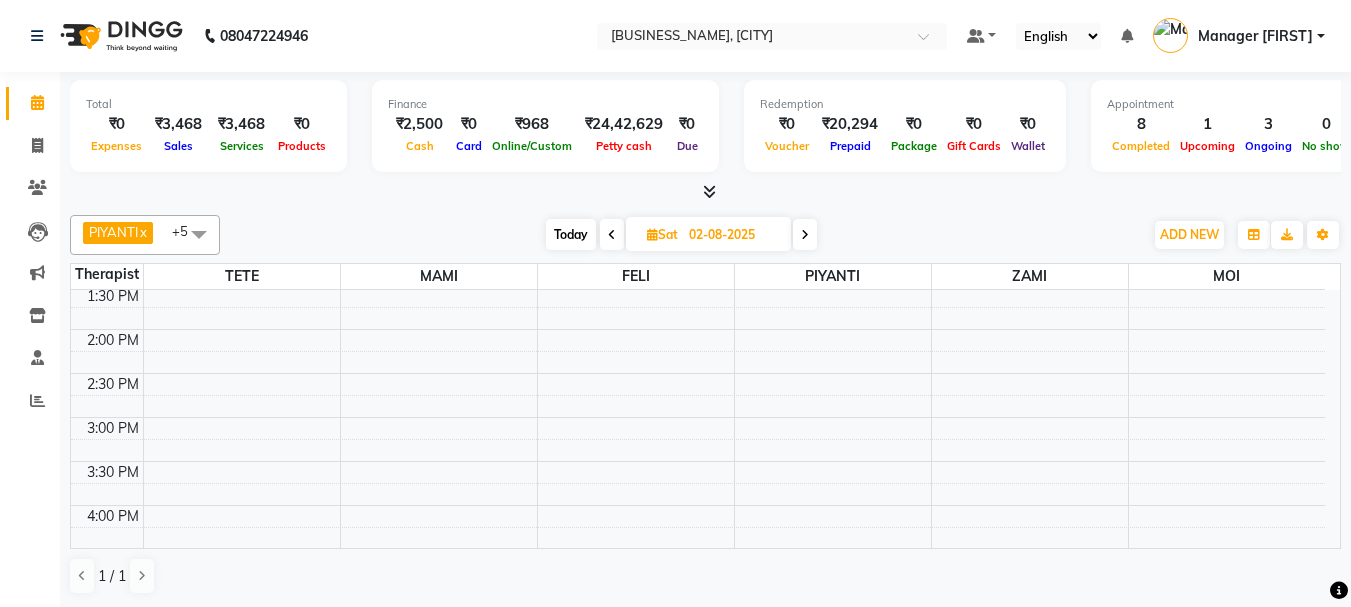 scroll, scrollTop: 973, scrollLeft: 0, axis: vertical 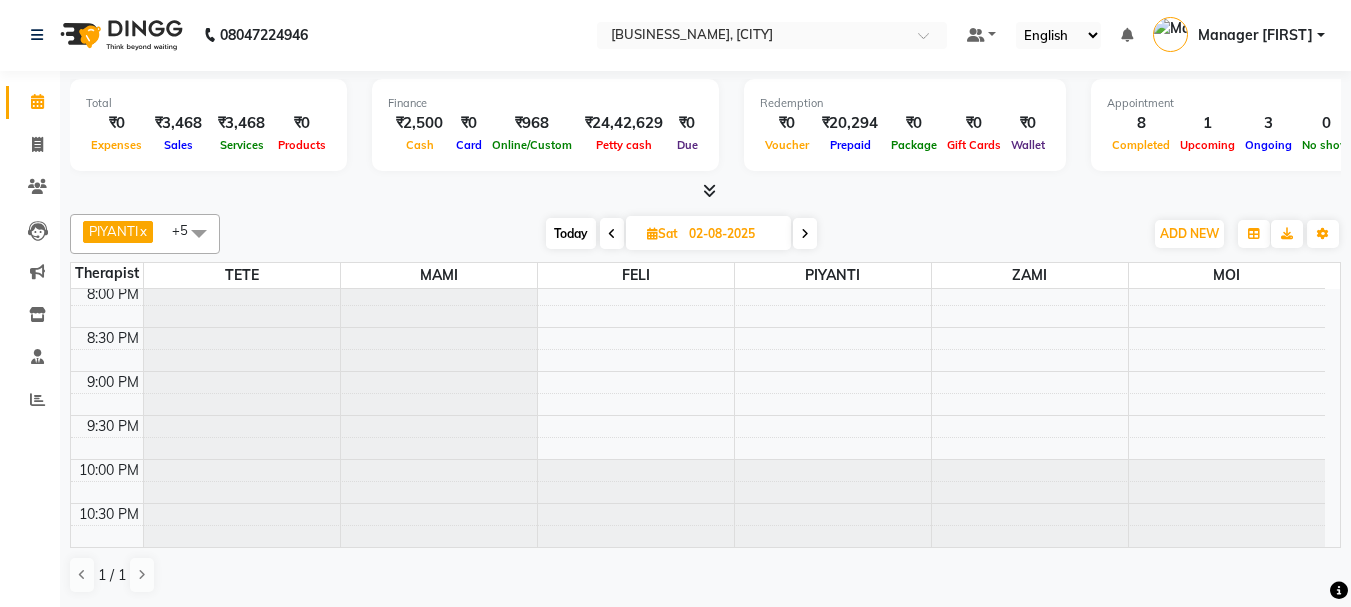 click at bounding box center [612, 233] 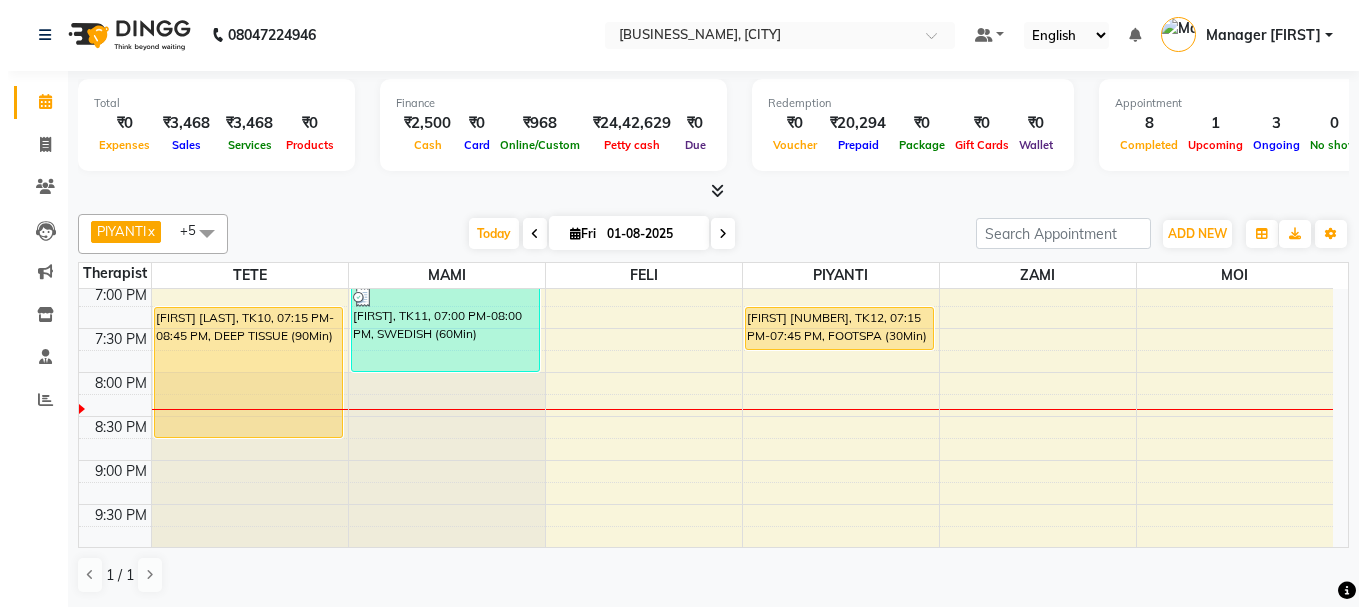 scroll, scrollTop: 773, scrollLeft: 0, axis: vertical 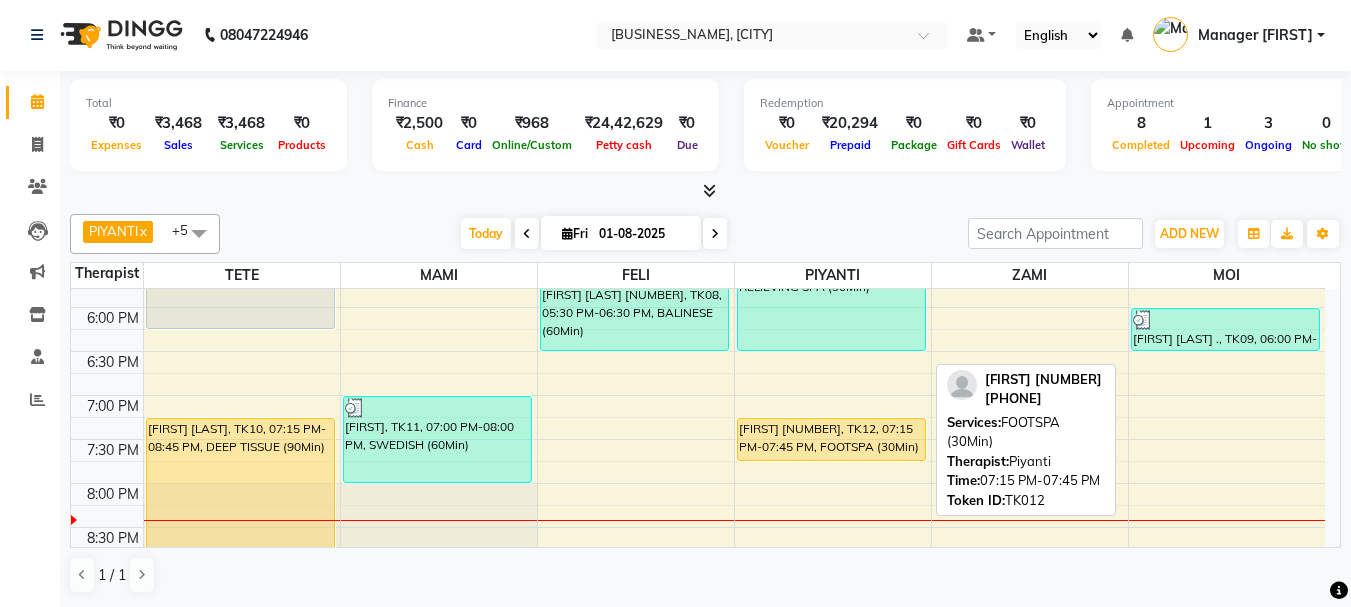 click on "[FIRST] [NUMBER], TK12, 07:15 PM-07:45 PM, FOOTSPA (30Min)" at bounding box center [831, 439] 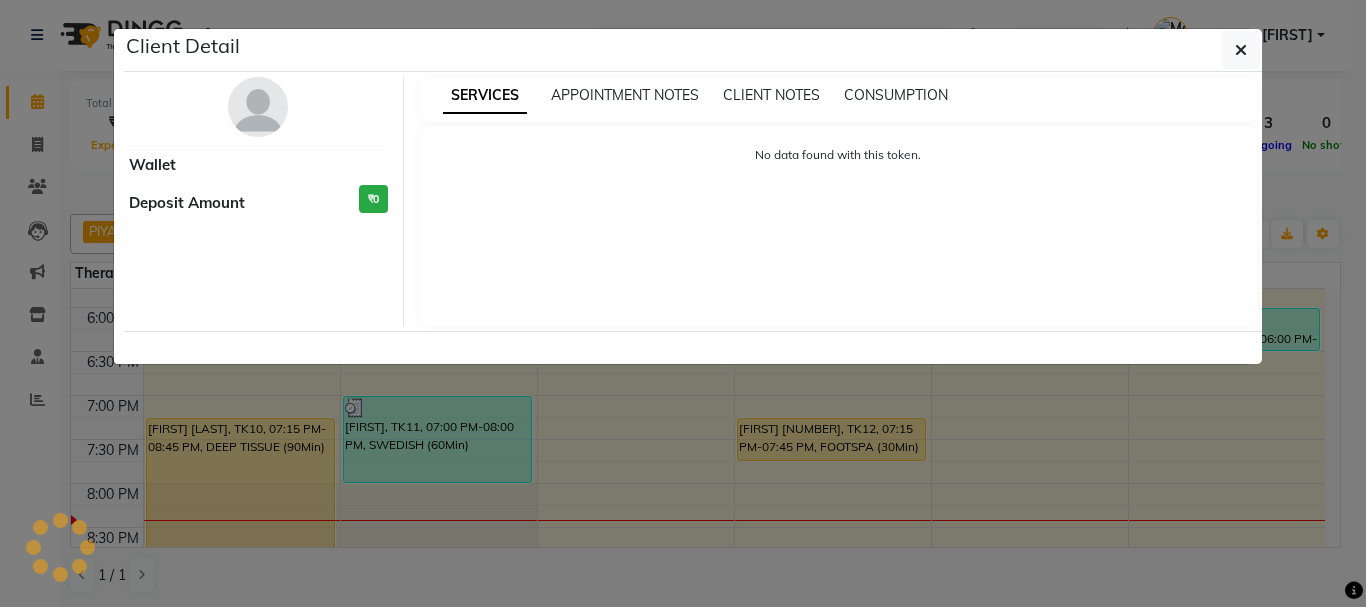 select on "1" 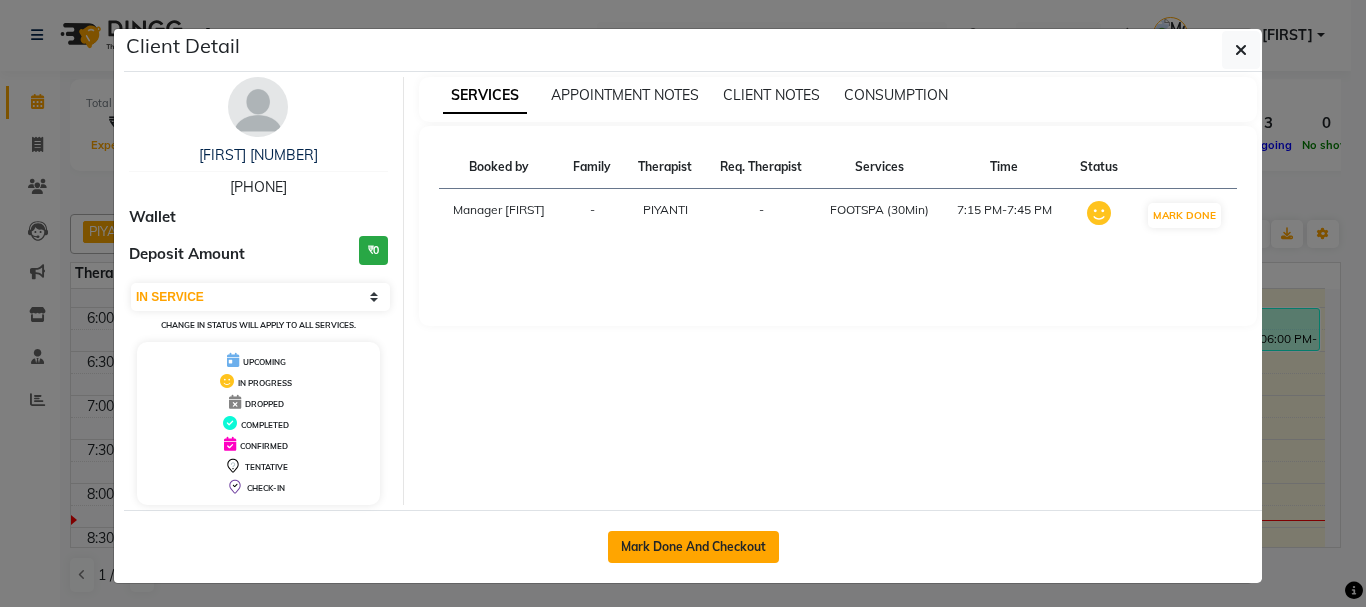 click on "Mark Done And Checkout" 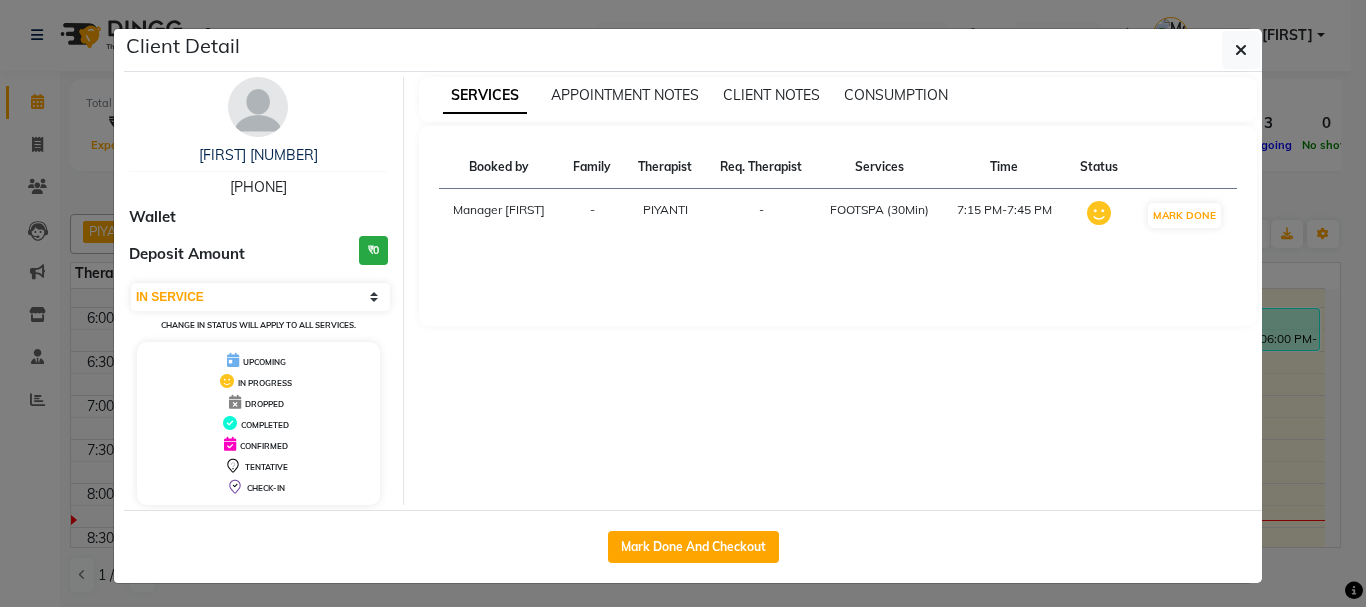 select on "service" 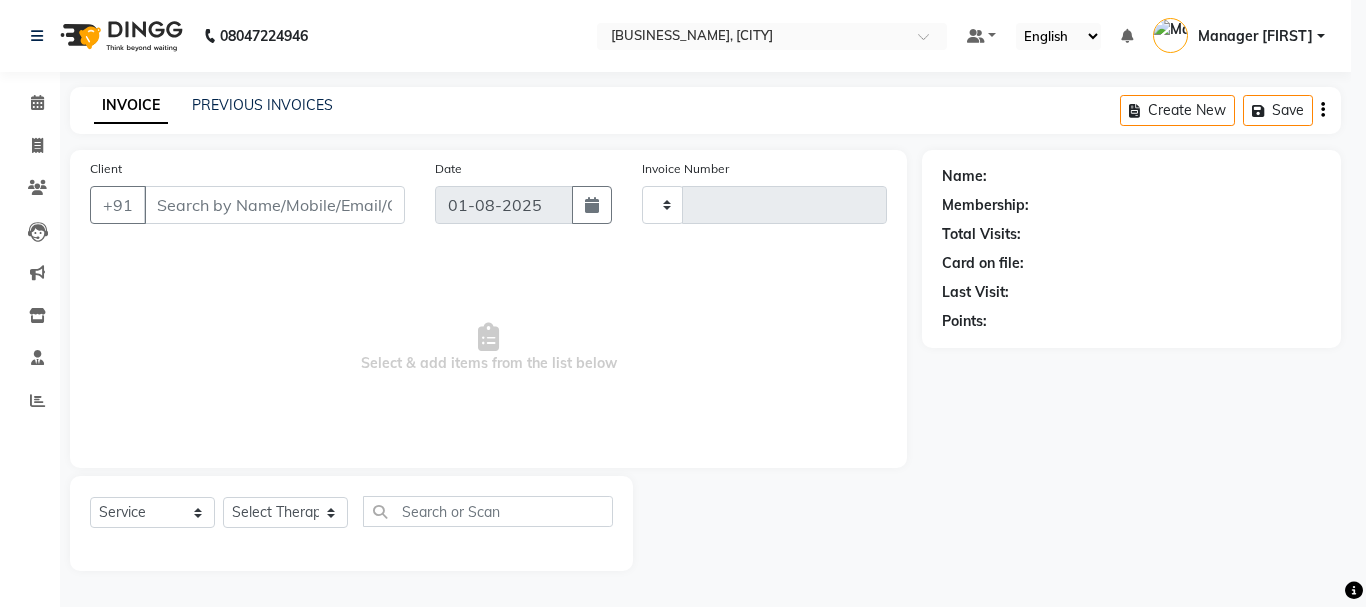scroll, scrollTop: 0, scrollLeft: 0, axis: both 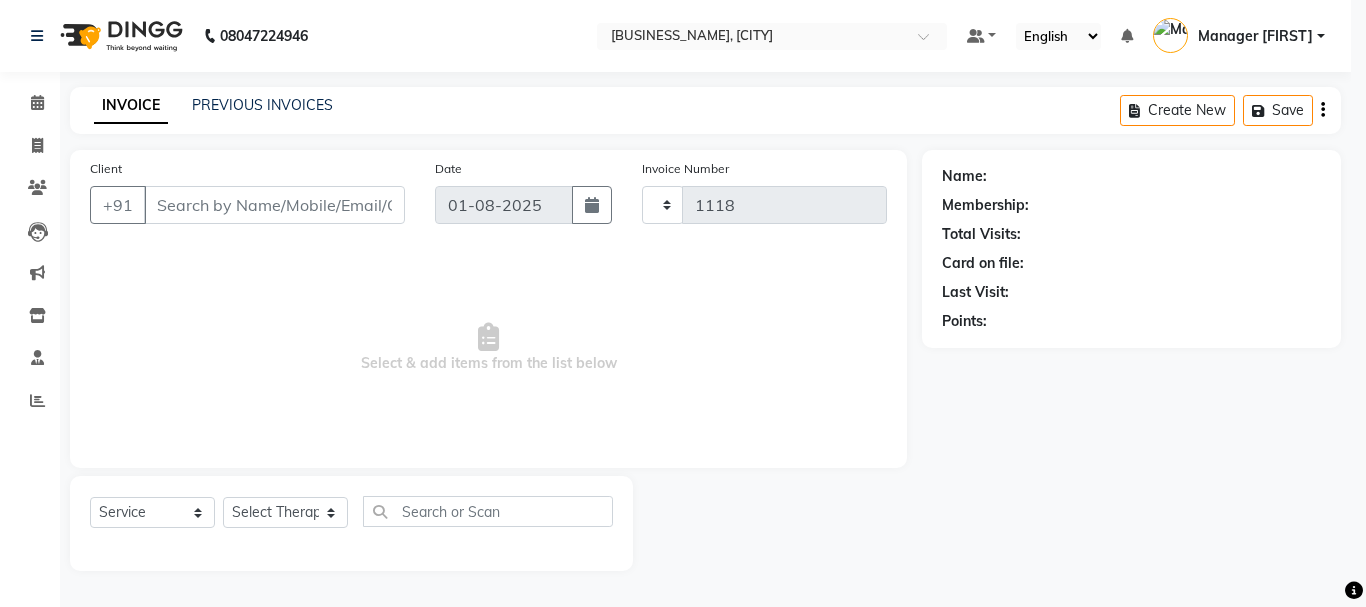 select on "5086" 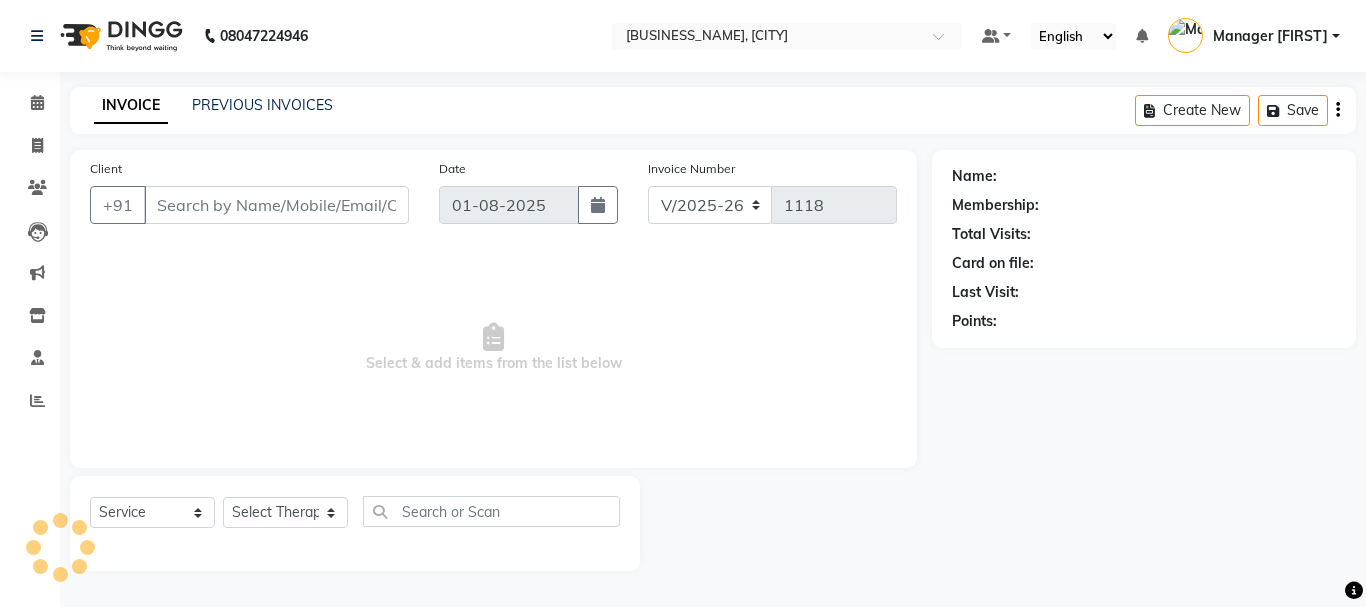 type on "[PHONE]" 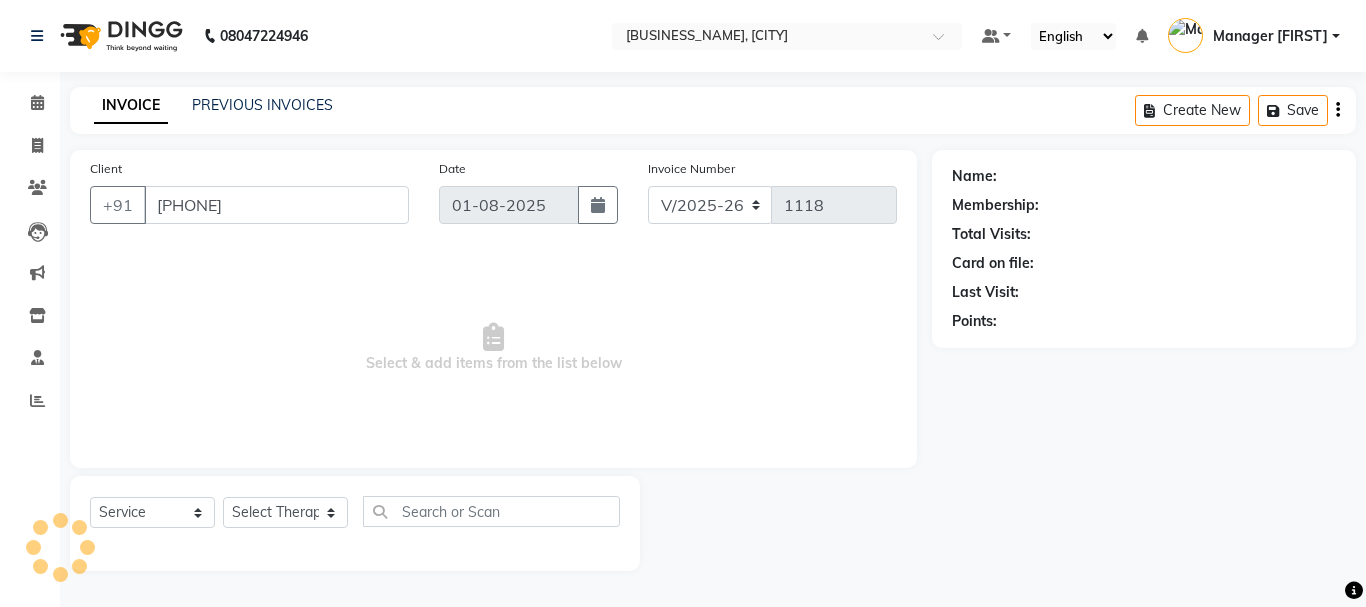 select on "67001" 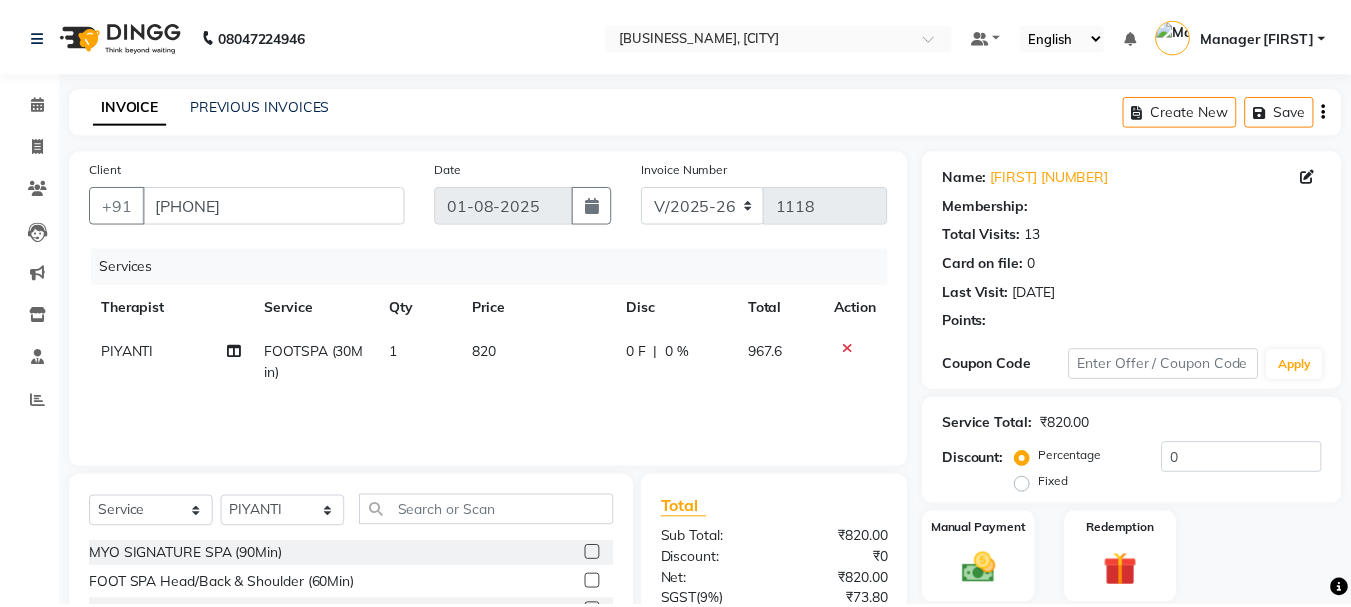 scroll, scrollTop: 214, scrollLeft: 0, axis: vertical 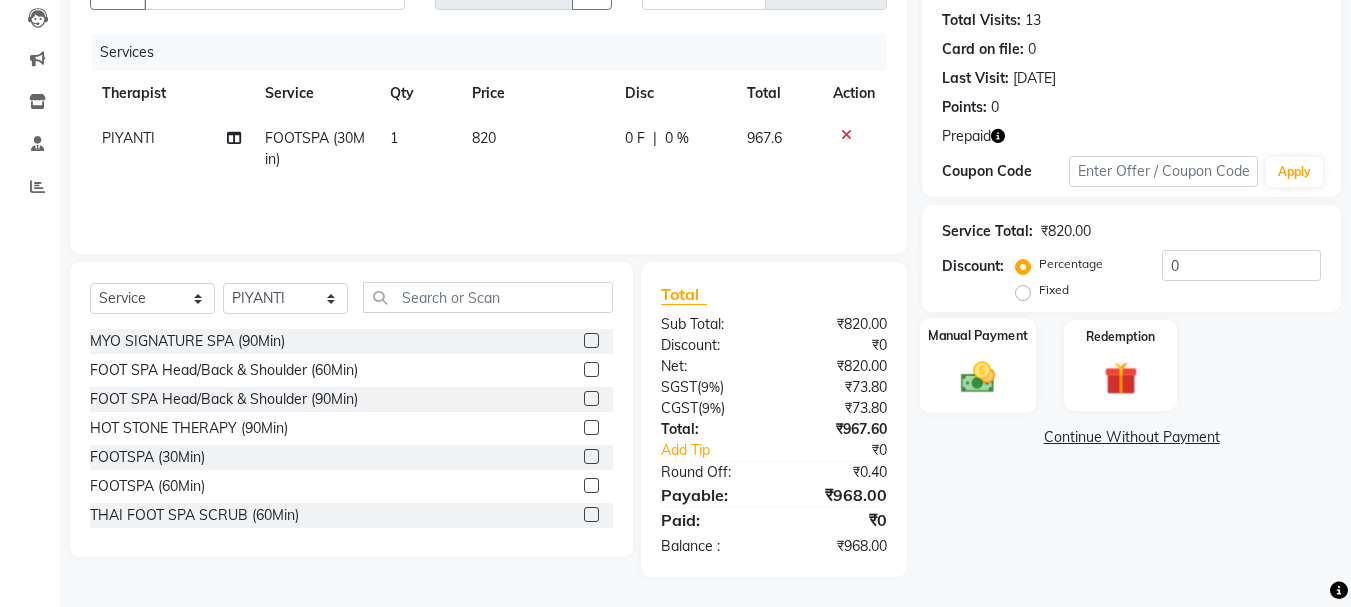 click 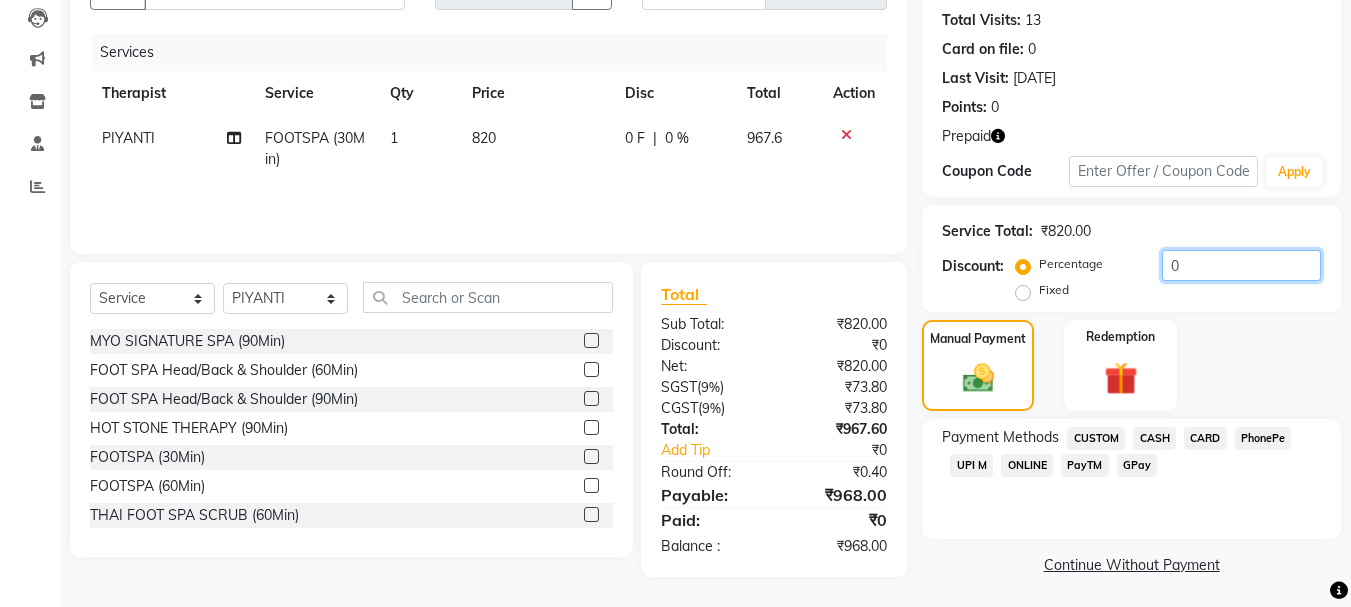 click on "0" 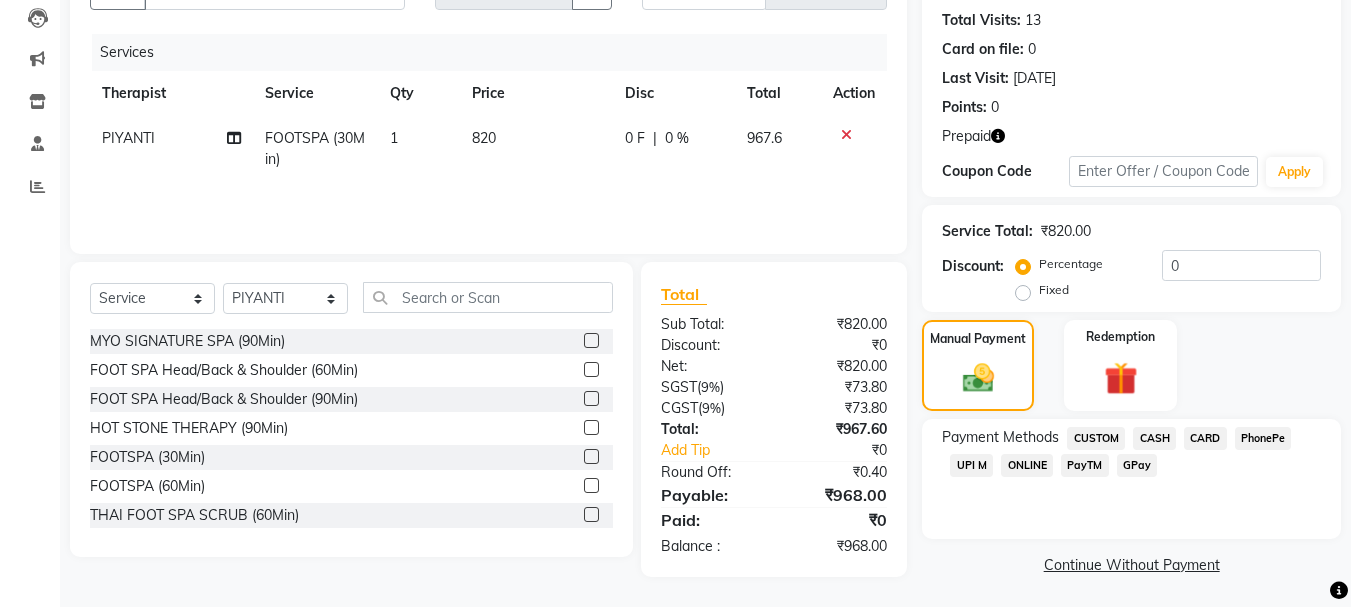click 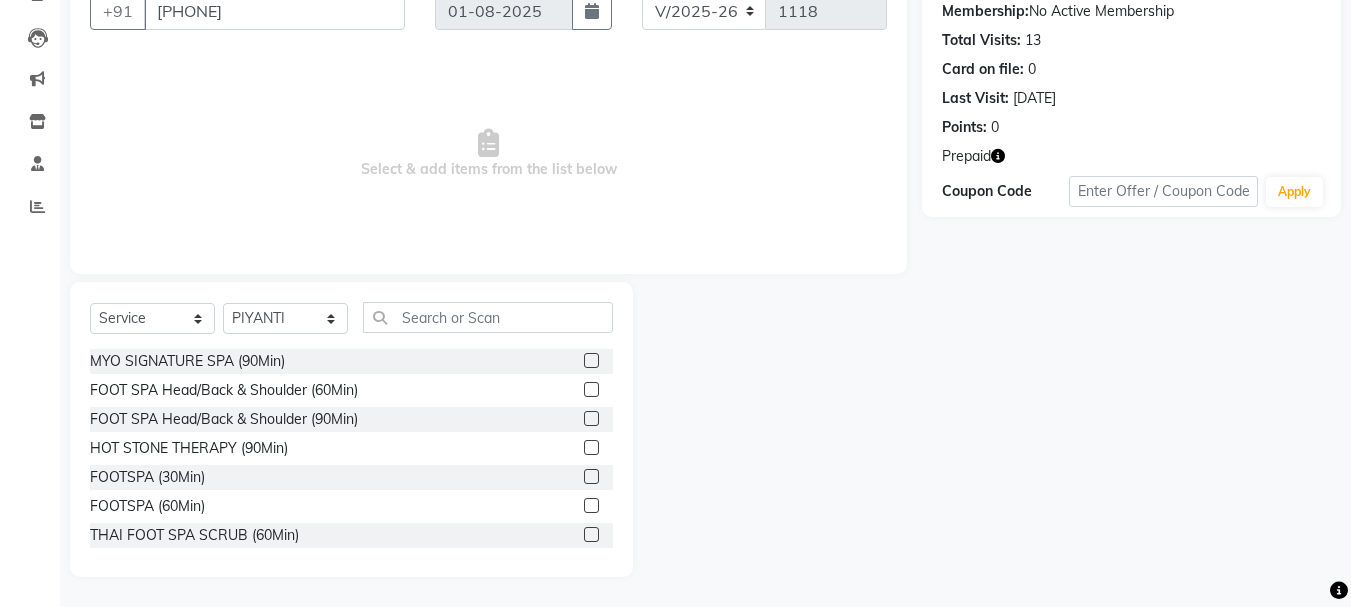 scroll, scrollTop: 194, scrollLeft: 0, axis: vertical 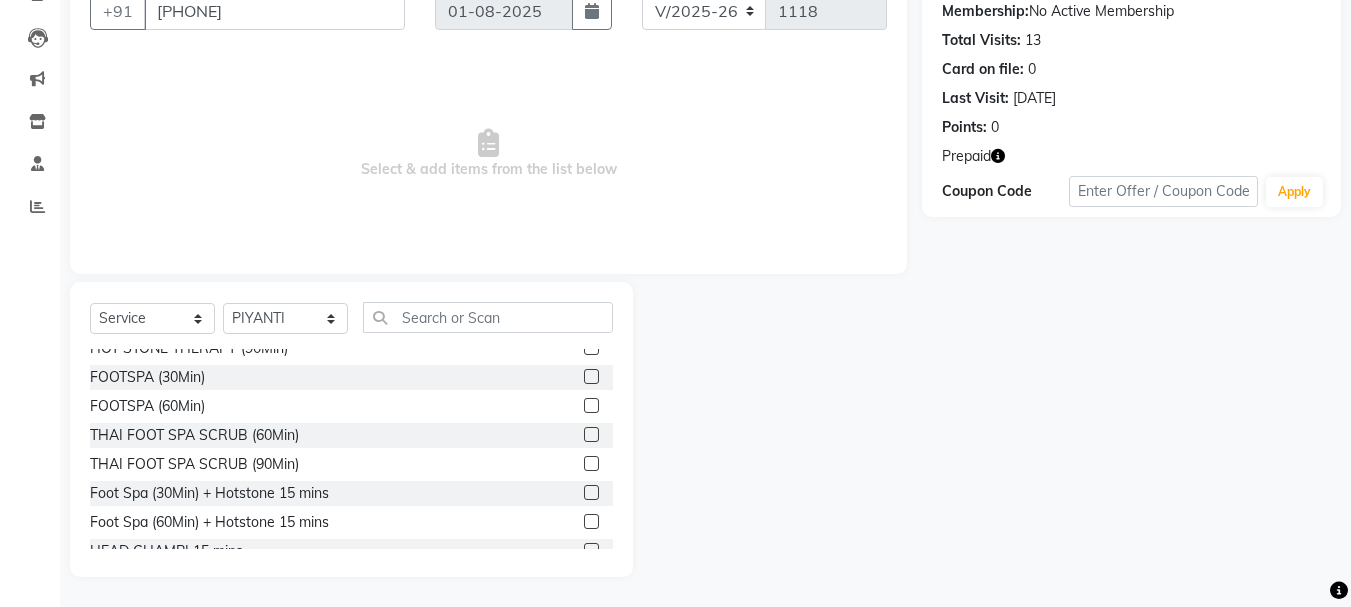 click 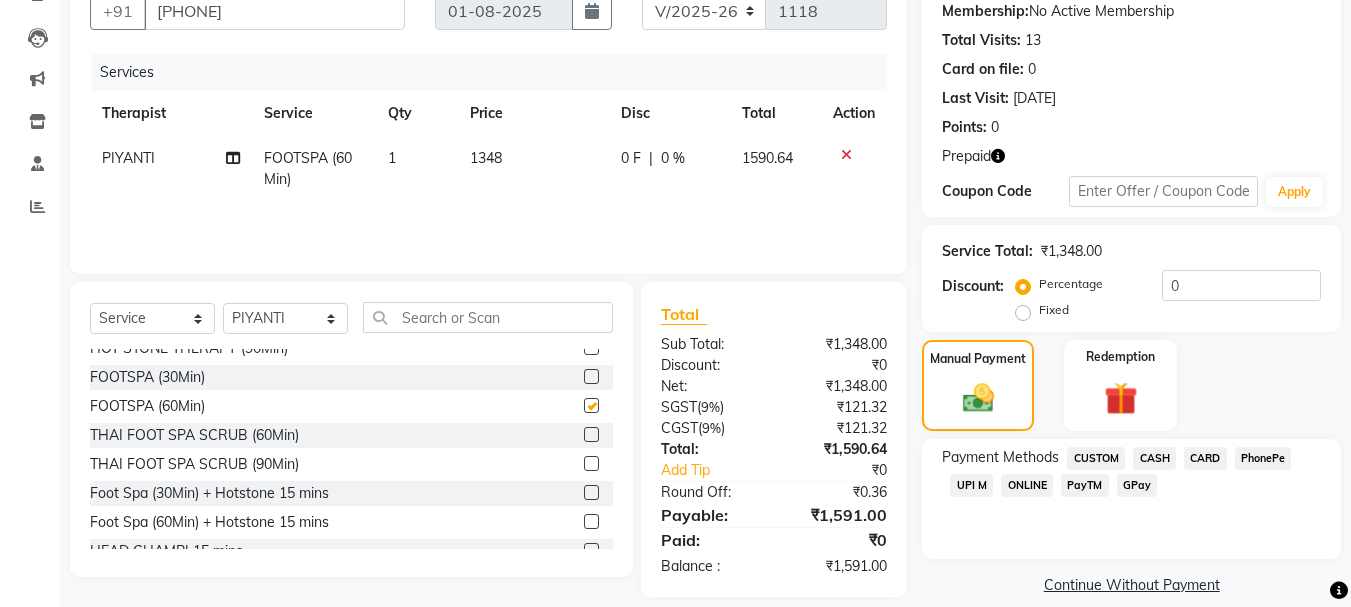 checkbox on "false" 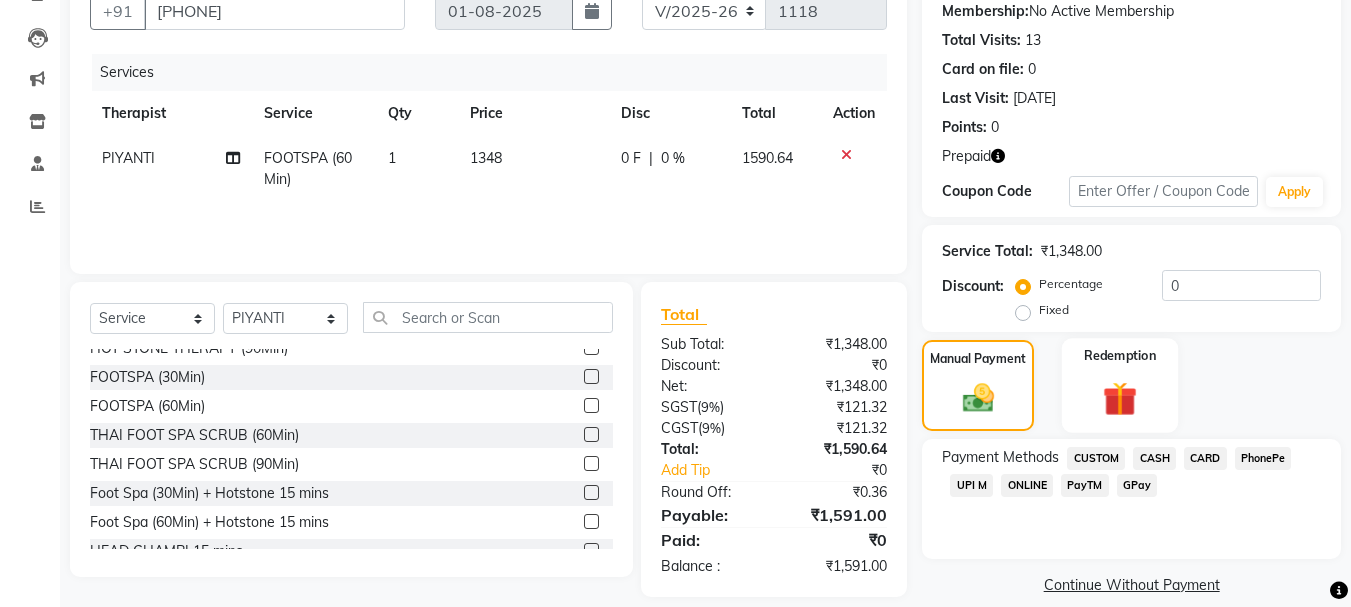 scroll, scrollTop: 217, scrollLeft: 0, axis: vertical 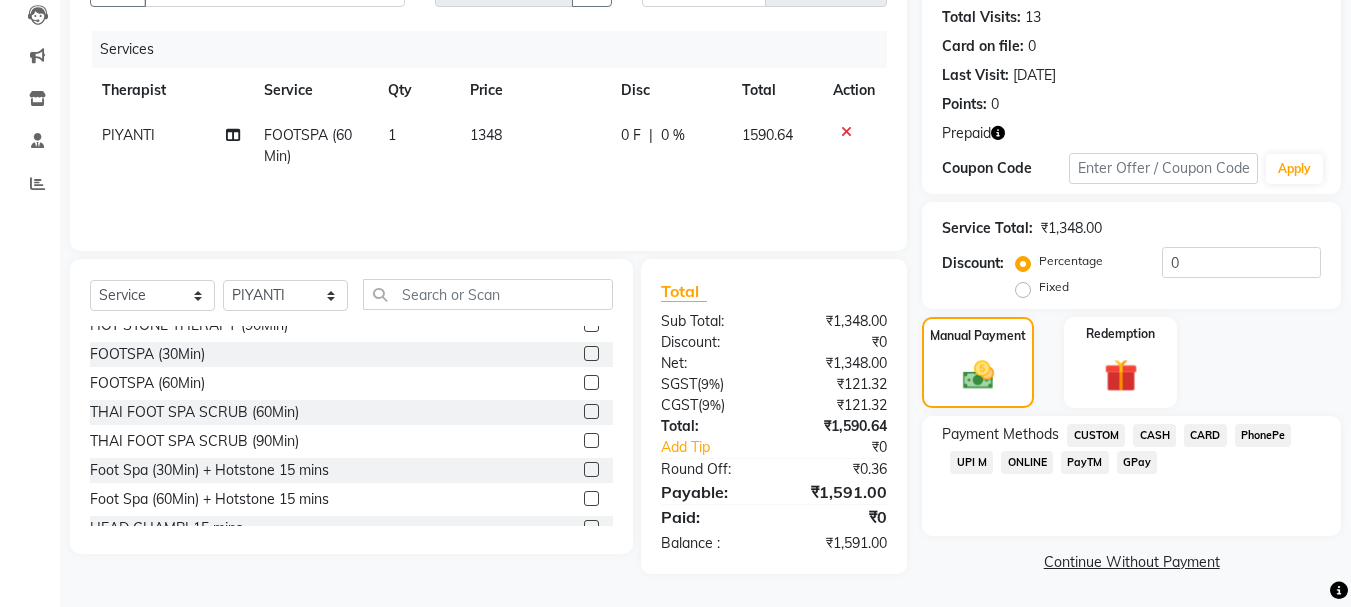 click on "Fixed" 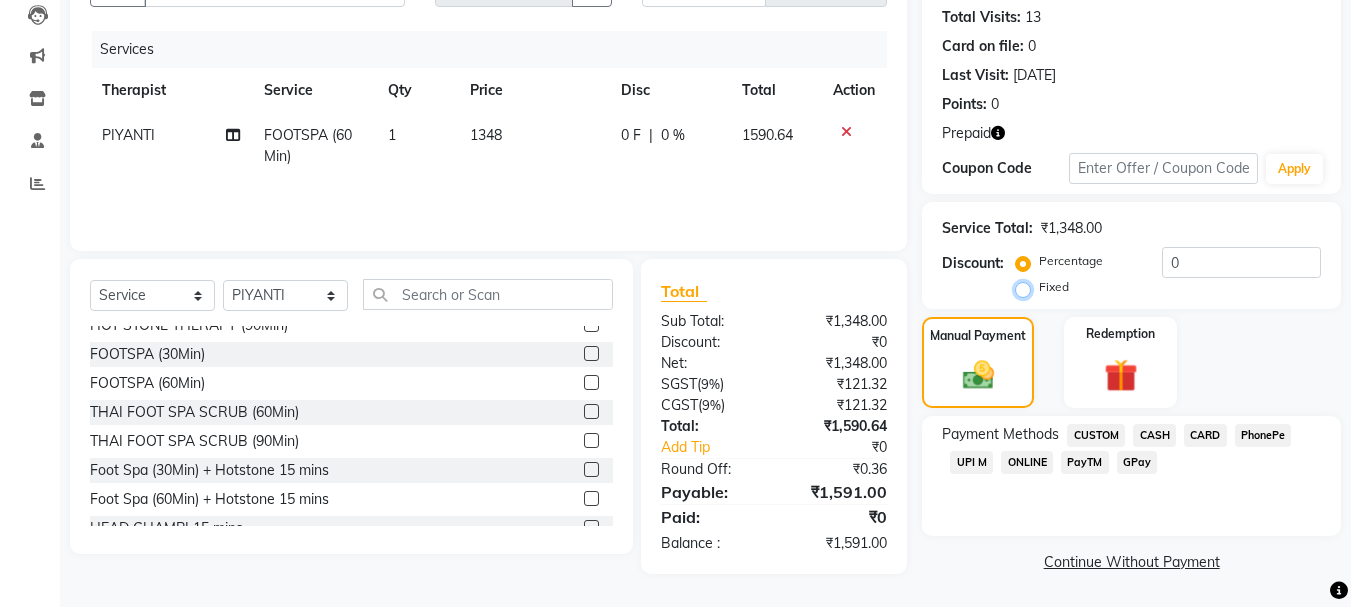 click on "Fixed" at bounding box center (1027, 287) 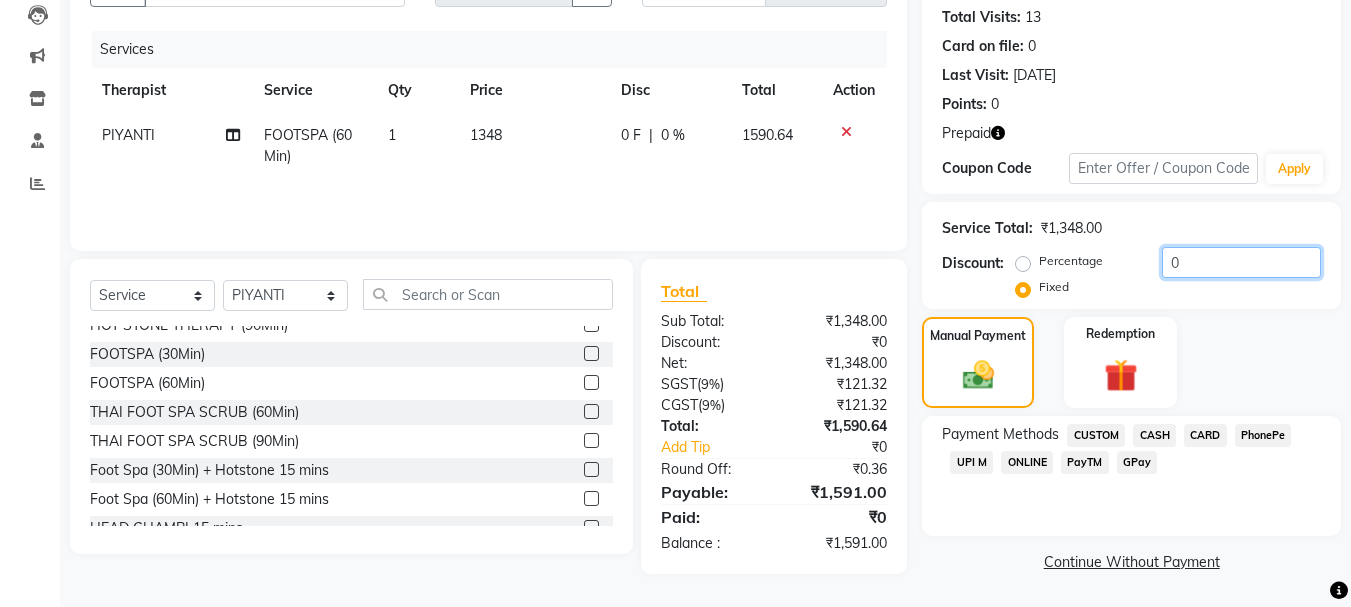 click on "0" 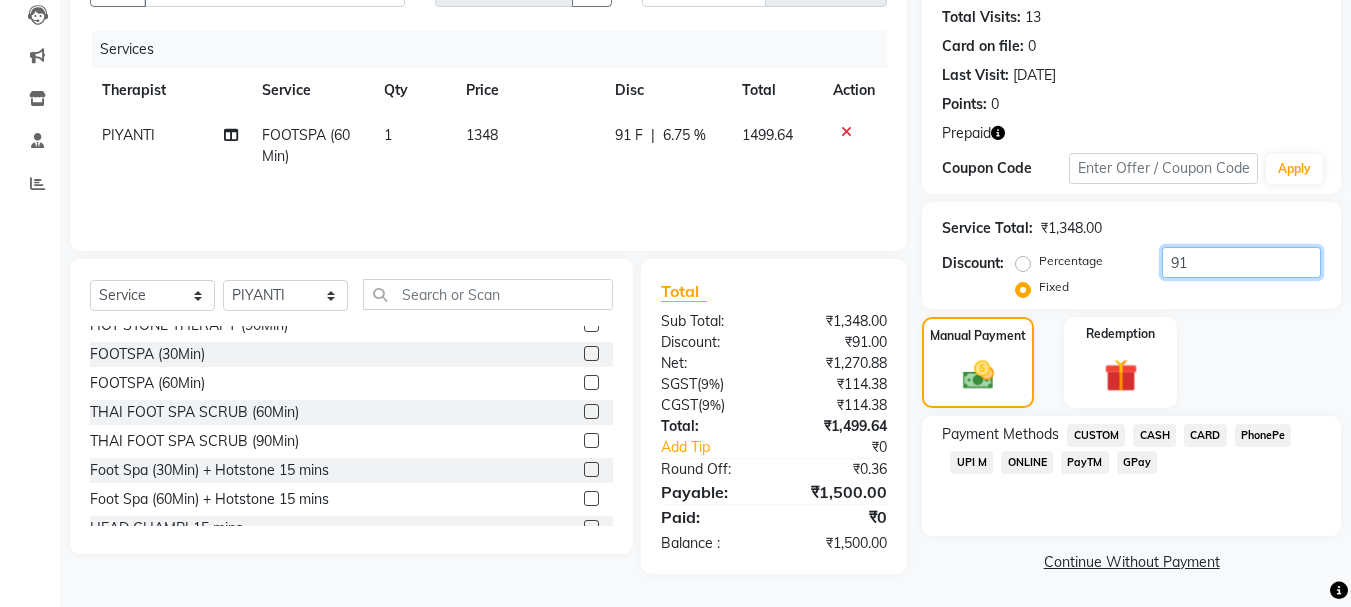 type on "91" 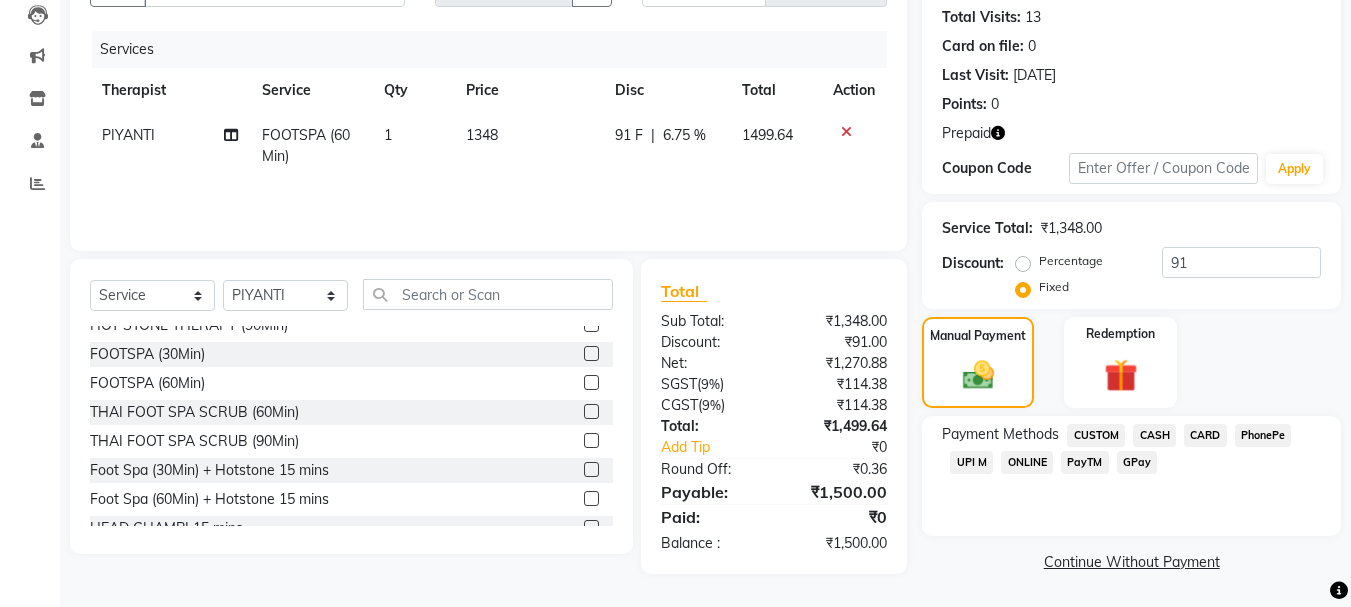 click on "Manual Payment Redemption" 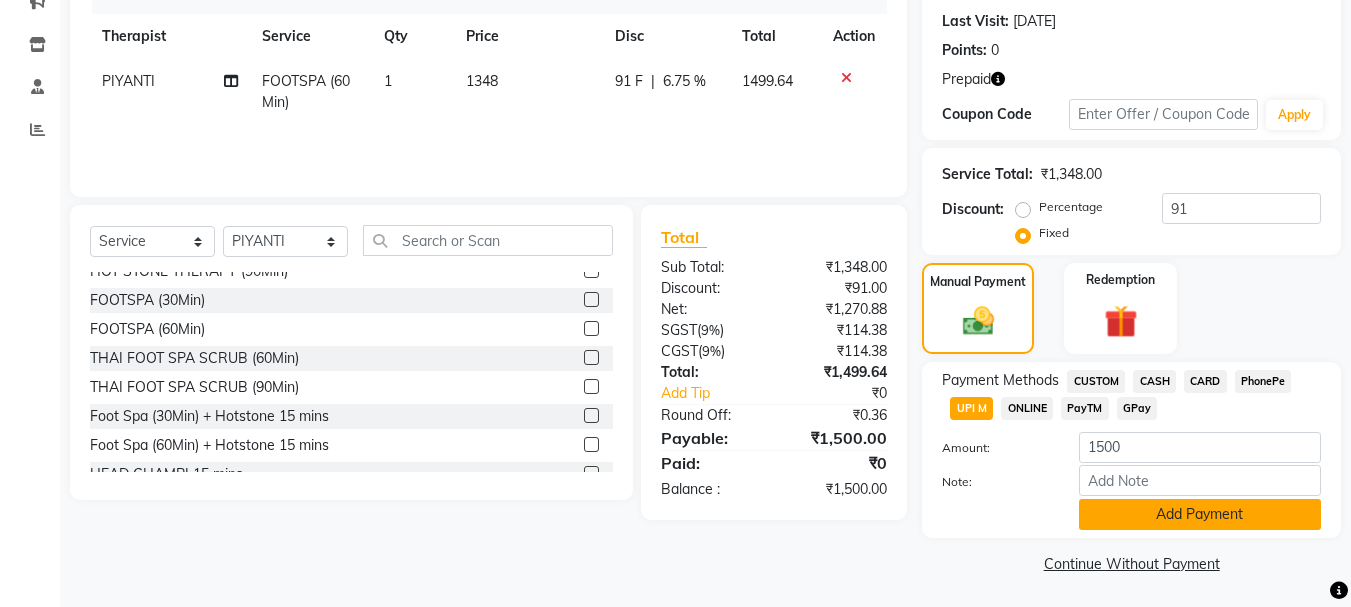 scroll, scrollTop: 273, scrollLeft: 0, axis: vertical 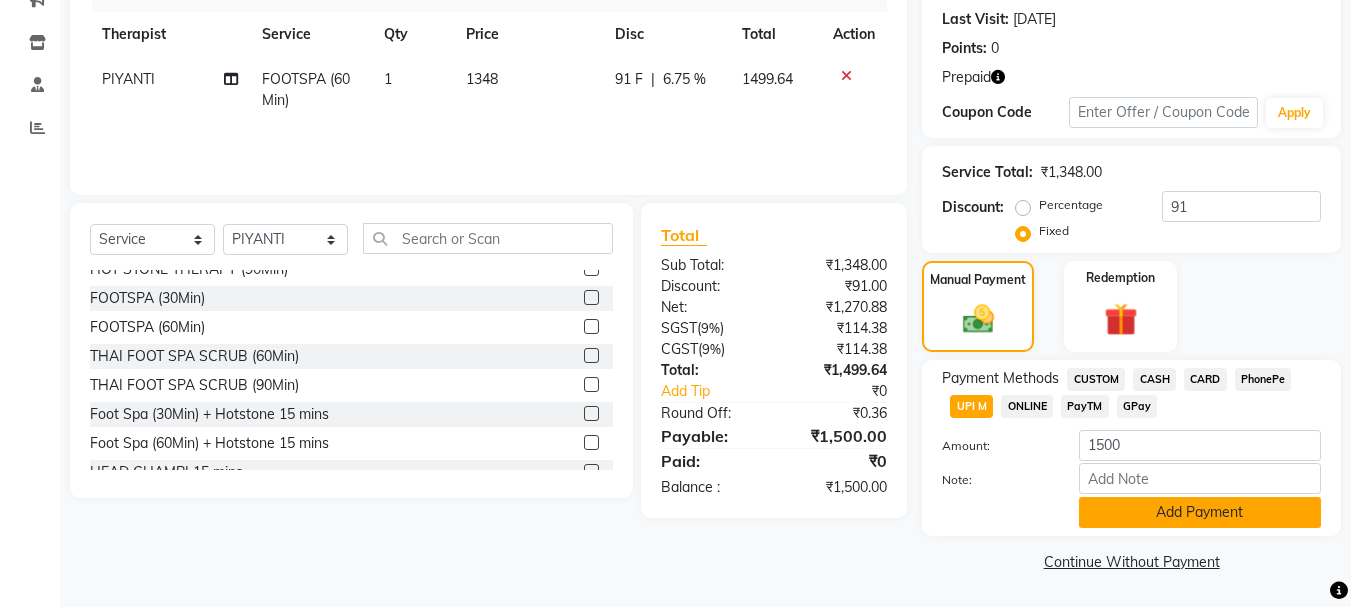 click on "Add Payment" 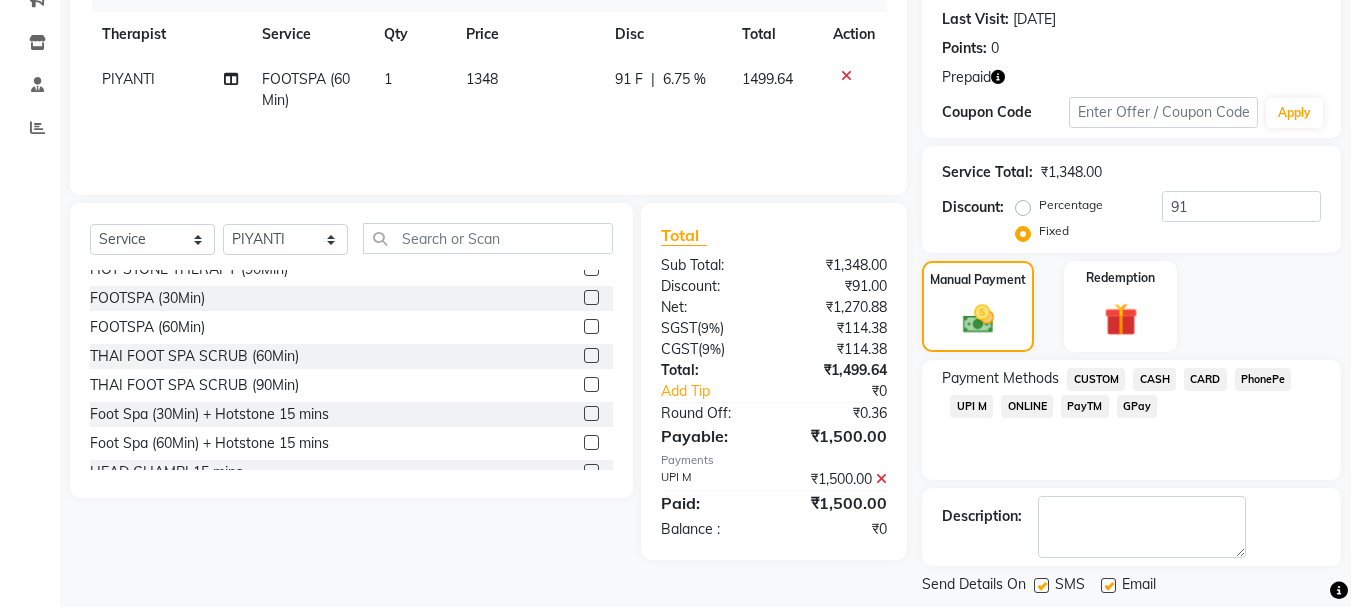 scroll, scrollTop: 369, scrollLeft: 0, axis: vertical 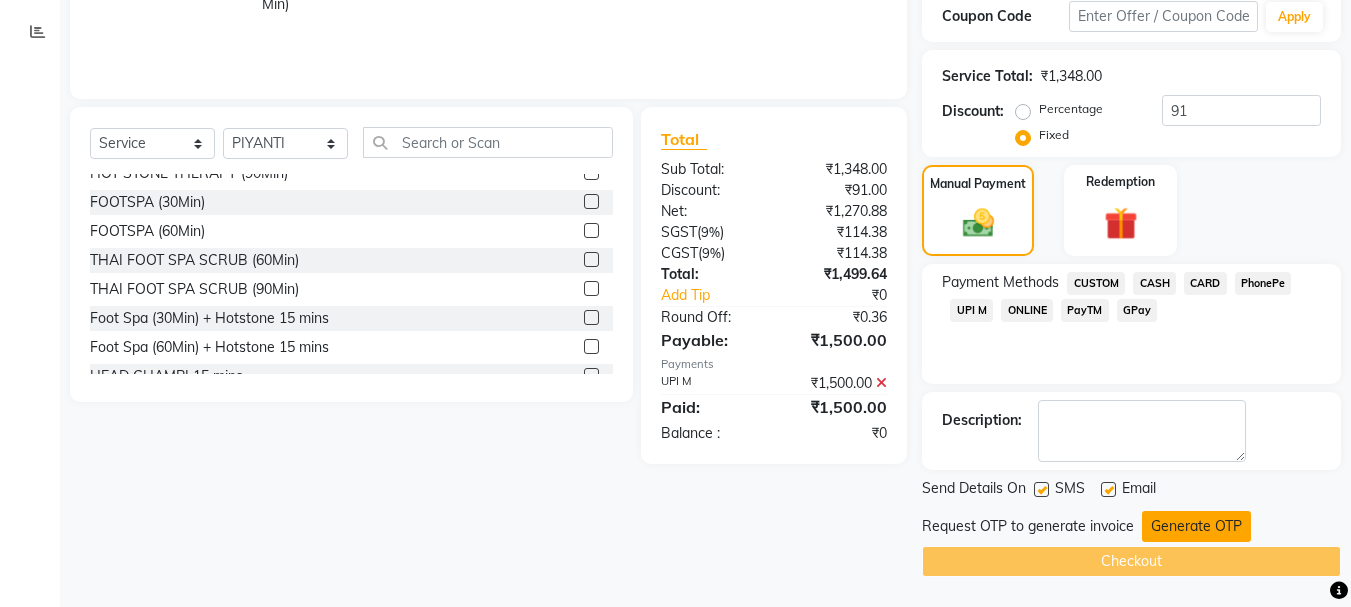 click on "Generate OTP" 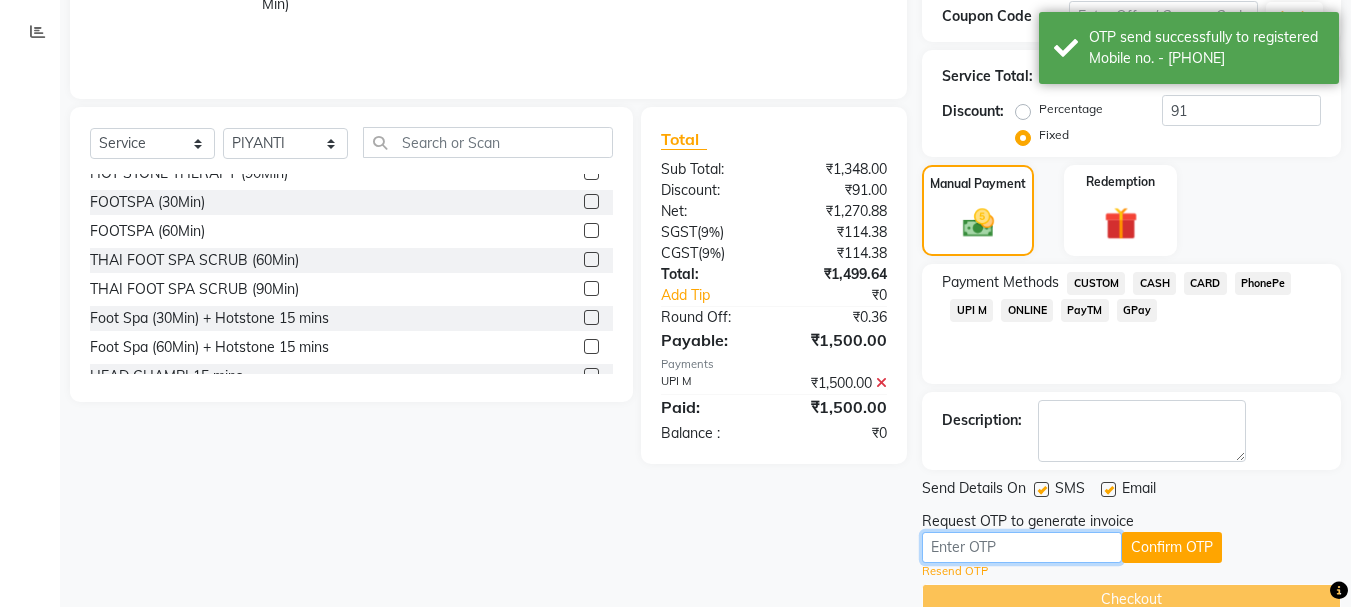 click at bounding box center [1022, 547] 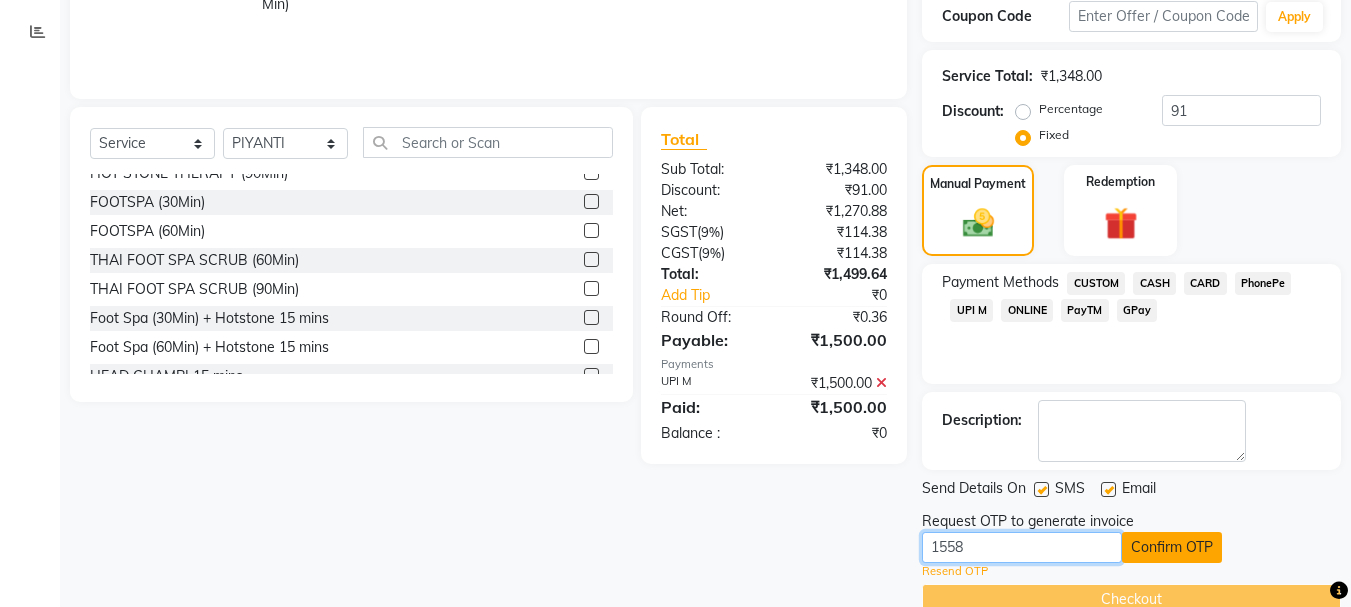 type on "1558" 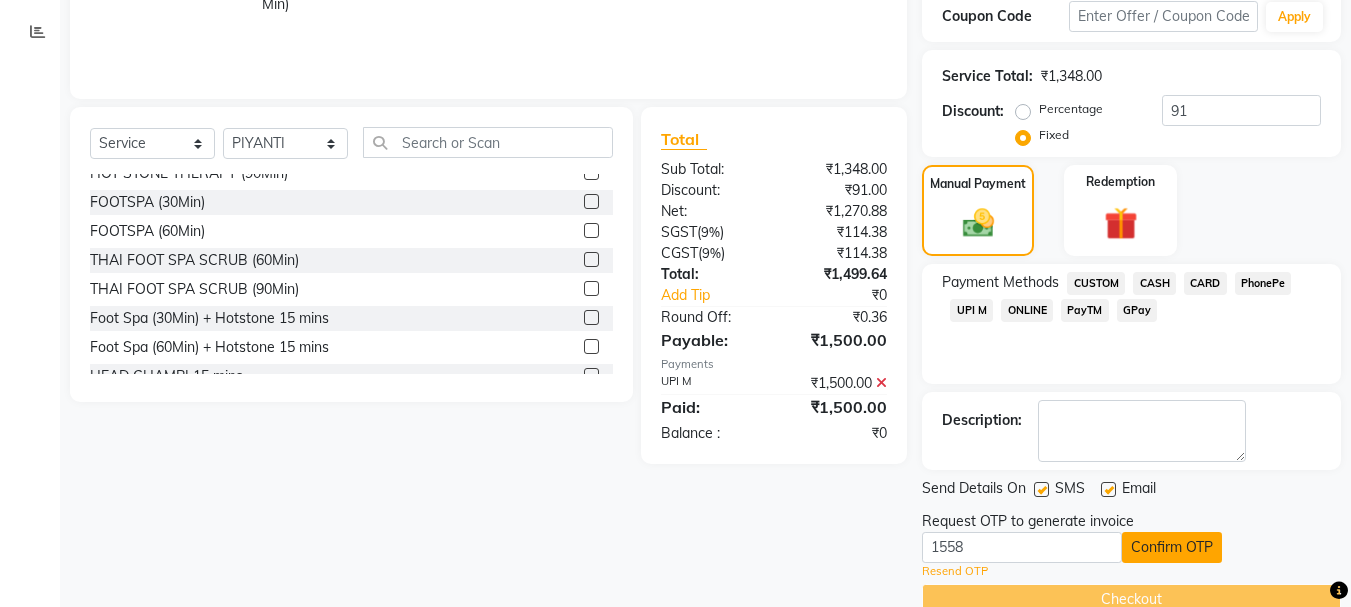 click on "Confirm OTP" 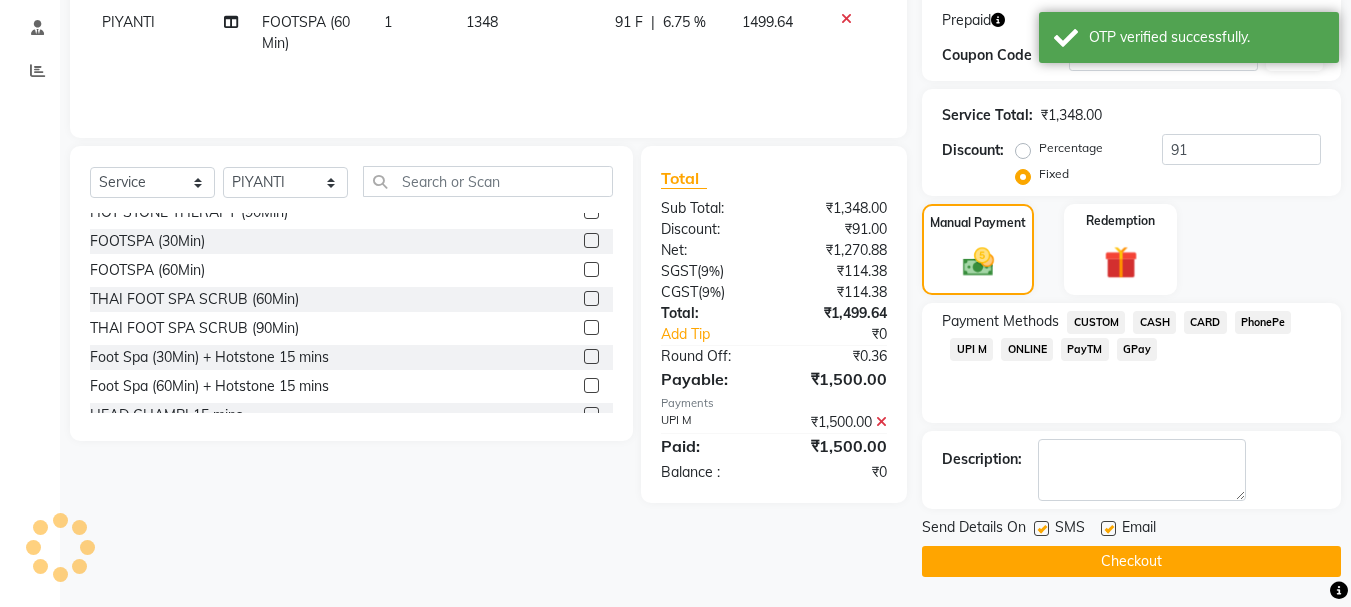 scroll, scrollTop: 330, scrollLeft: 0, axis: vertical 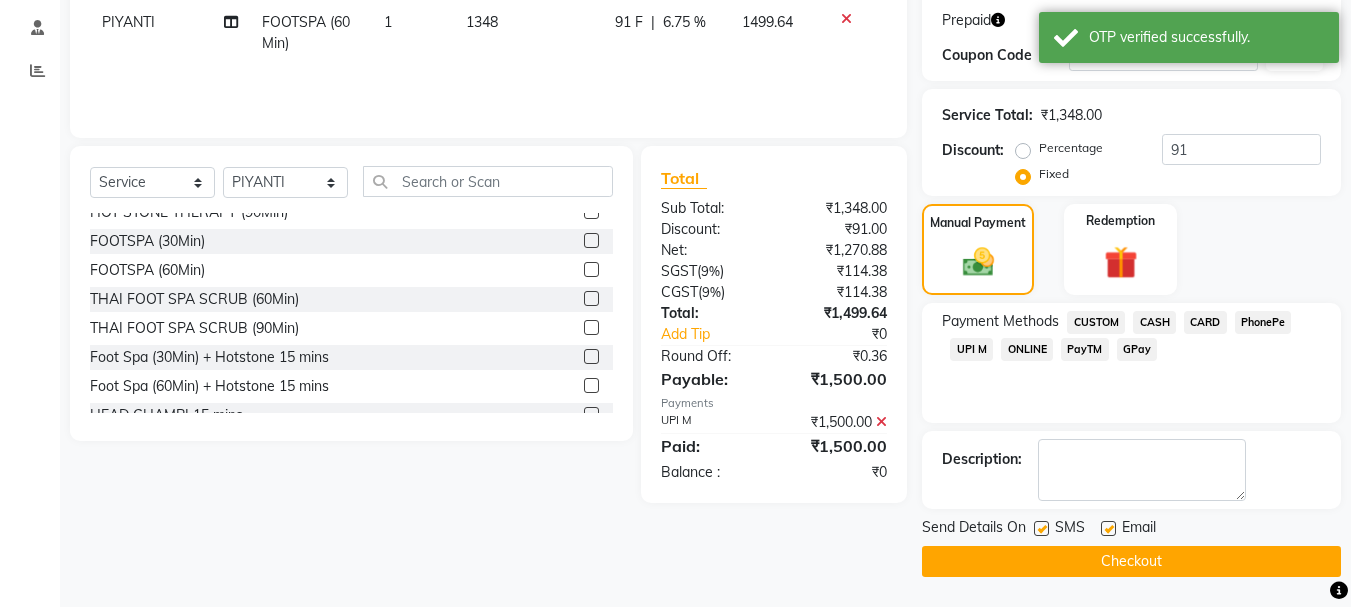 click on "Checkout" 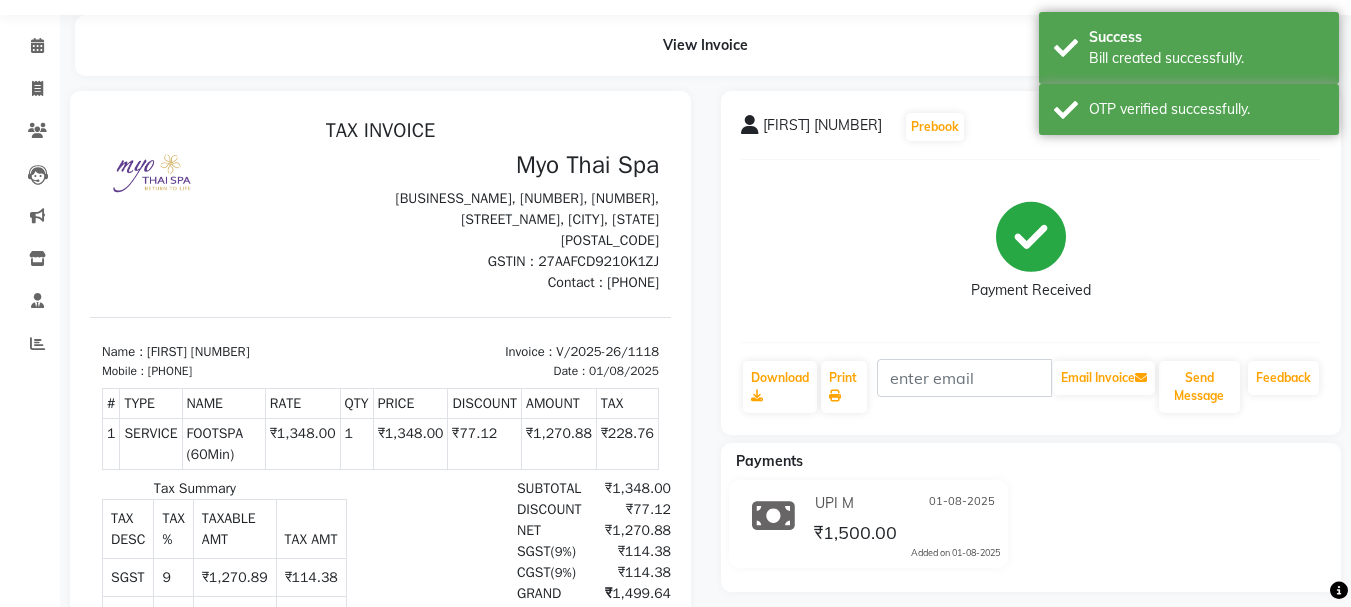 scroll, scrollTop: 0, scrollLeft: 0, axis: both 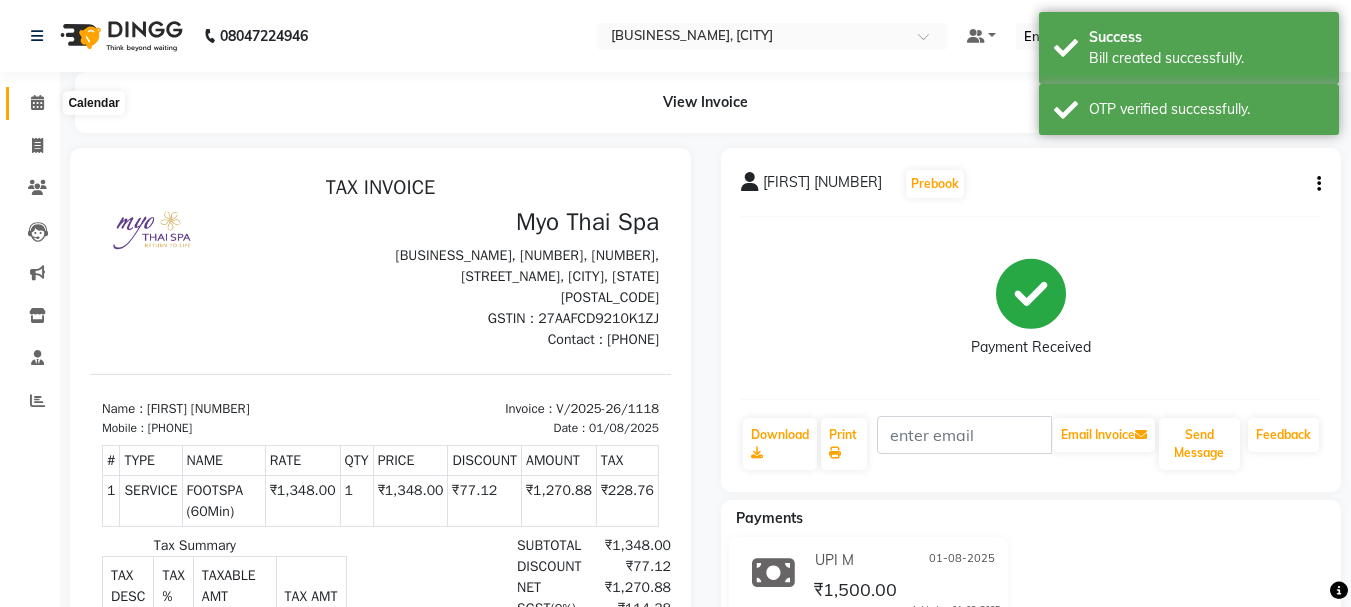 click 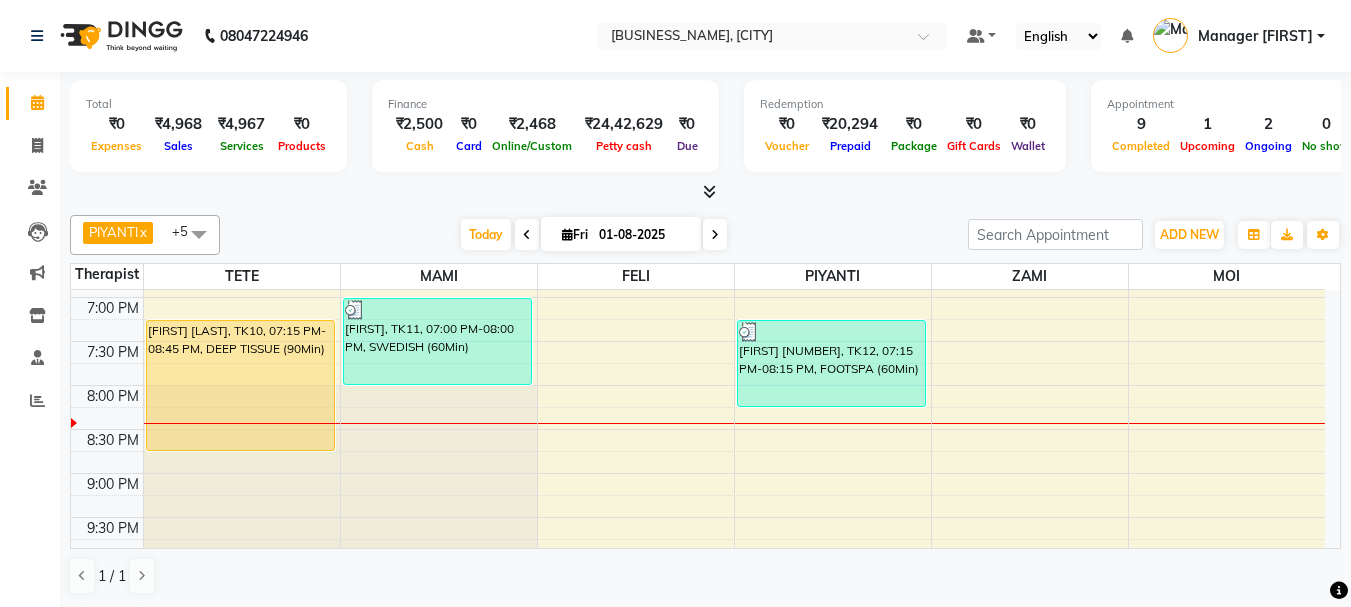 scroll, scrollTop: 900, scrollLeft: 0, axis: vertical 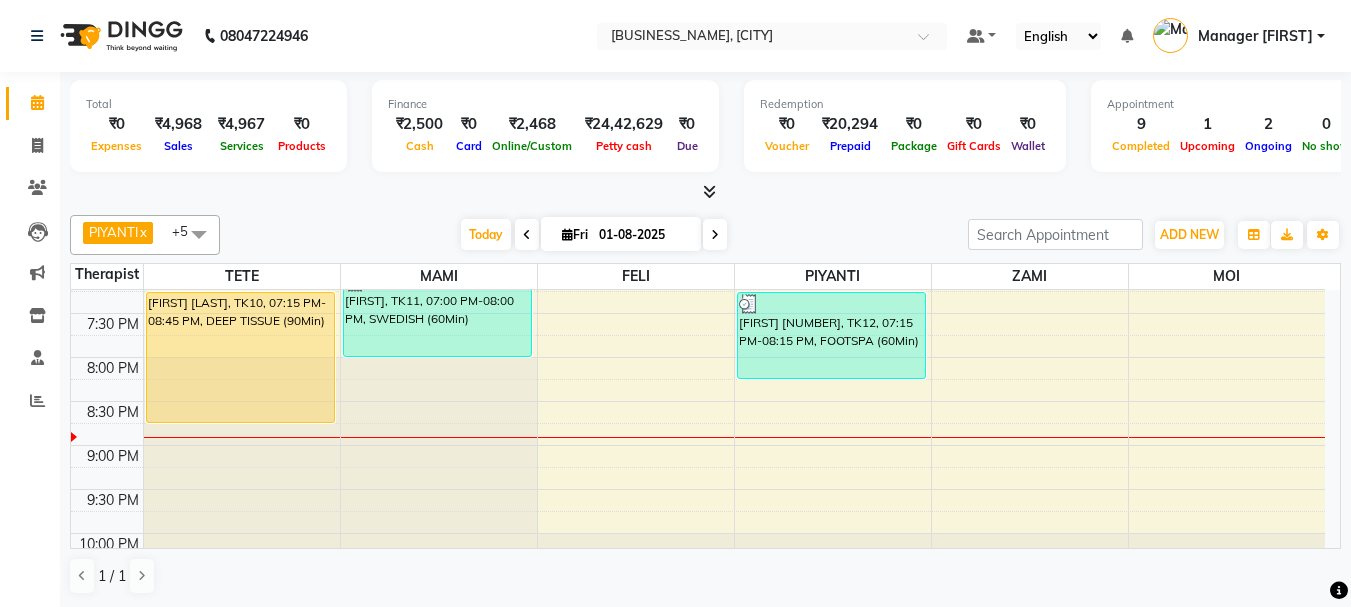 click on "[FIRST] [LAST], TK10, 07:15 PM-08:45 PM, DEEP TISSUE (90Min)" at bounding box center [240, 357] 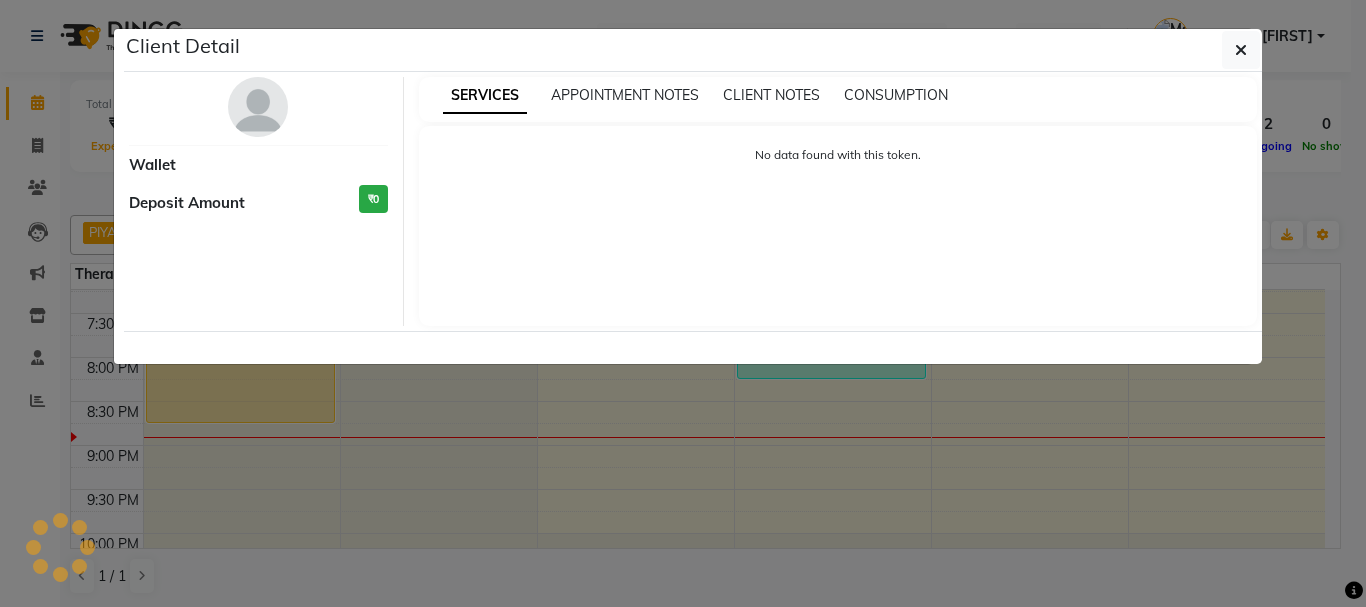 select on "1" 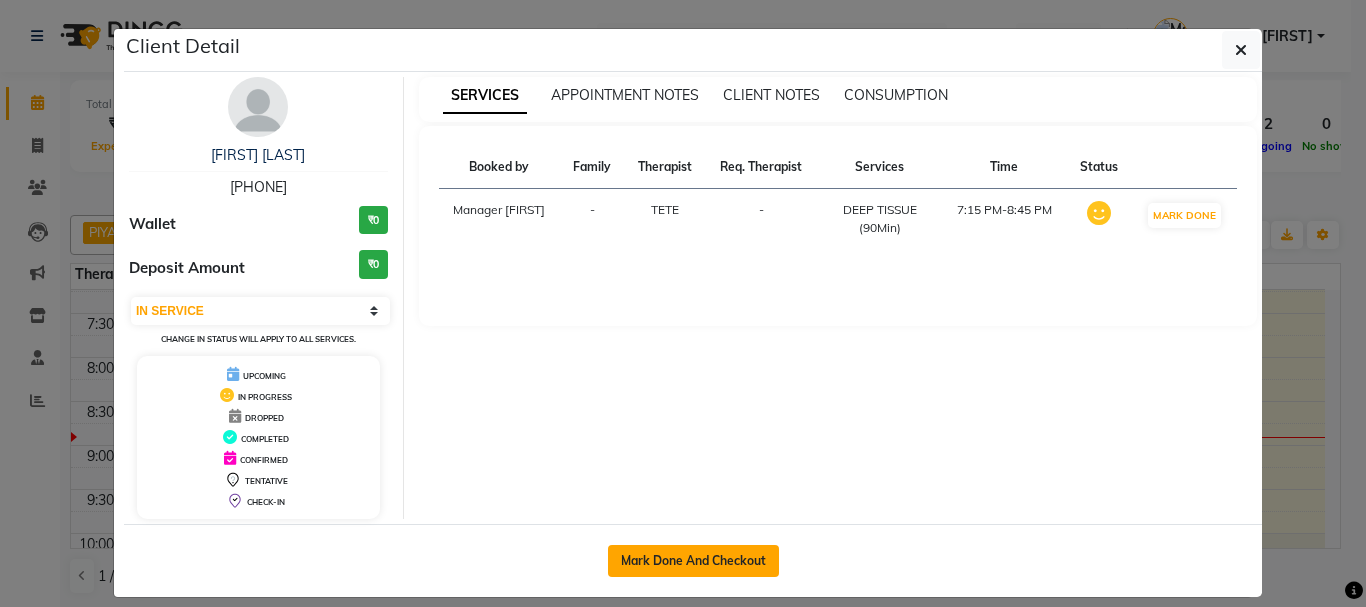 click on "Mark Done And Checkout" 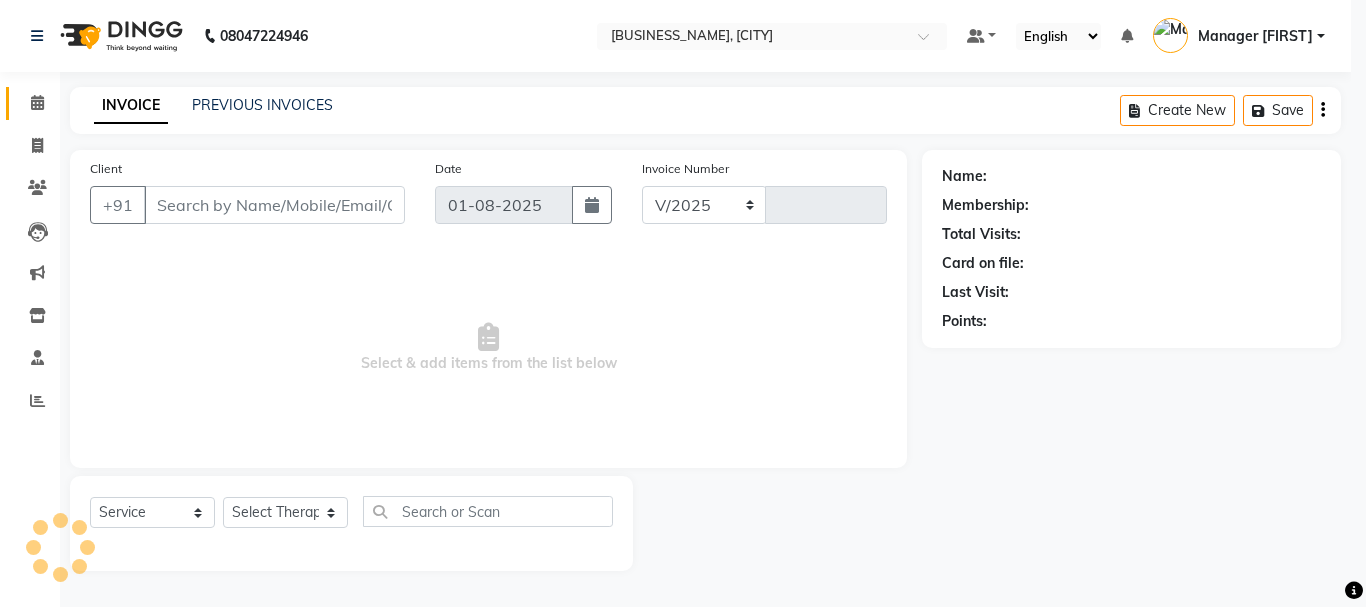 select on "5086" 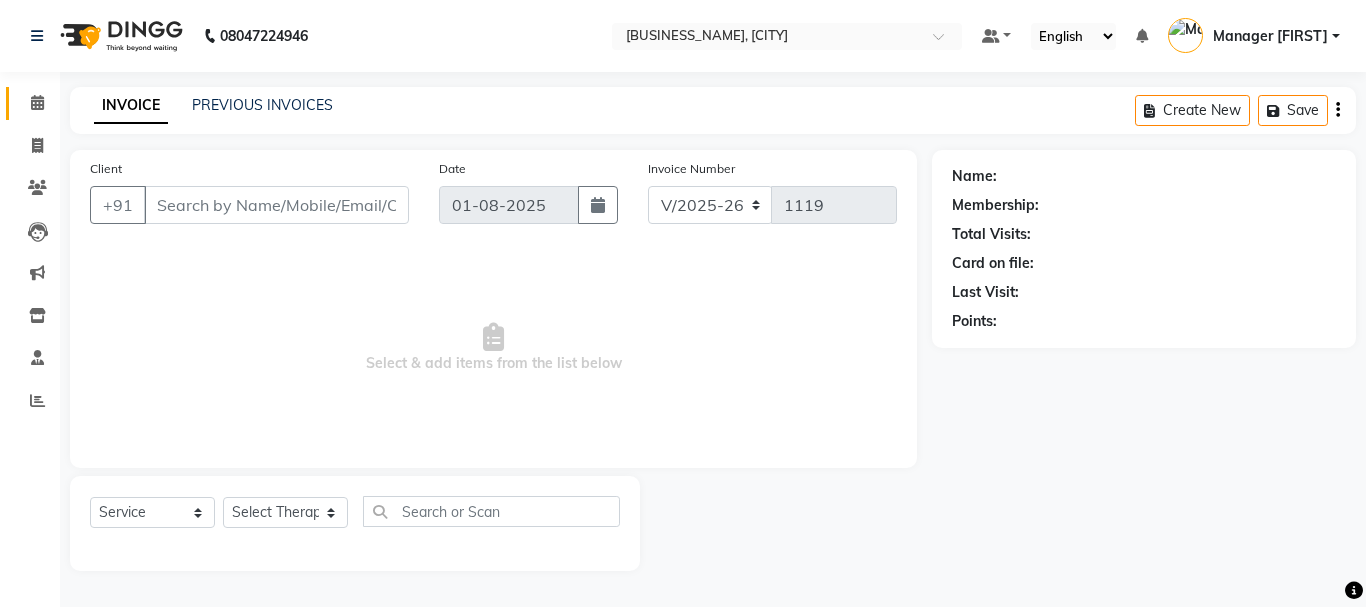 type on "[PHONE]" 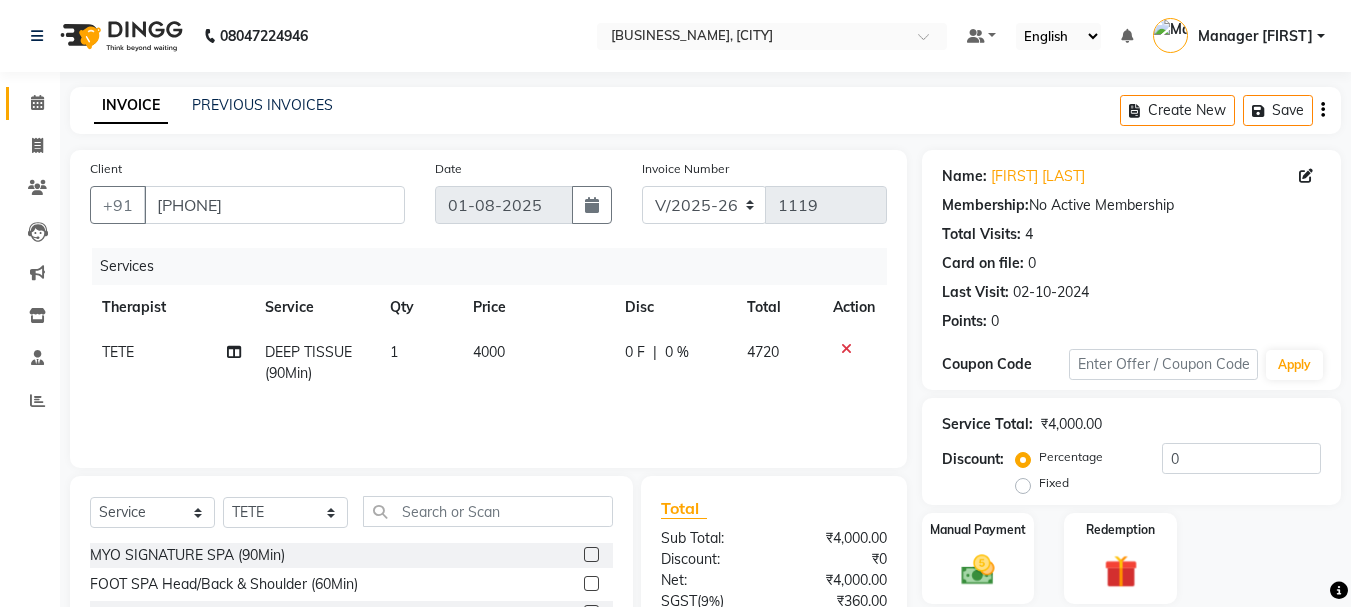 scroll, scrollTop: 194, scrollLeft: 0, axis: vertical 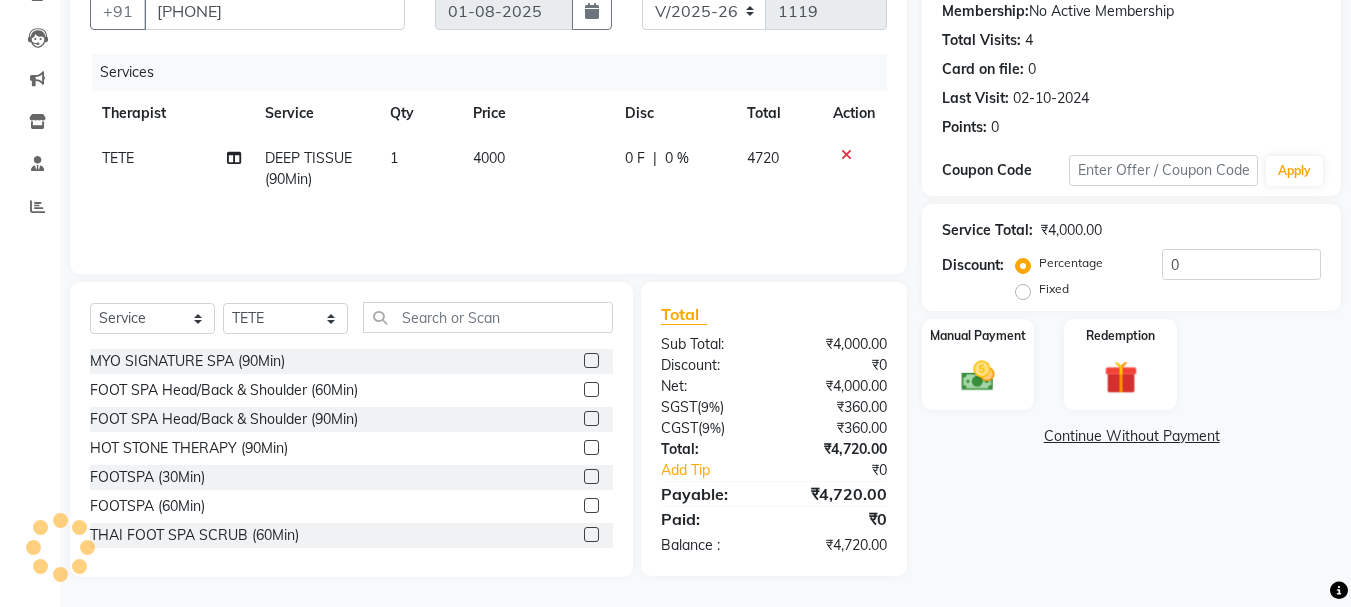 click on "Fixed" 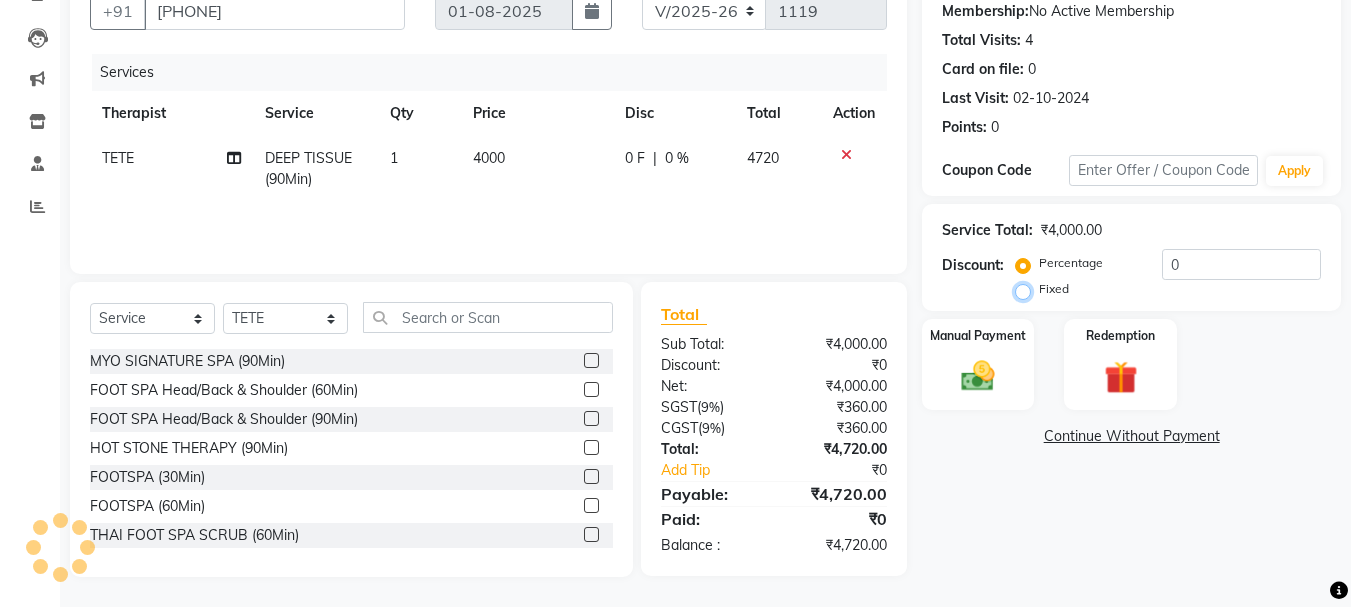 click on "Fixed" at bounding box center [1027, 289] 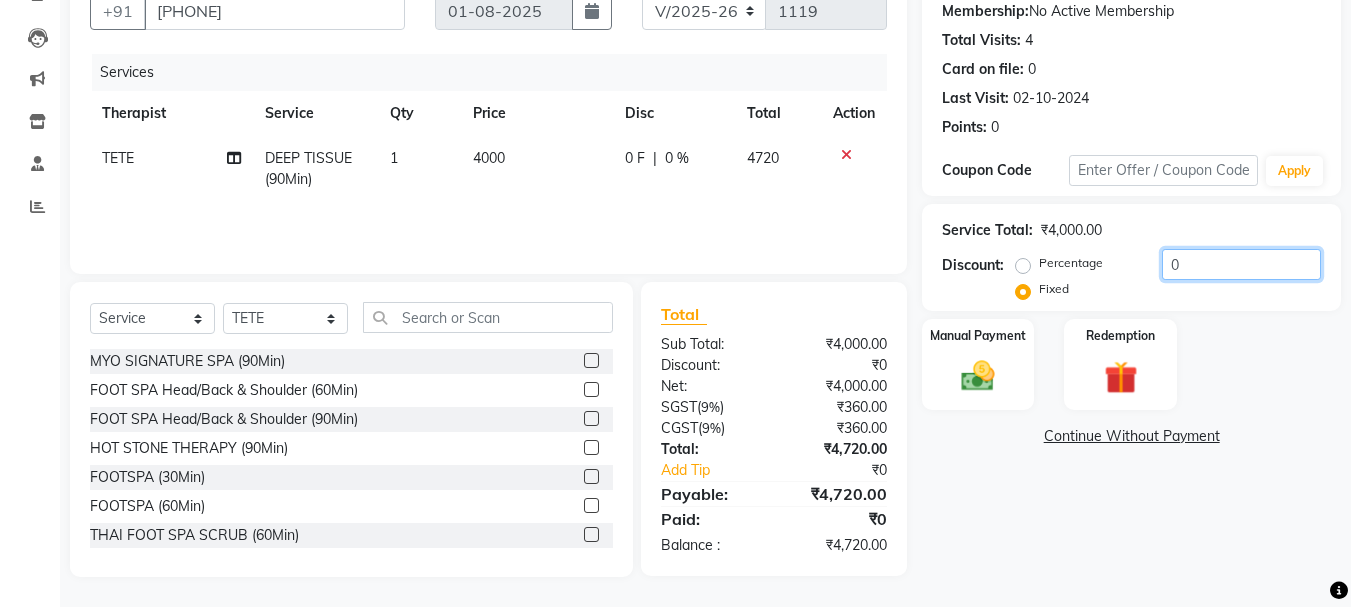 click on "0" 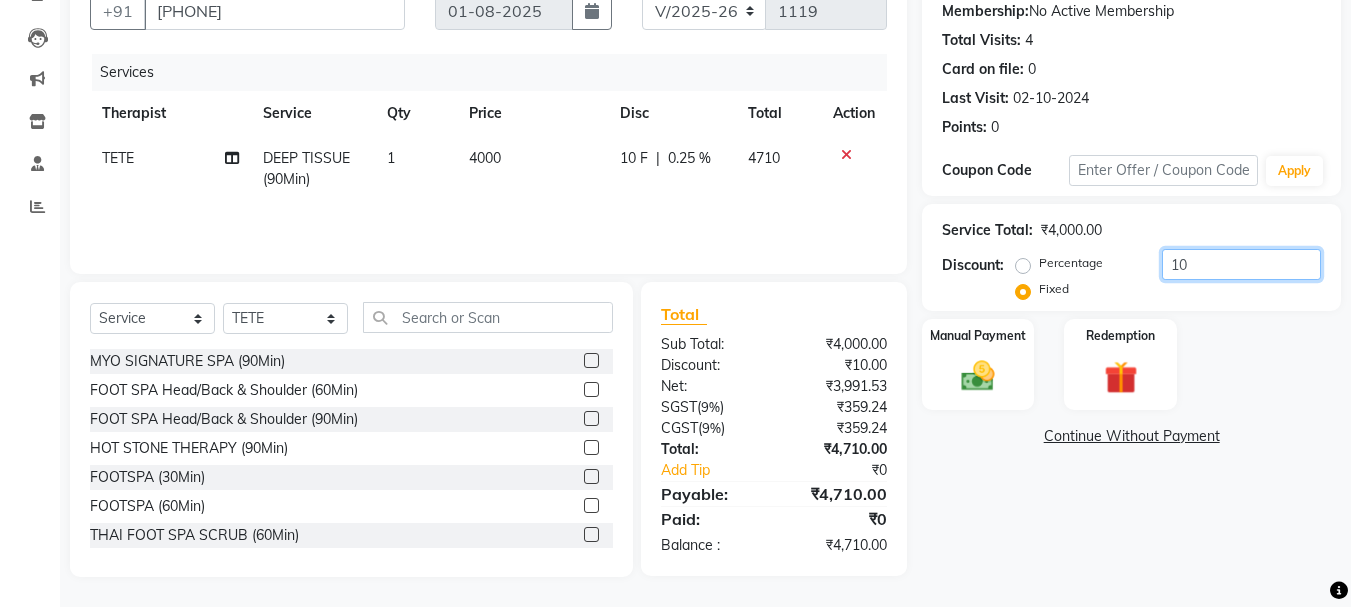 type on "10" 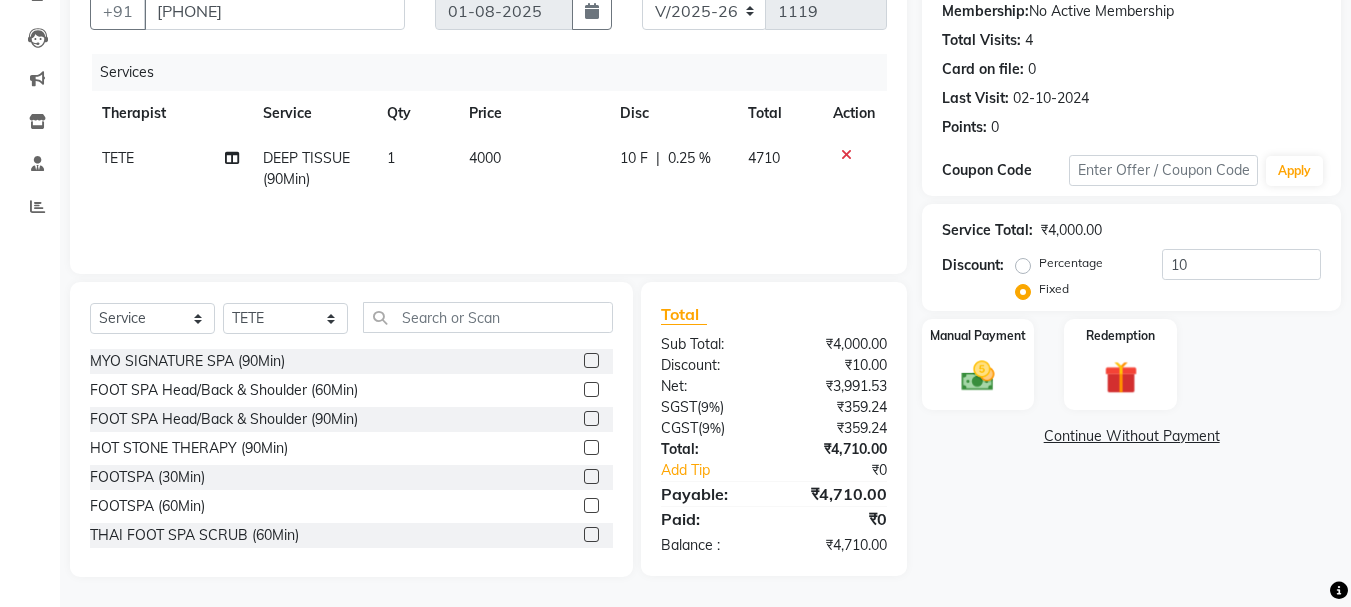 click on "Name: [FIRST] [LAST] Membership:  No Active Membership  Total Visits:  4 Card on file:  0 Last Visit:   [DATE] Points:   0  Coupon Code Apply Service Total:  ₹4,000.00  Discount:  Percentage   Fixed  10 Manual Payment Redemption  Continue Without Payment" 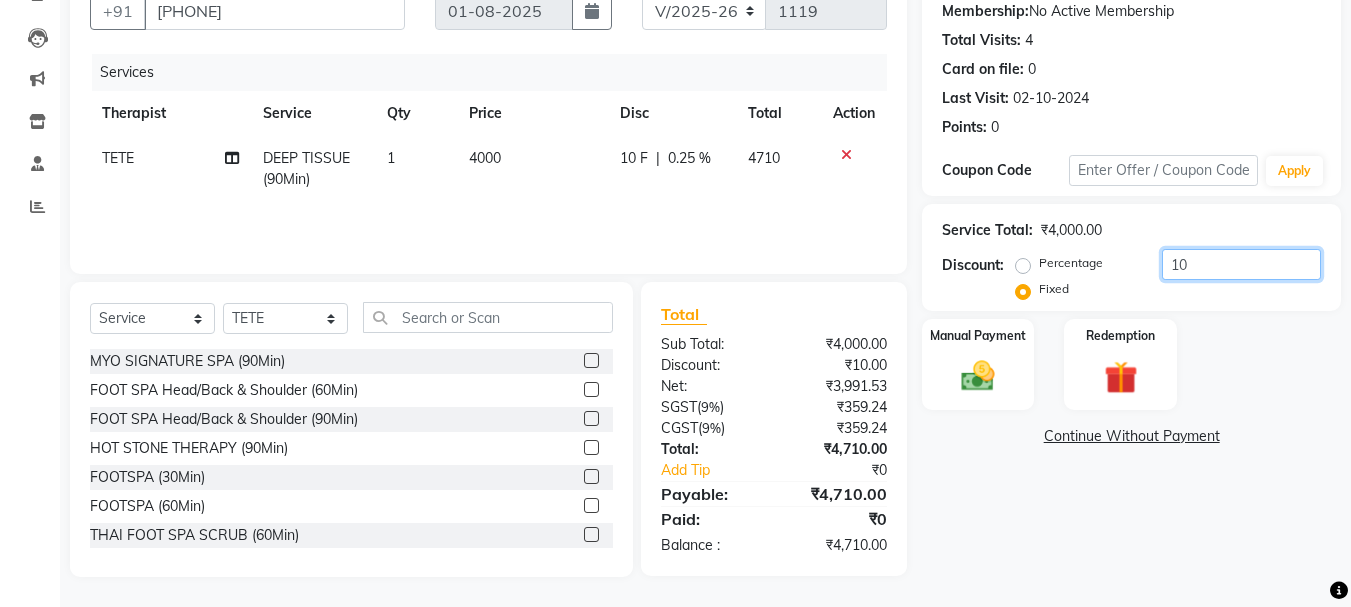 click on "10" 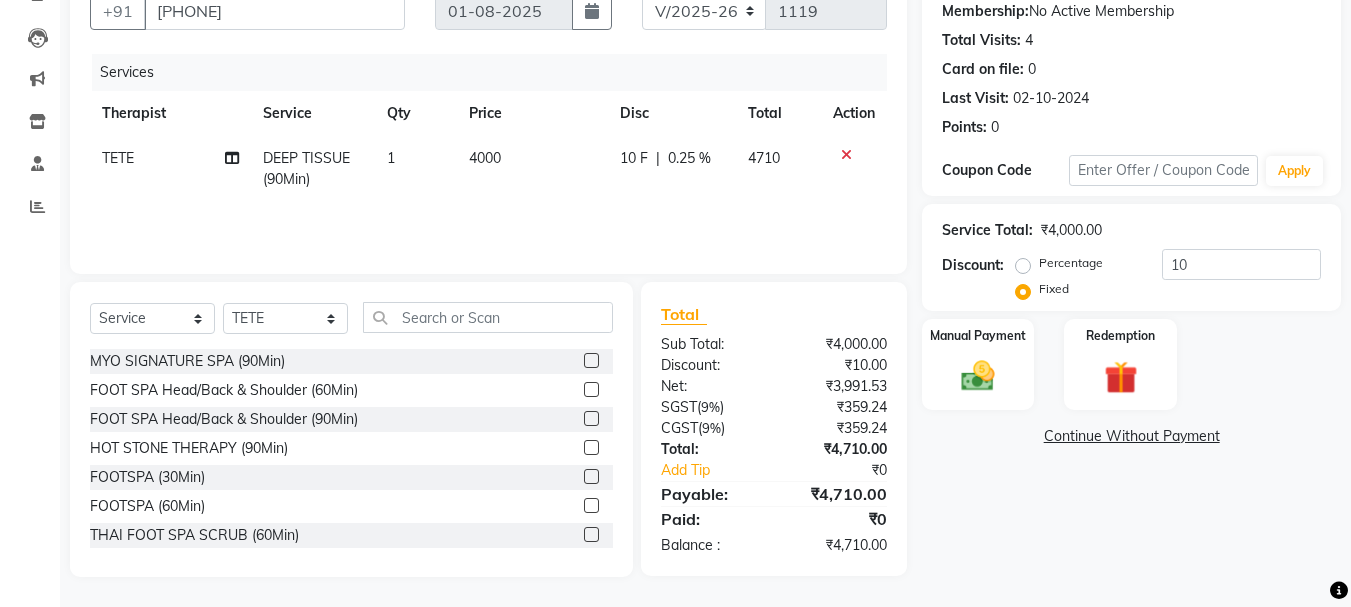 click on "Percentage" 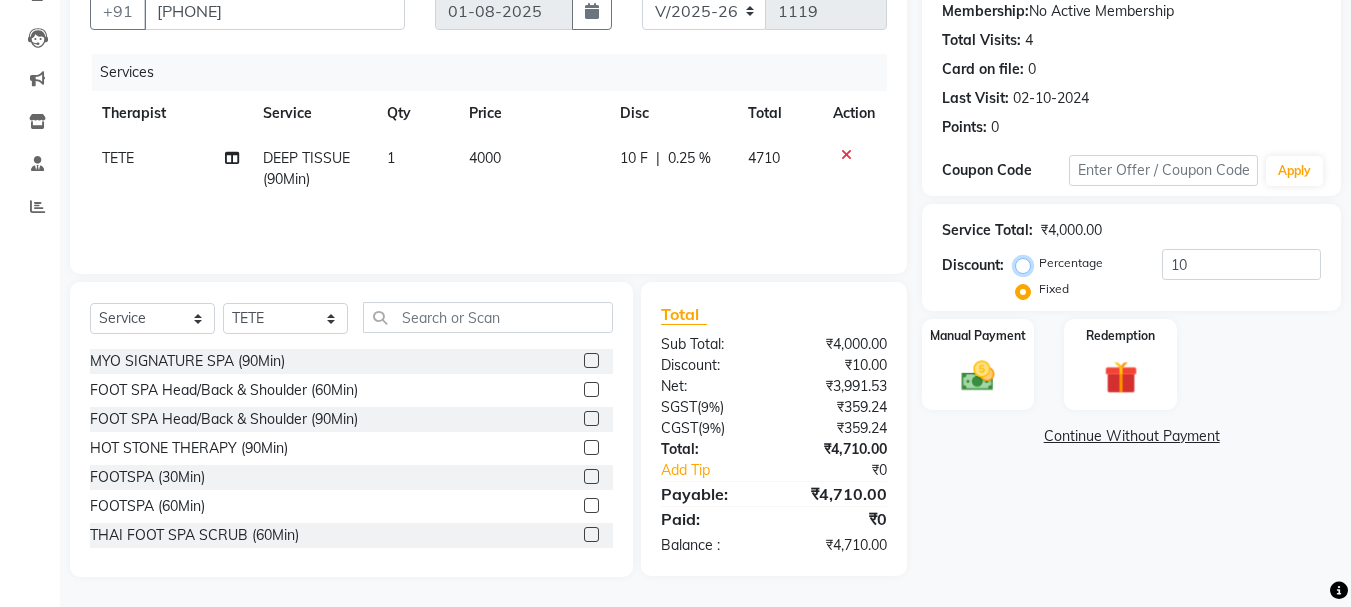 click on "Percentage" at bounding box center (1027, 263) 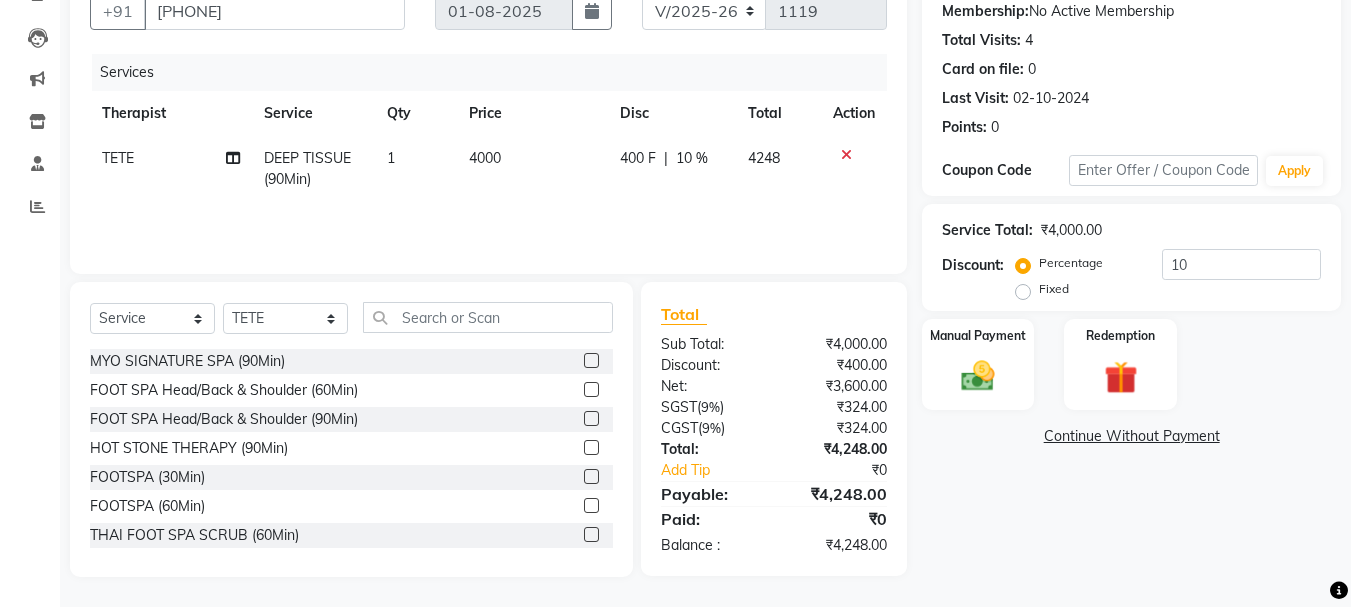 click on "Fixed" 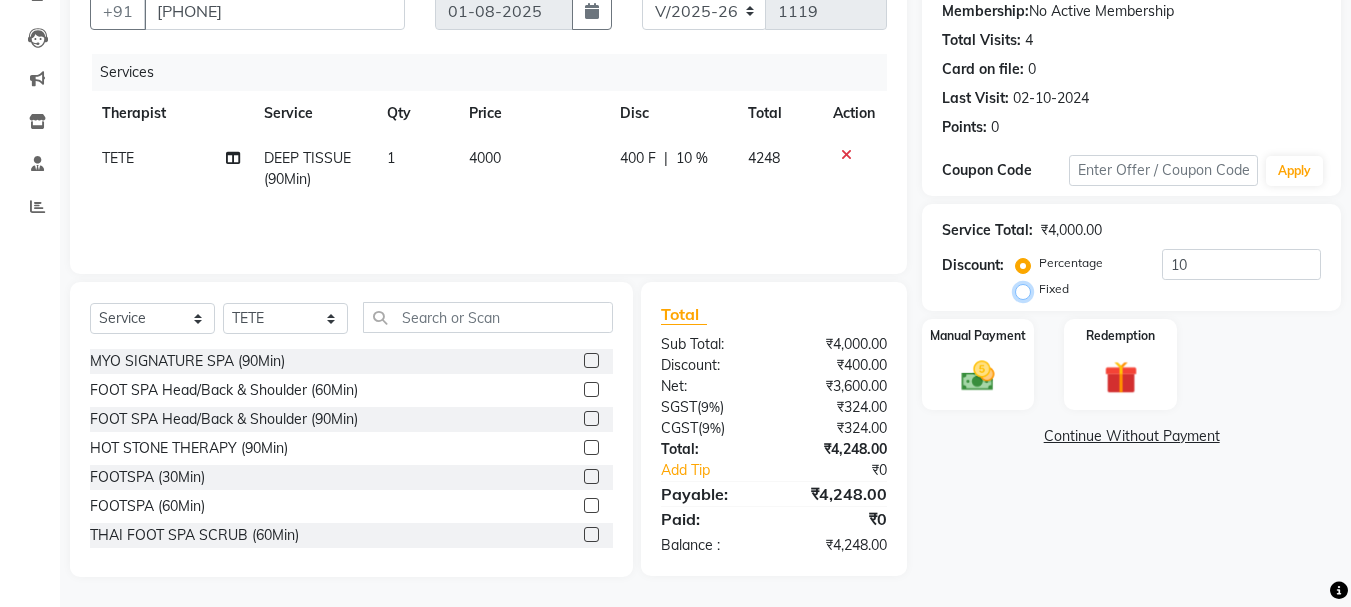 click on "Fixed" at bounding box center [1027, 289] 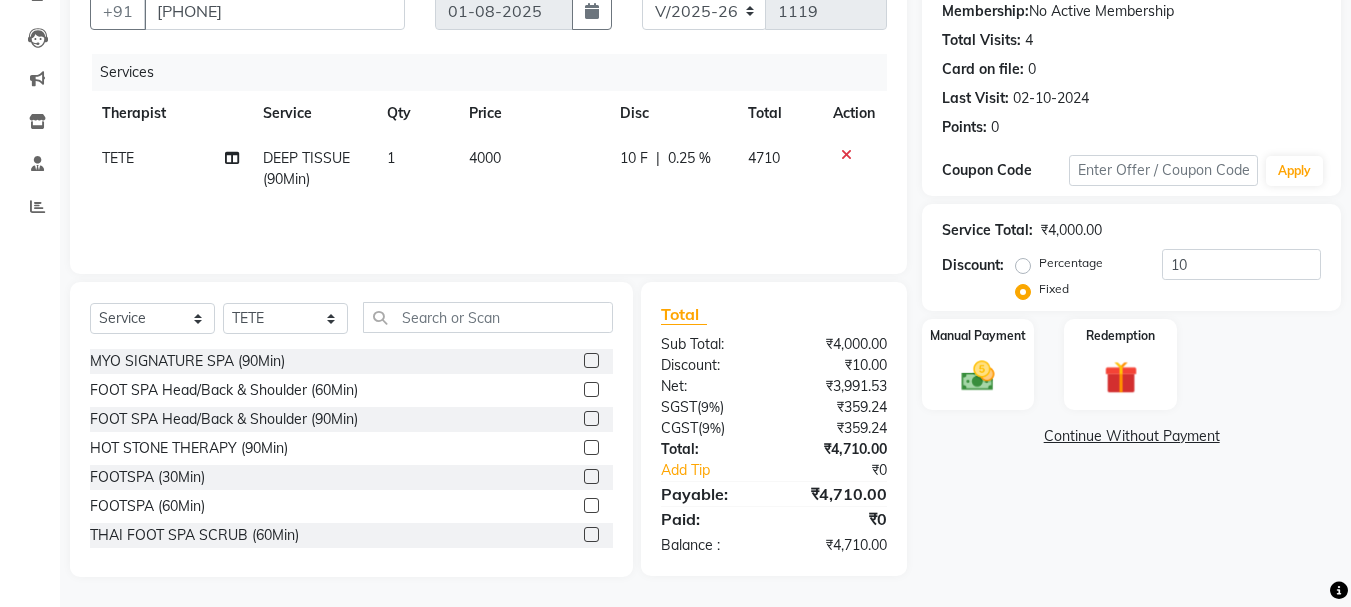 click on "Percentage" 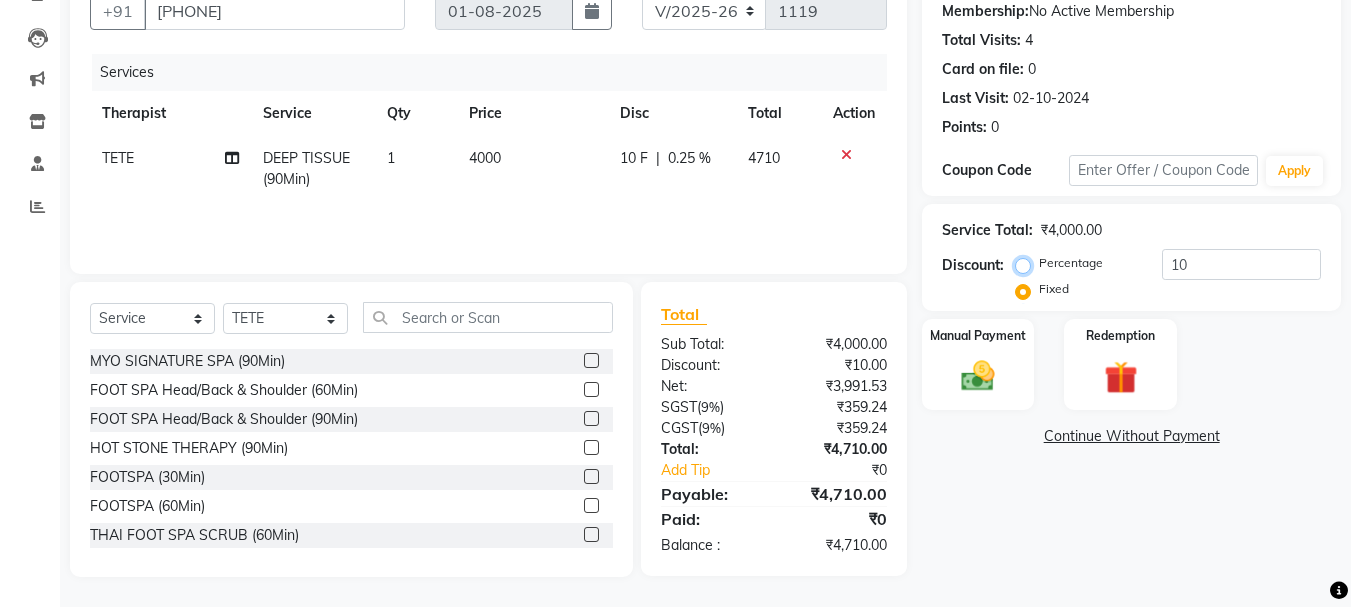 click on "Percentage" at bounding box center (1027, 263) 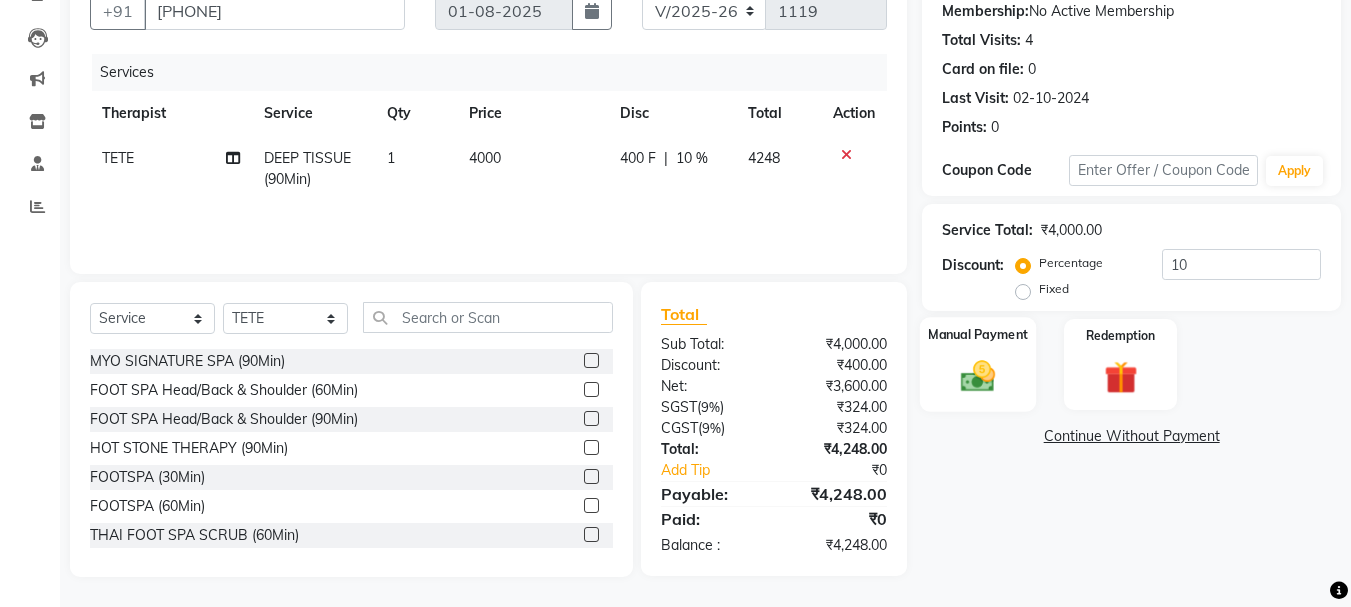 click 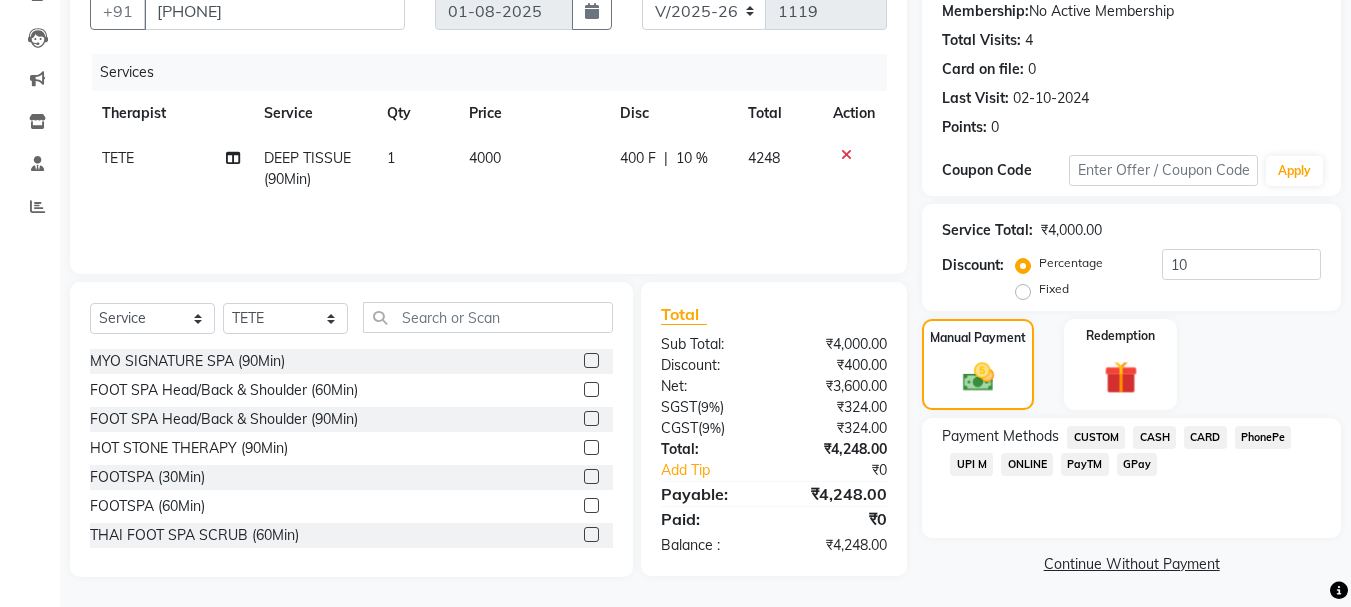 click on "UPI M" 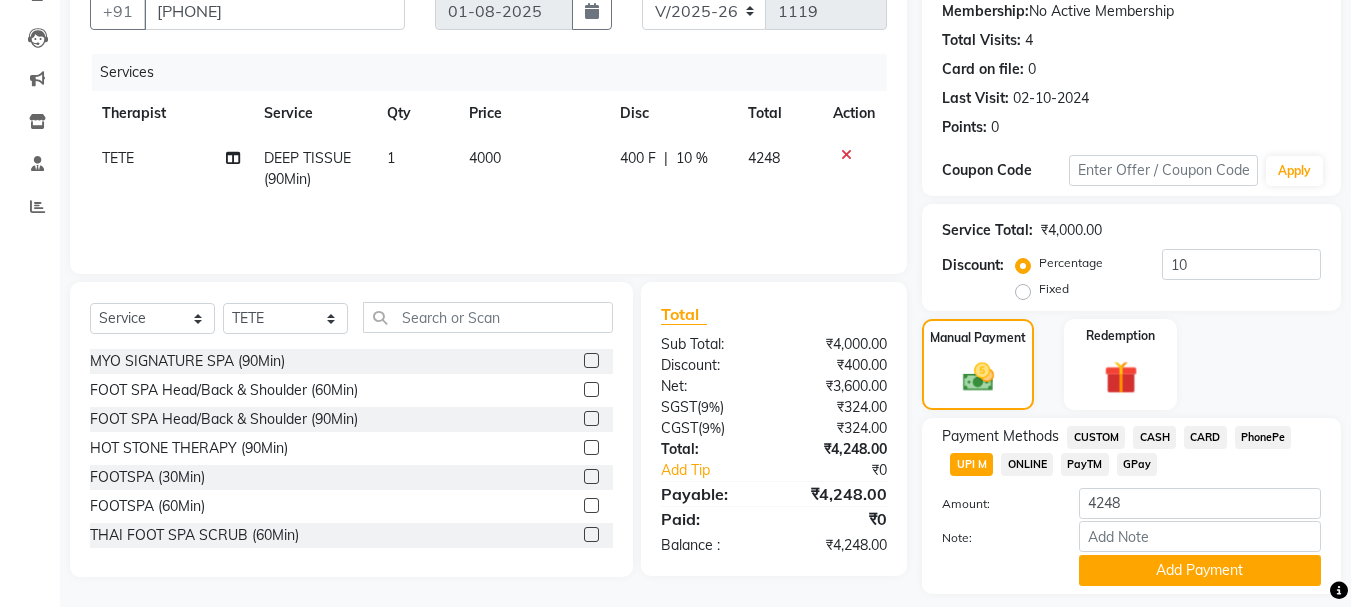 scroll, scrollTop: 252, scrollLeft: 0, axis: vertical 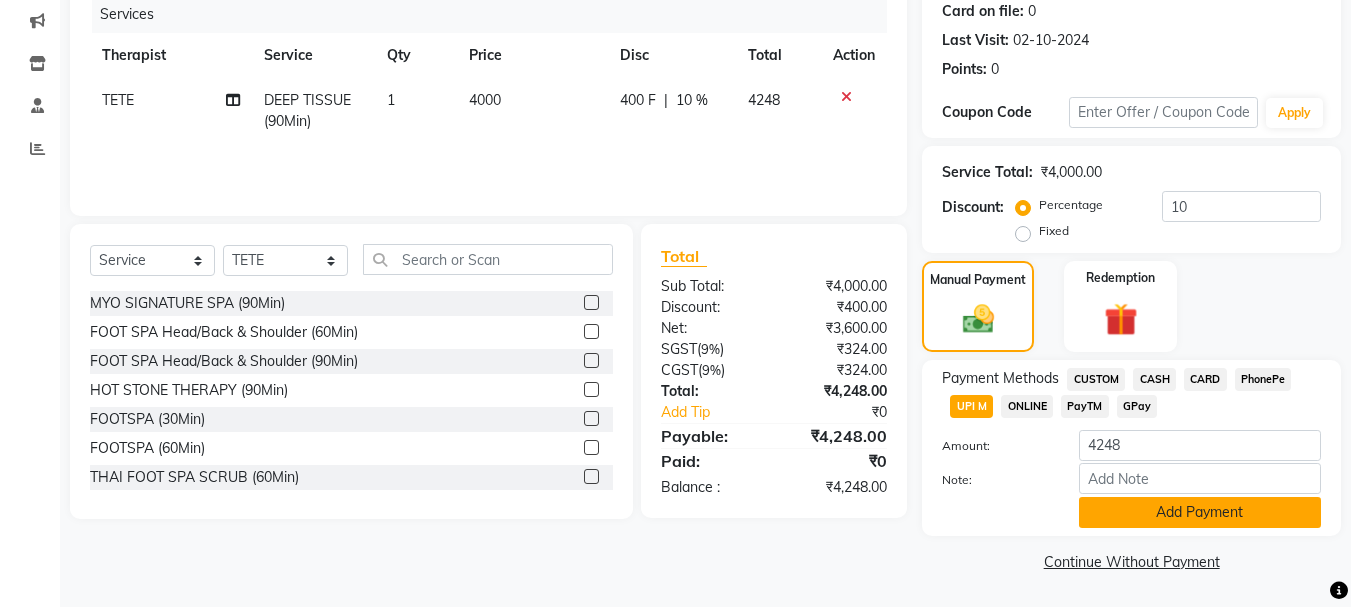 click on "Add Payment" 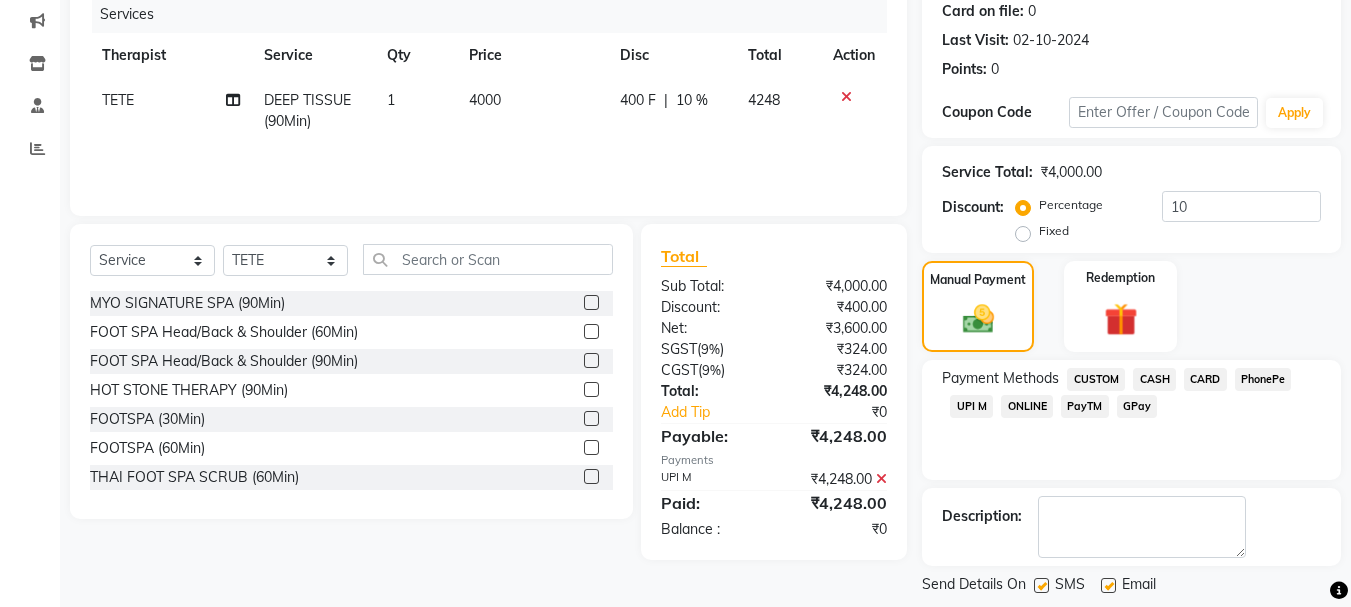 scroll, scrollTop: 348, scrollLeft: 0, axis: vertical 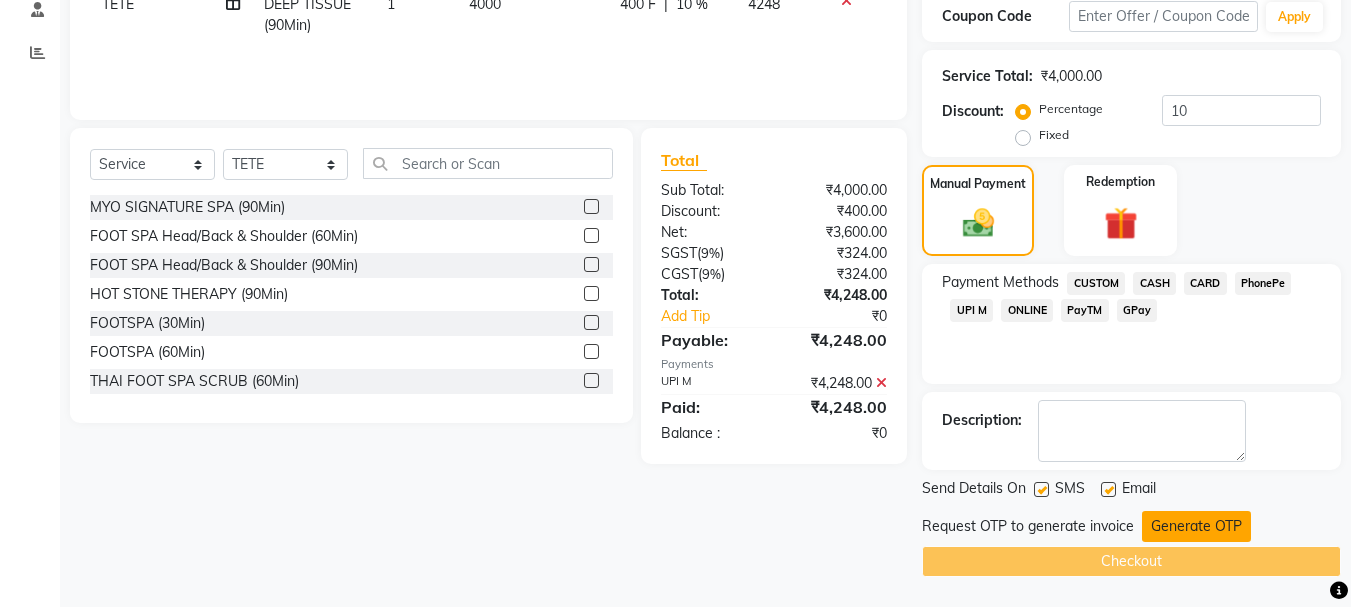 click on "Generate OTP" 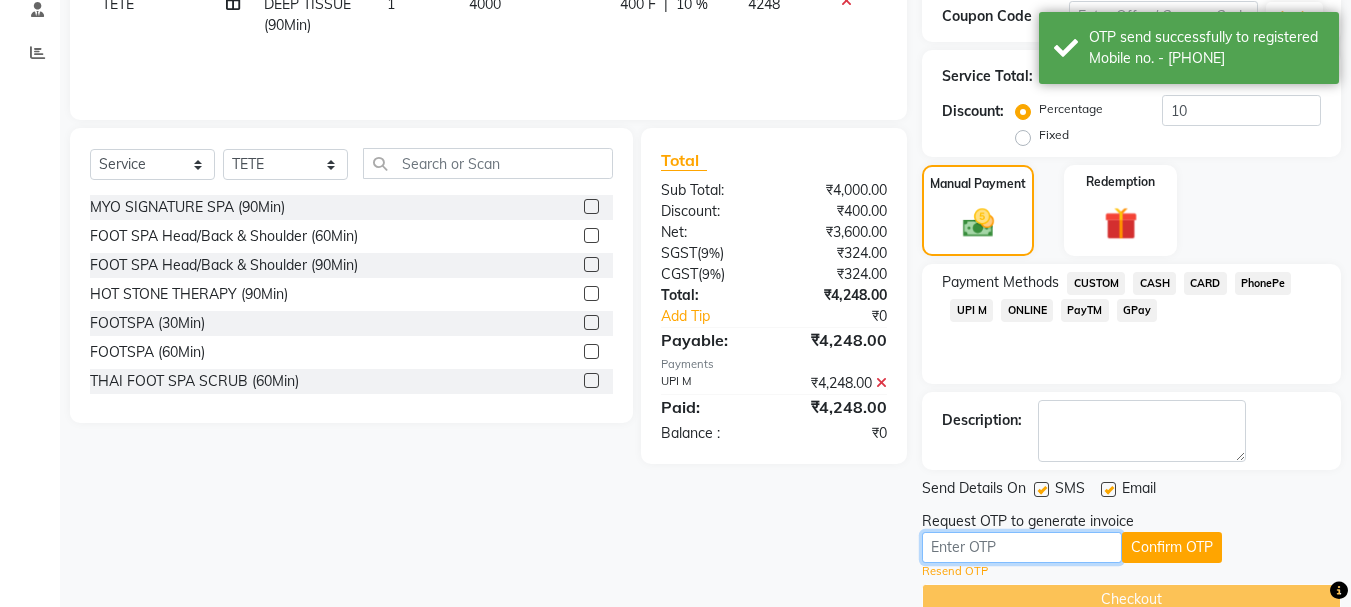 click at bounding box center (1022, 547) 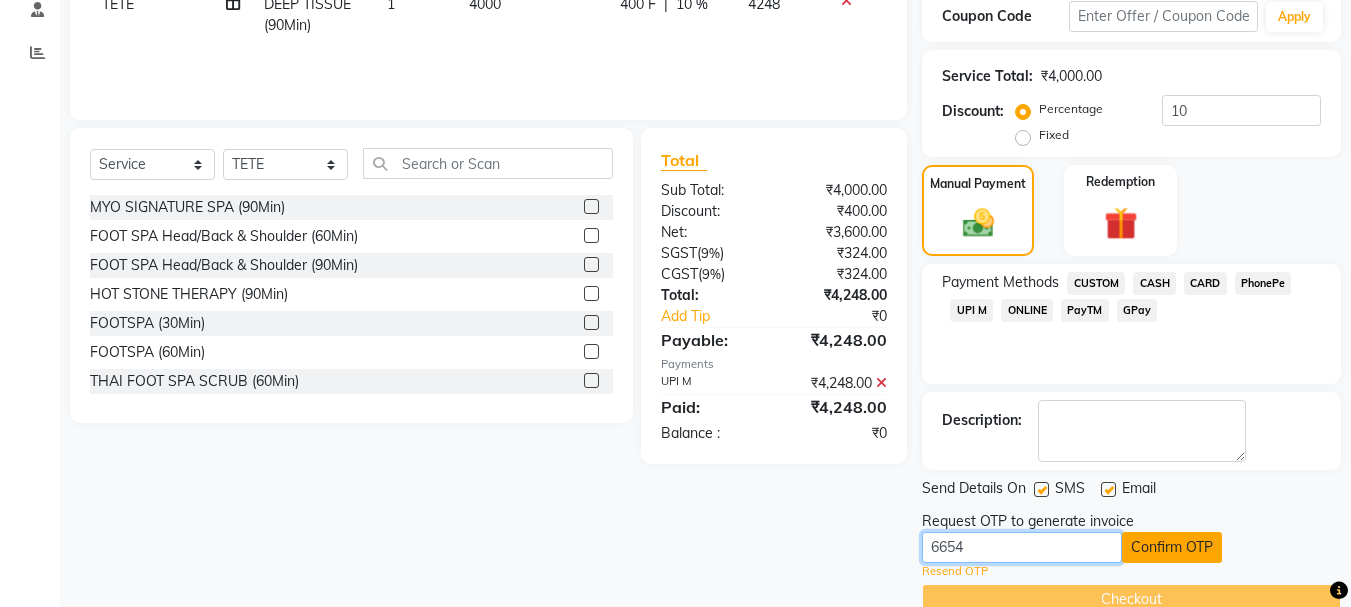 type on "6654" 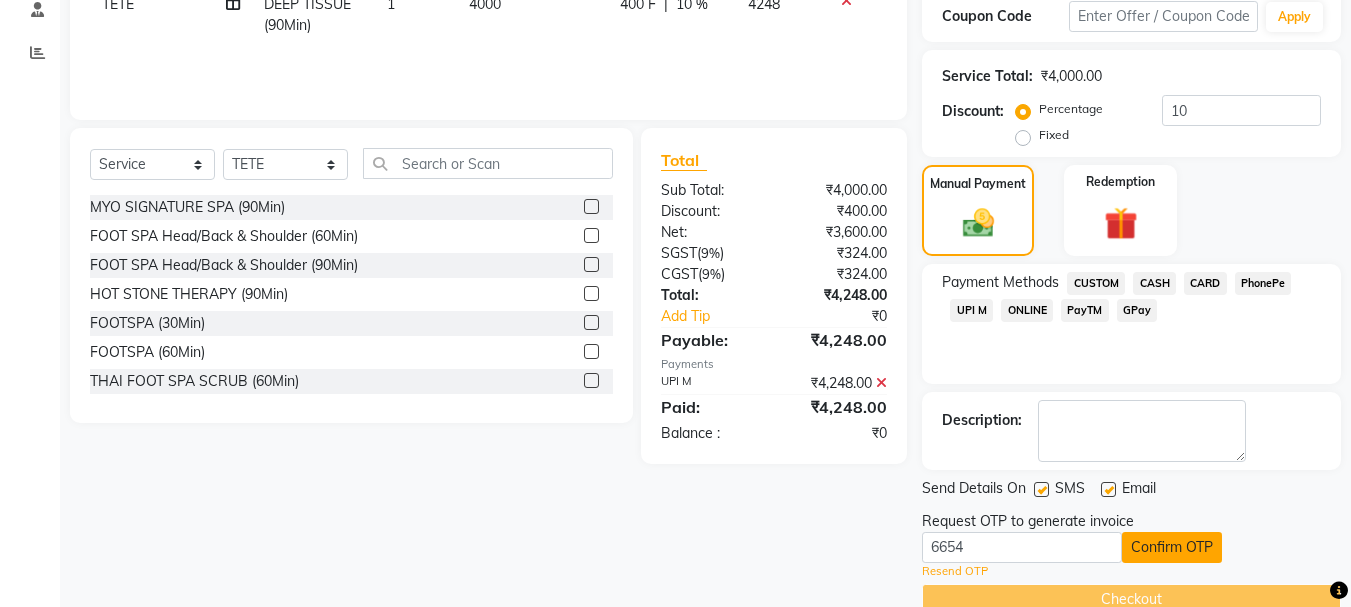 click on "Confirm OTP" 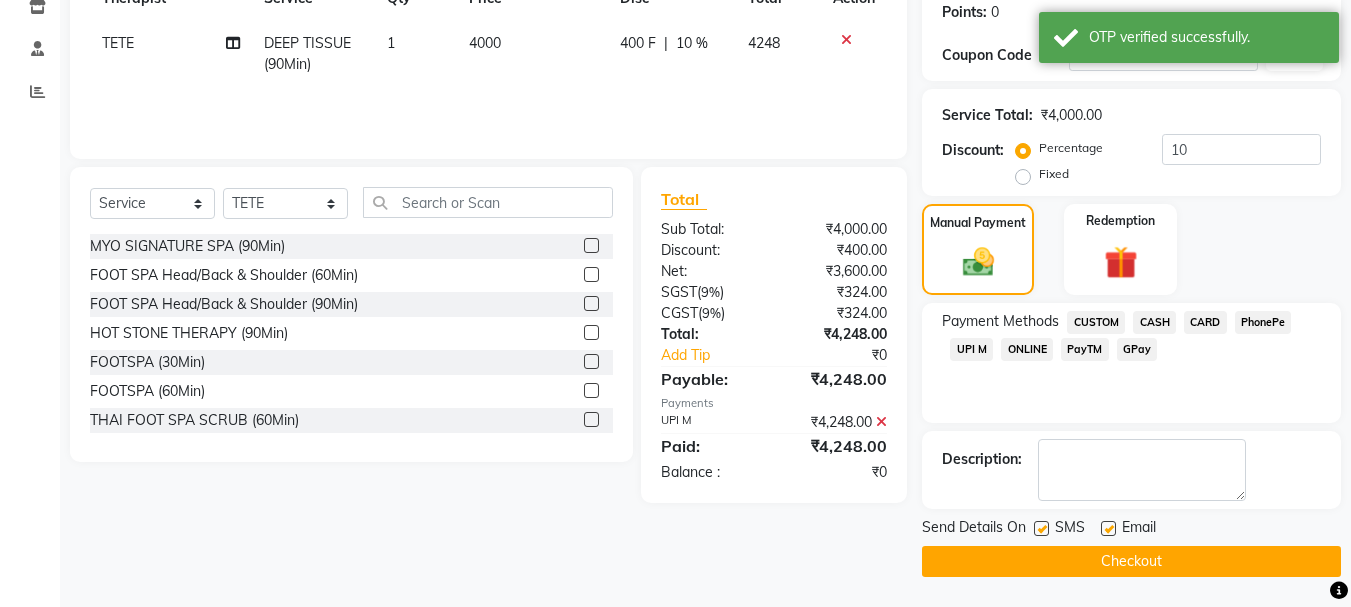 scroll, scrollTop: 309, scrollLeft: 0, axis: vertical 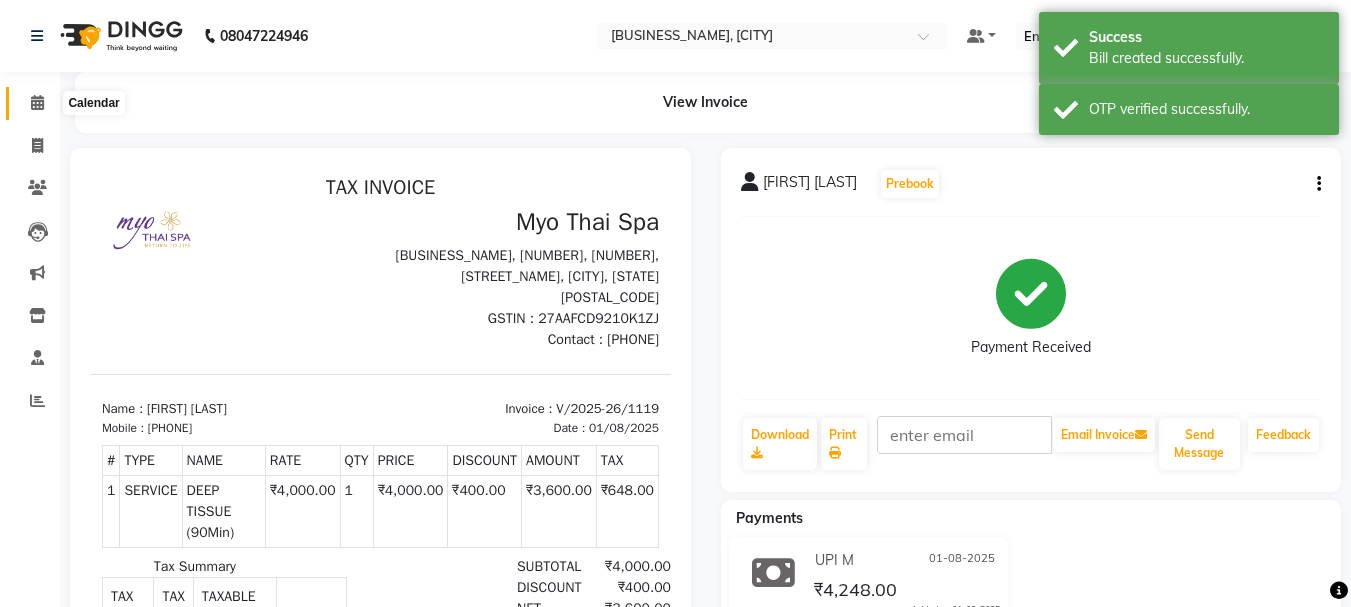 click 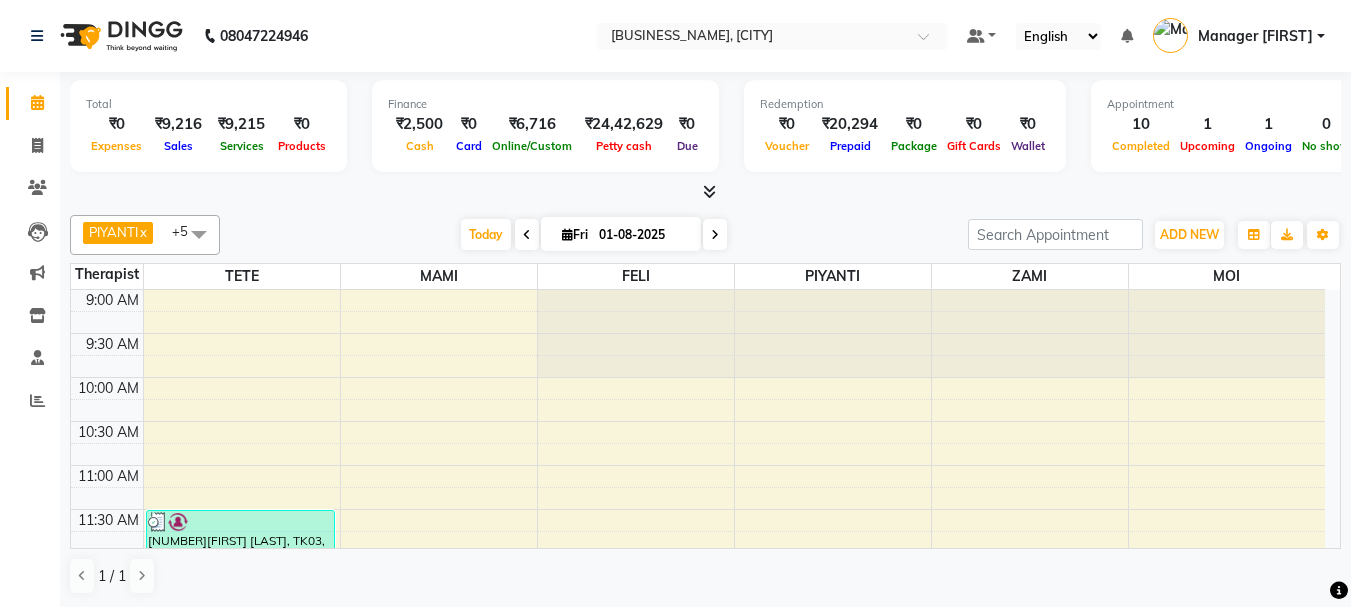 scroll, scrollTop: 200, scrollLeft: 0, axis: vertical 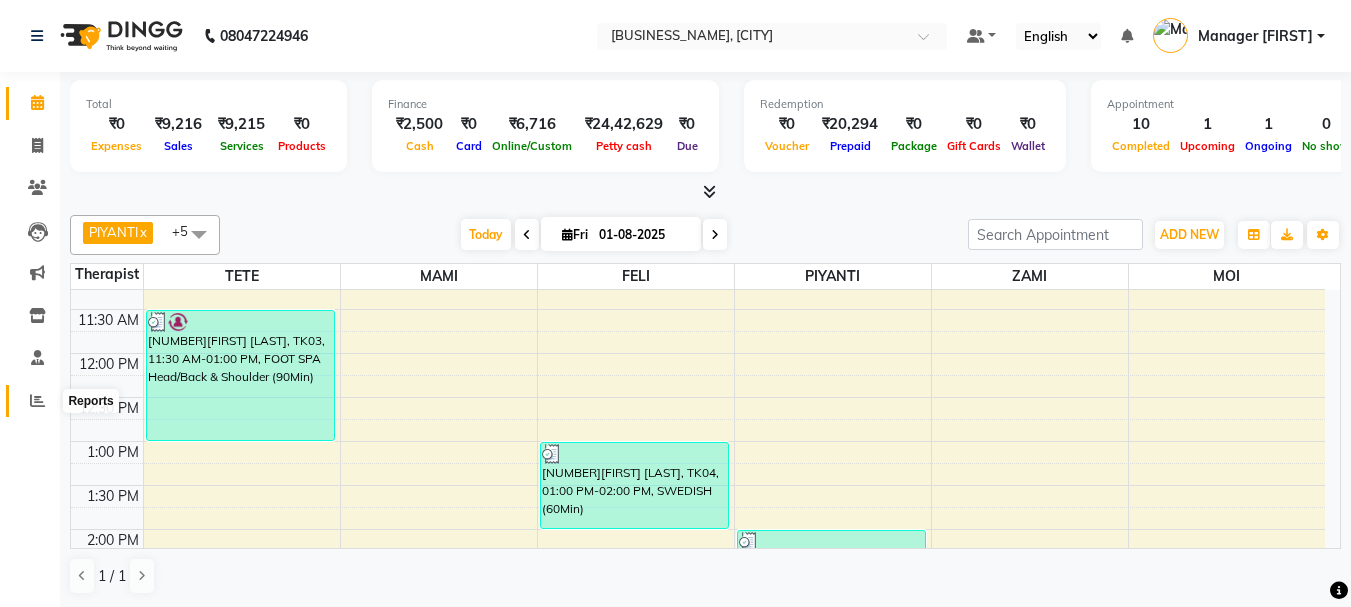 click 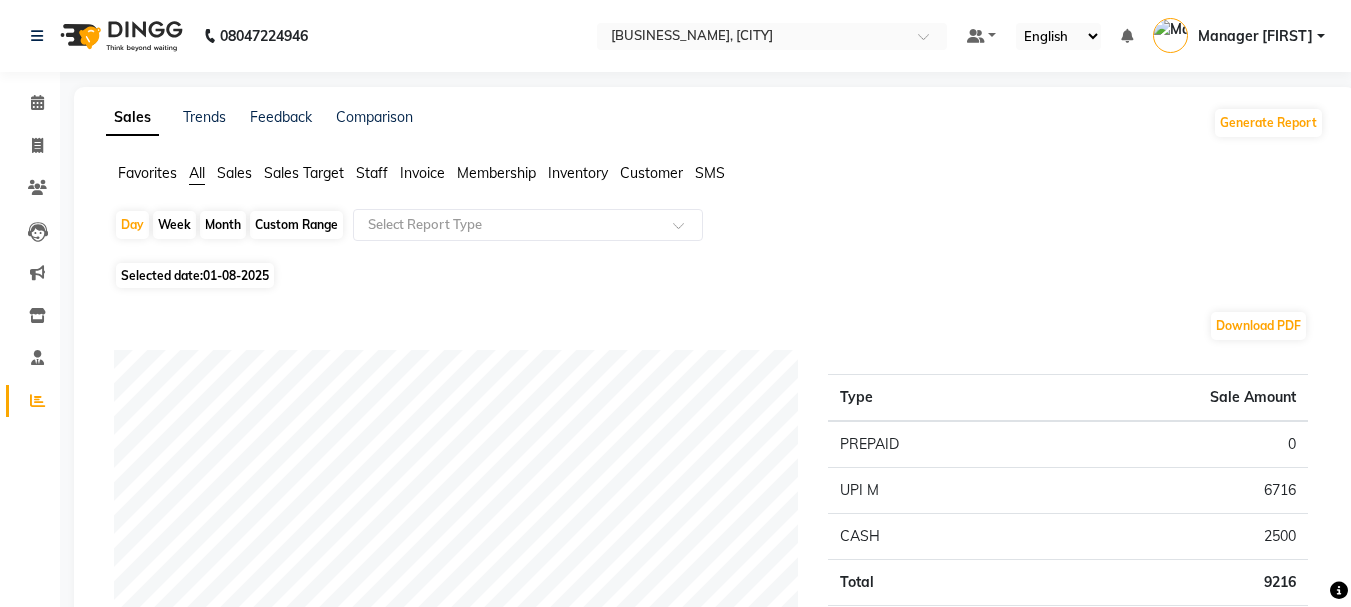 scroll, scrollTop: 100, scrollLeft: 0, axis: vertical 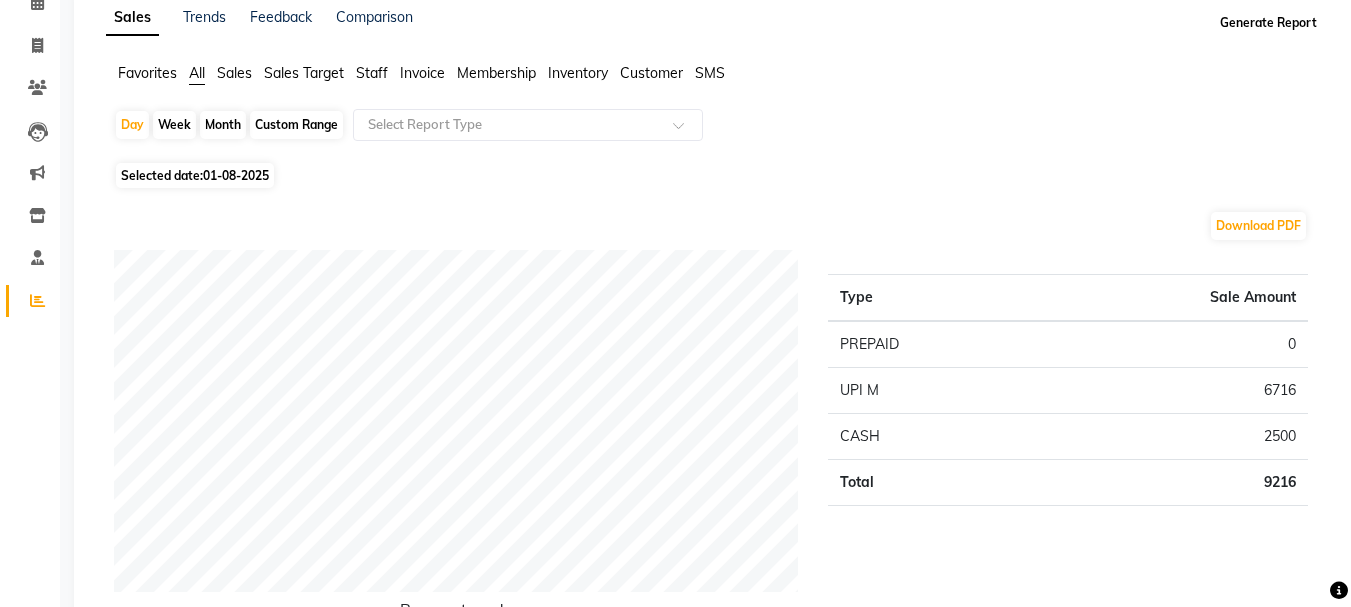 click on "Generate Report" 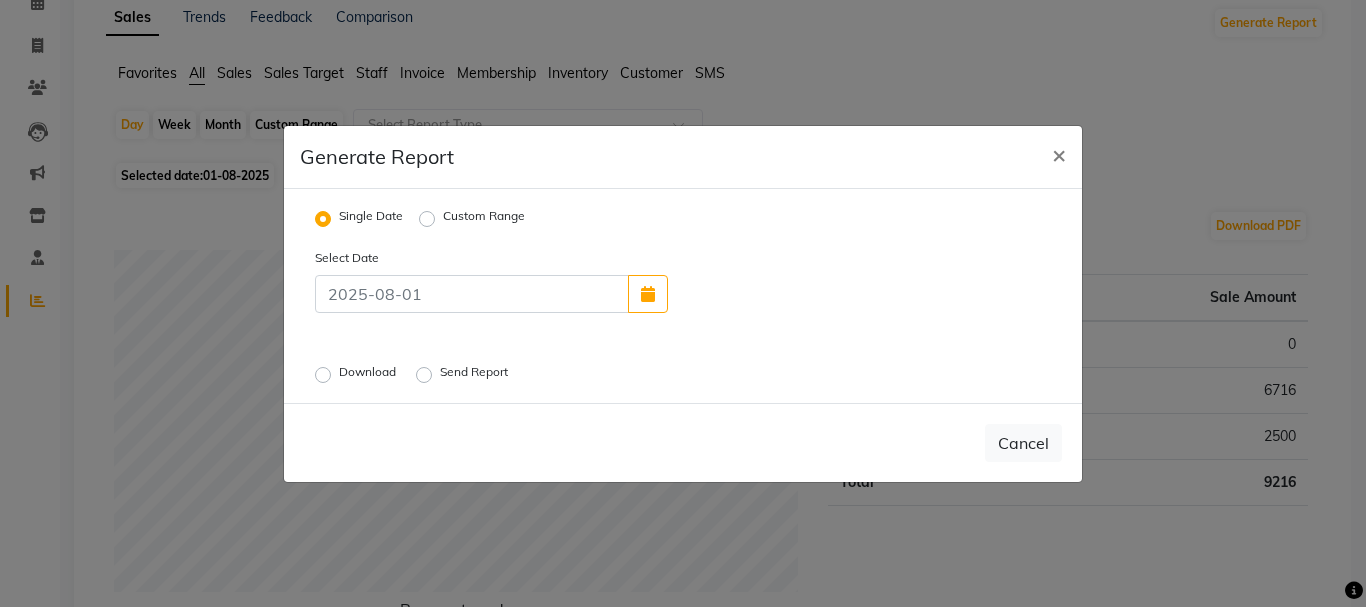 click on "Download  Send Report" 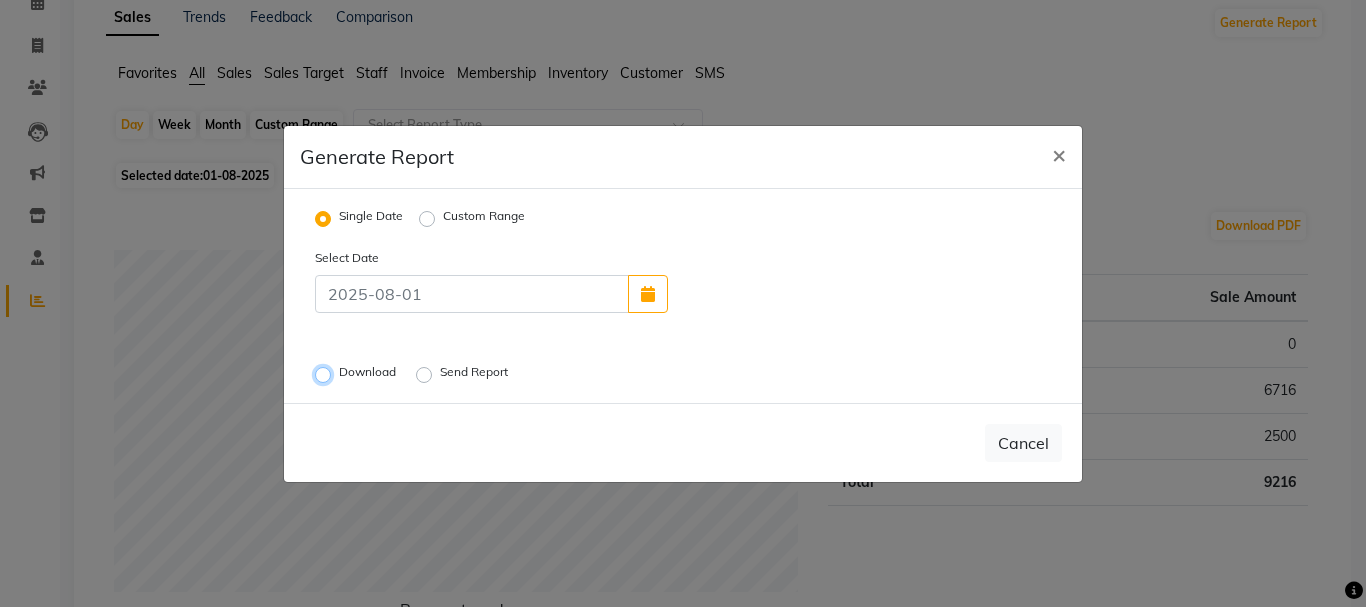 click on "Download" at bounding box center [326, 374] 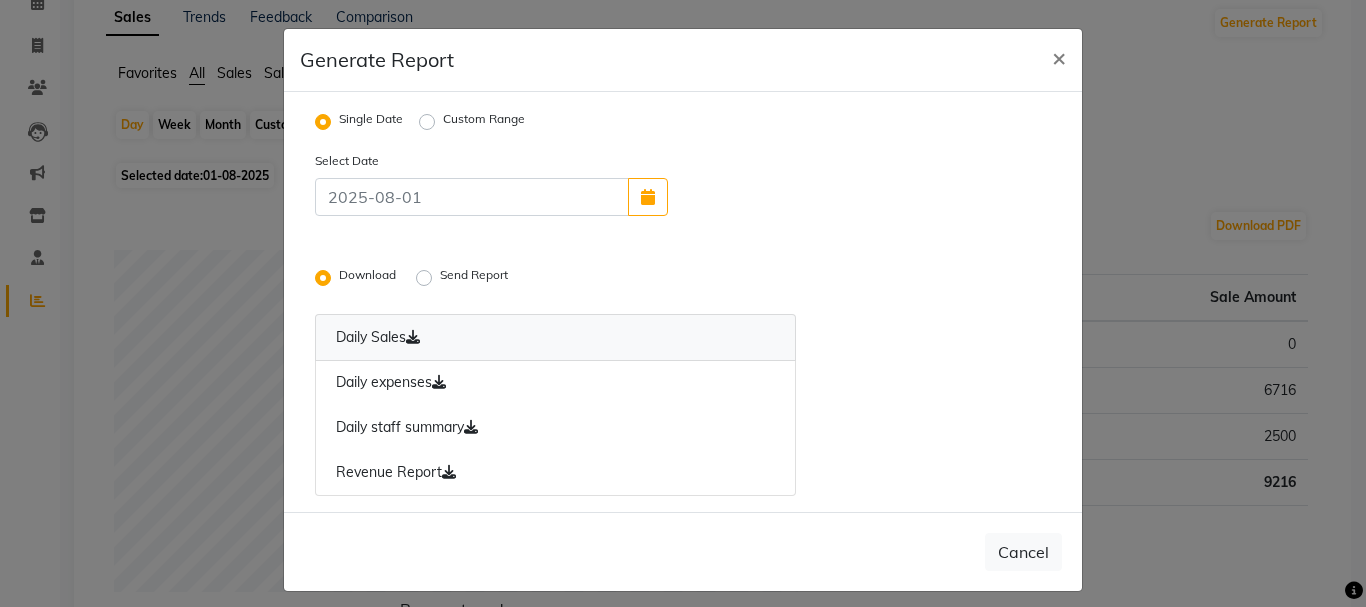 click on "Daily Sales" 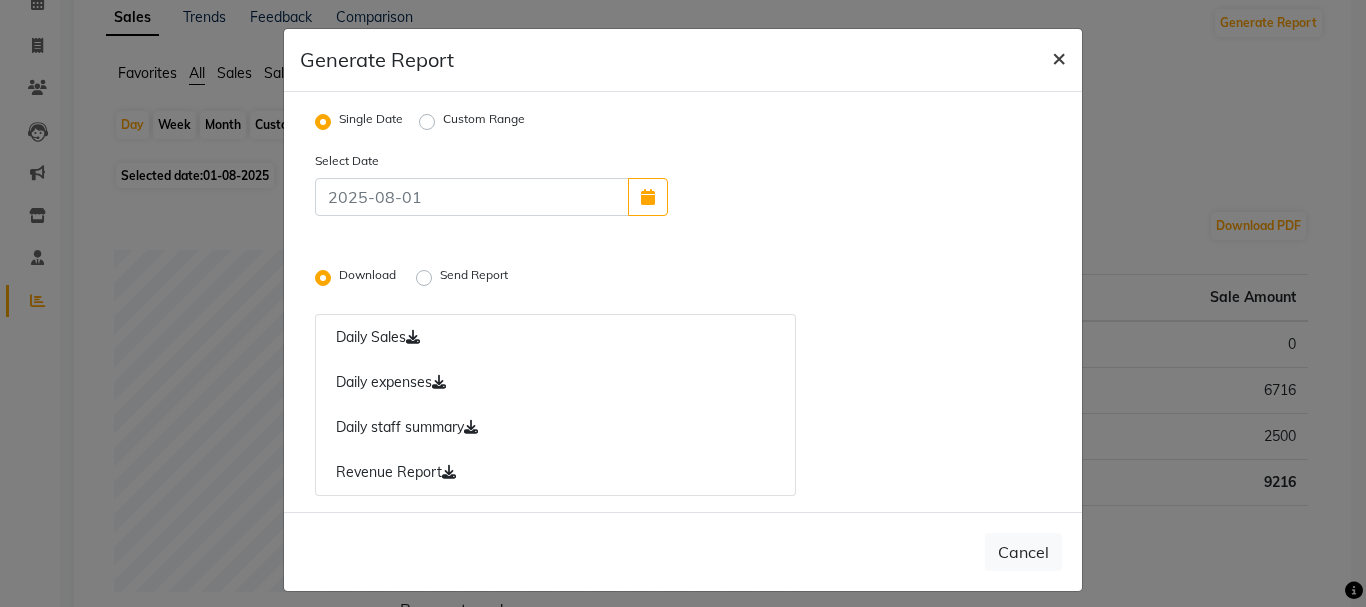 click on "×" 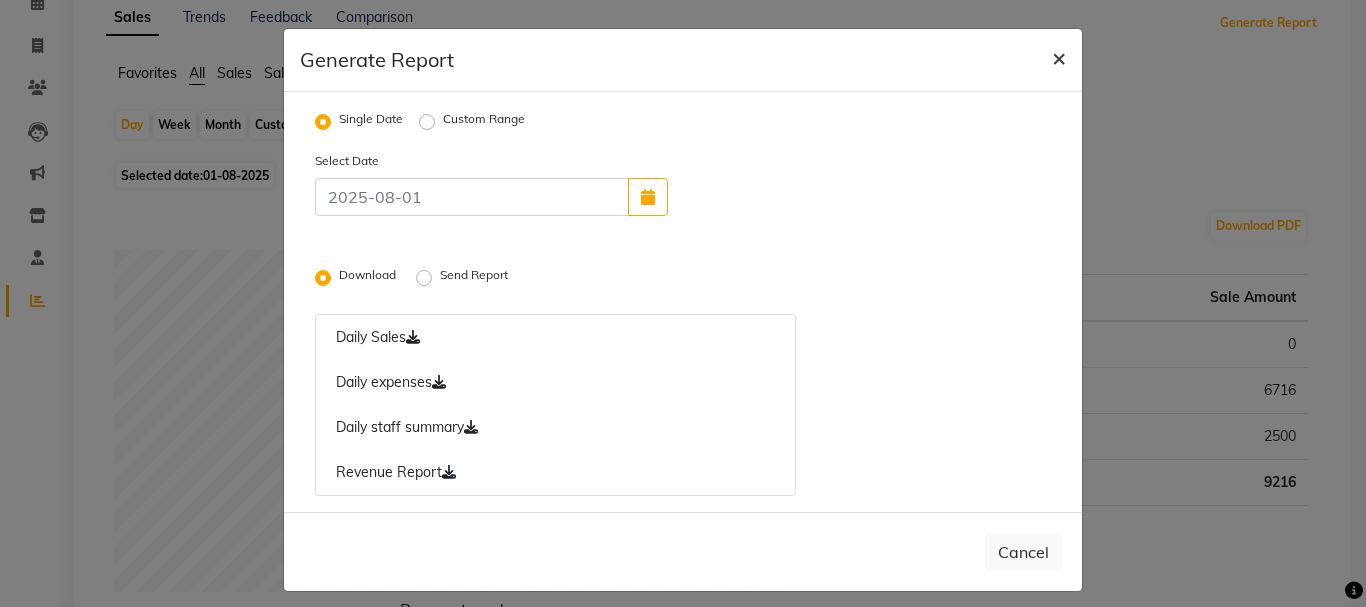 radio on "false" 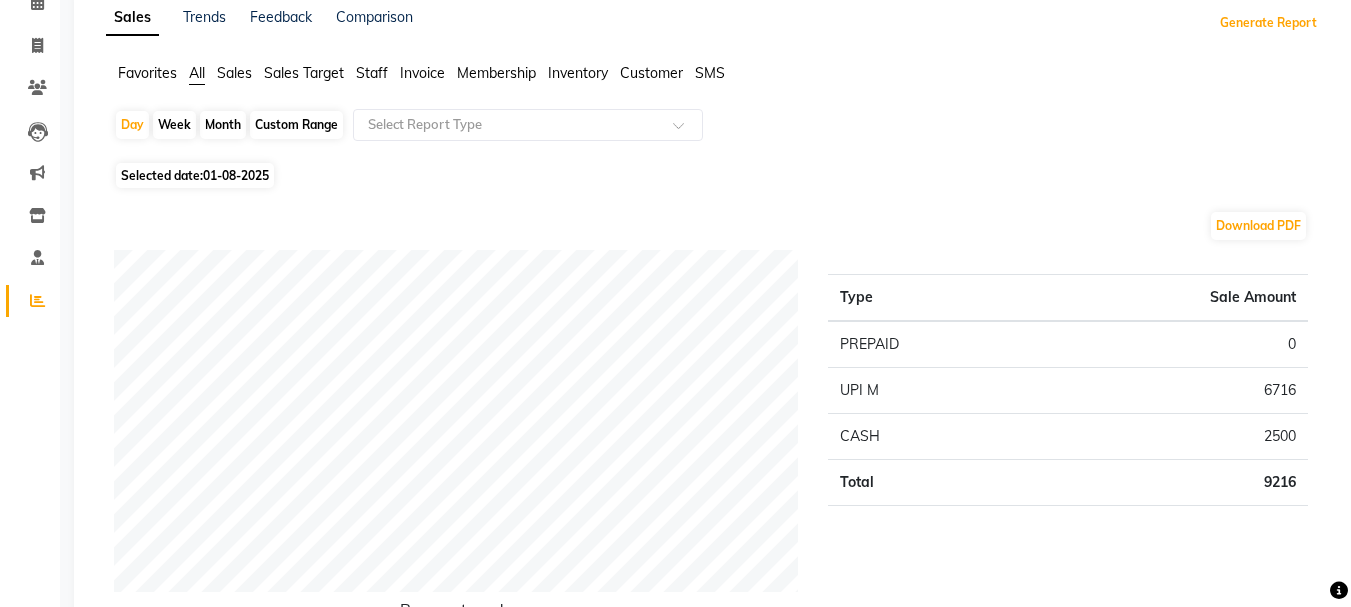 scroll, scrollTop: 200, scrollLeft: 0, axis: vertical 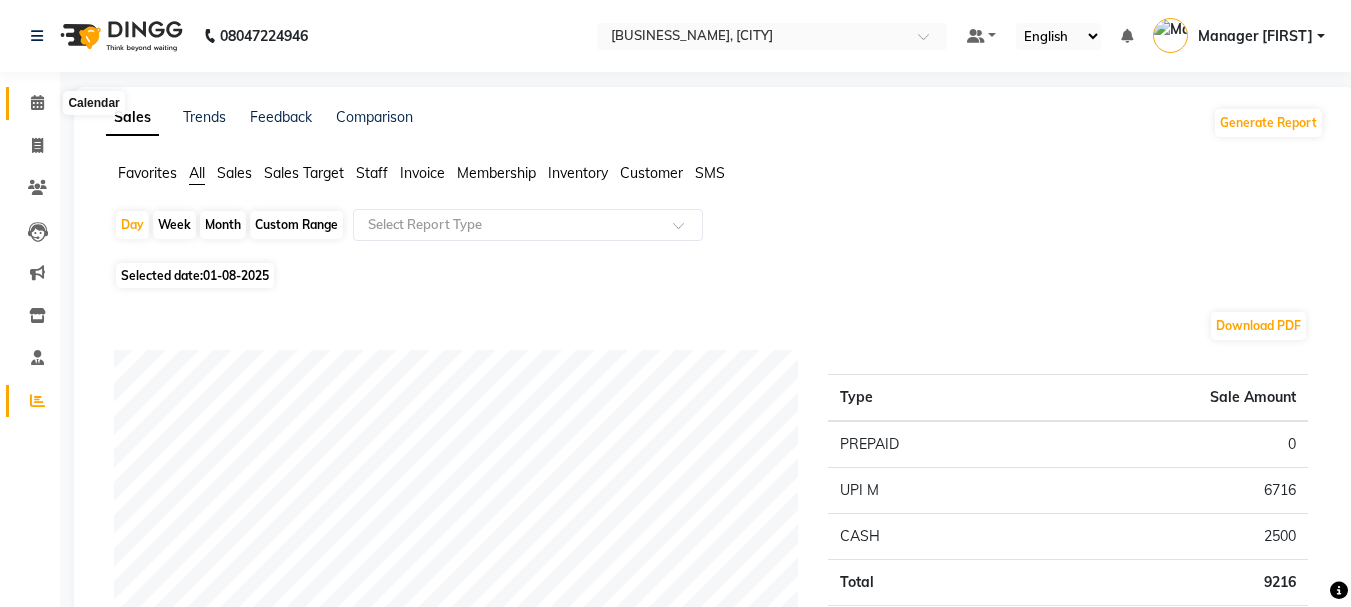 click 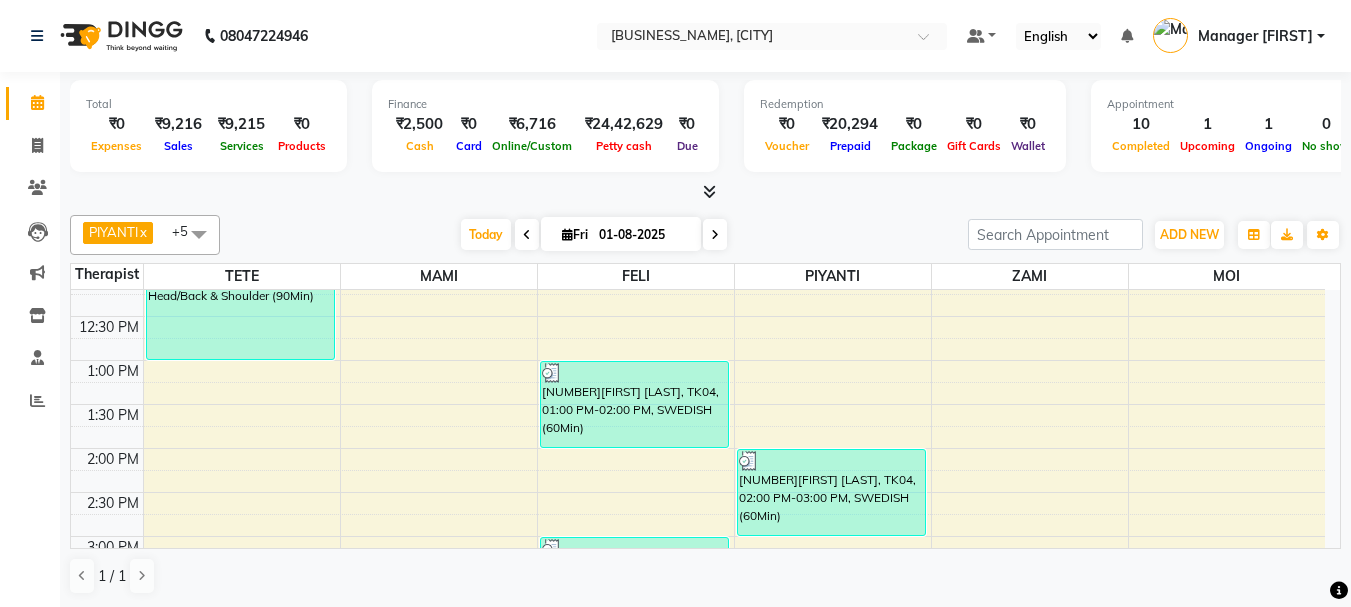 scroll, scrollTop: 300, scrollLeft: 0, axis: vertical 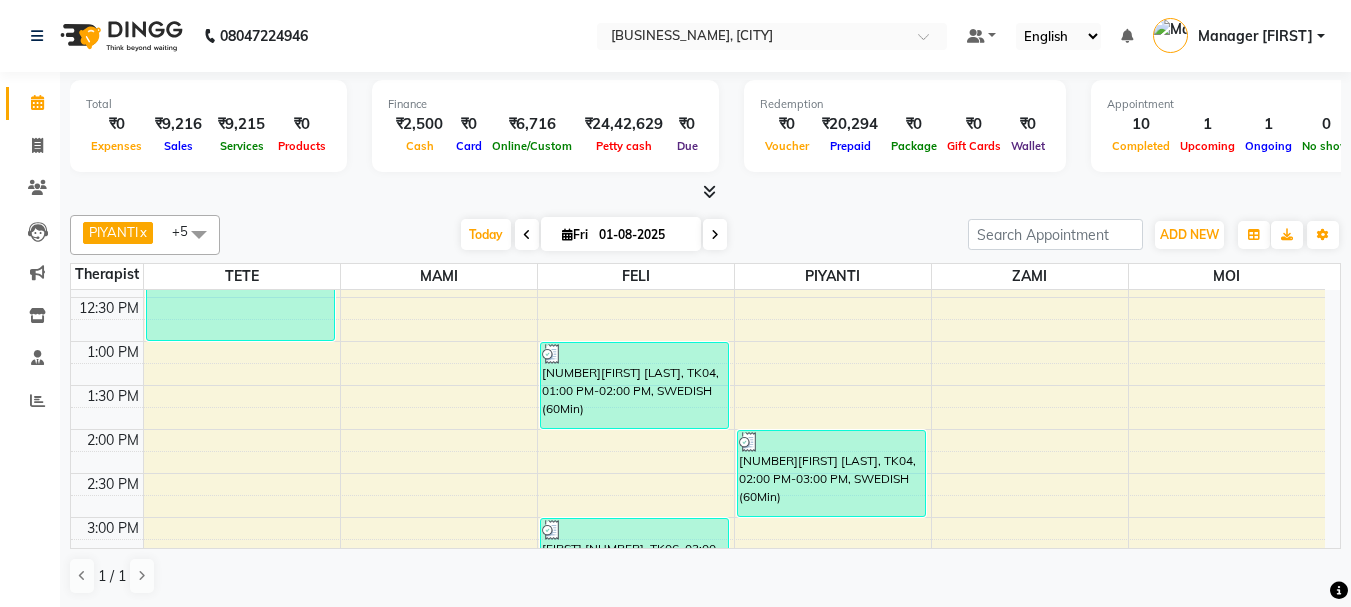 click at bounding box center (715, 235) 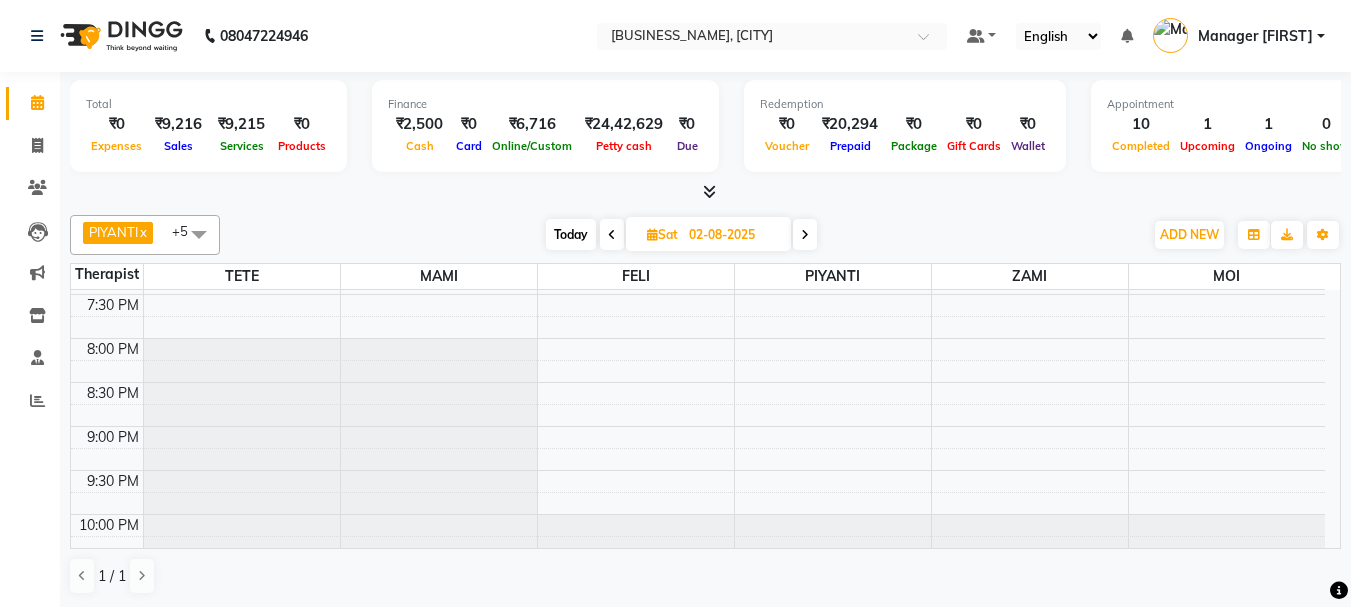 scroll, scrollTop: 873, scrollLeft: 0, axis: vertical 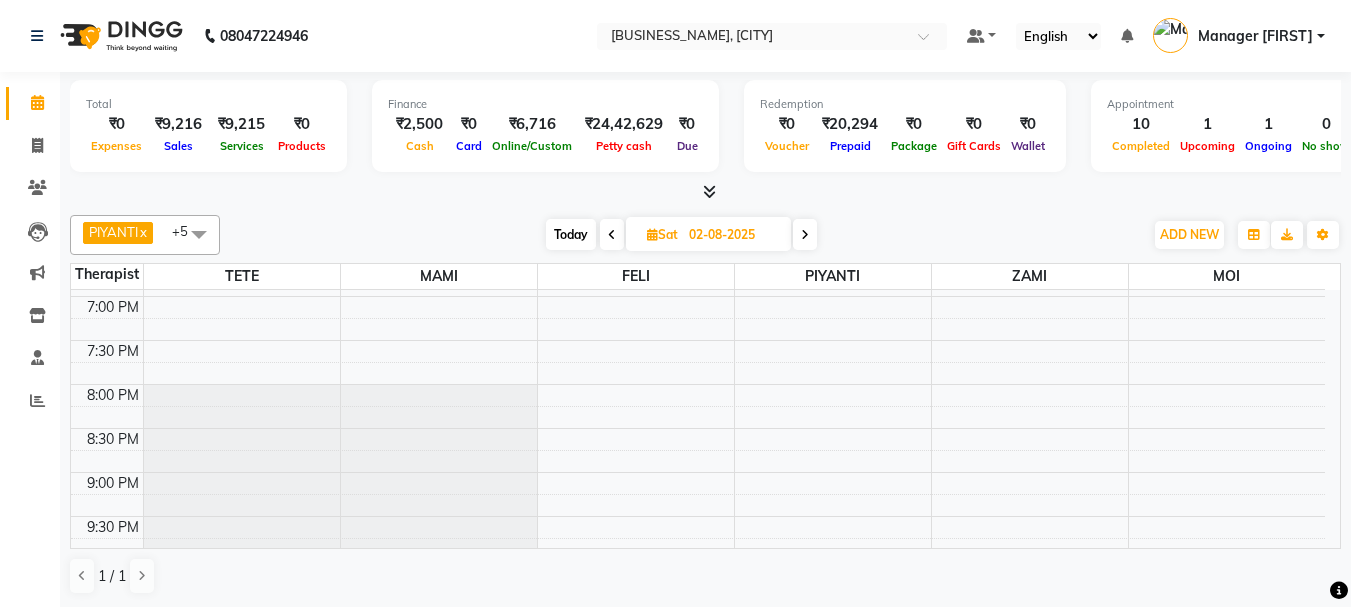 click at bounding box center (242, -583) 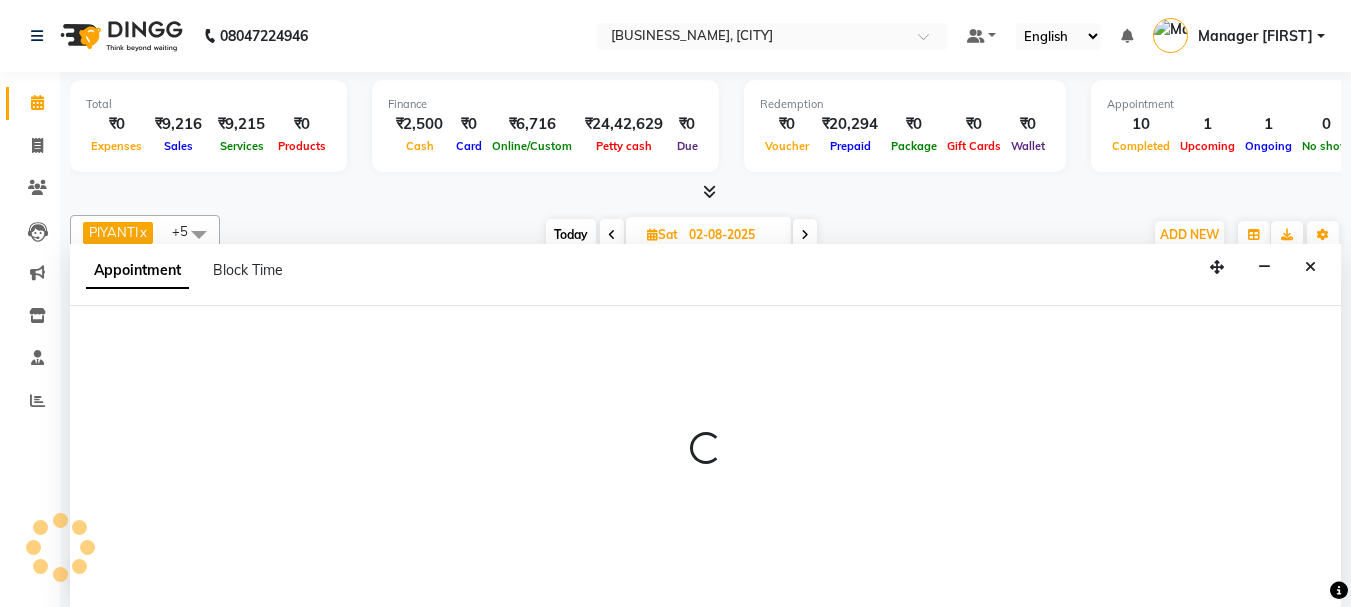 scroll, scrollTop: 1, scrollLeft: 0, axis: vertical 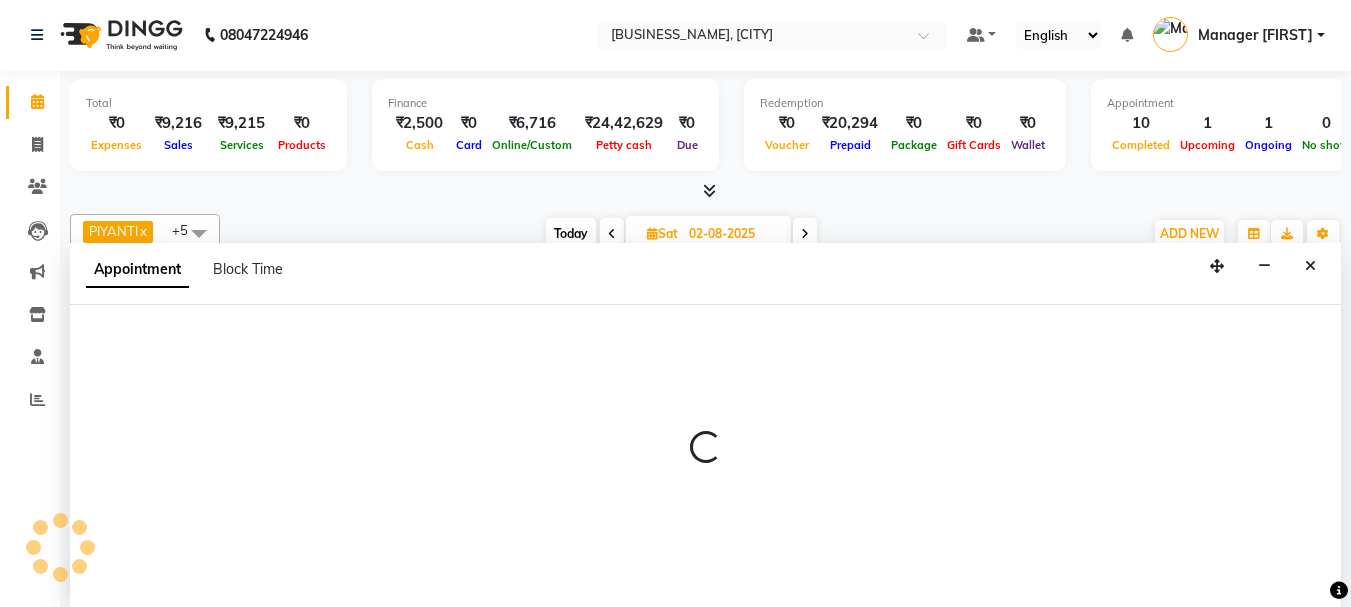 select on "31939" 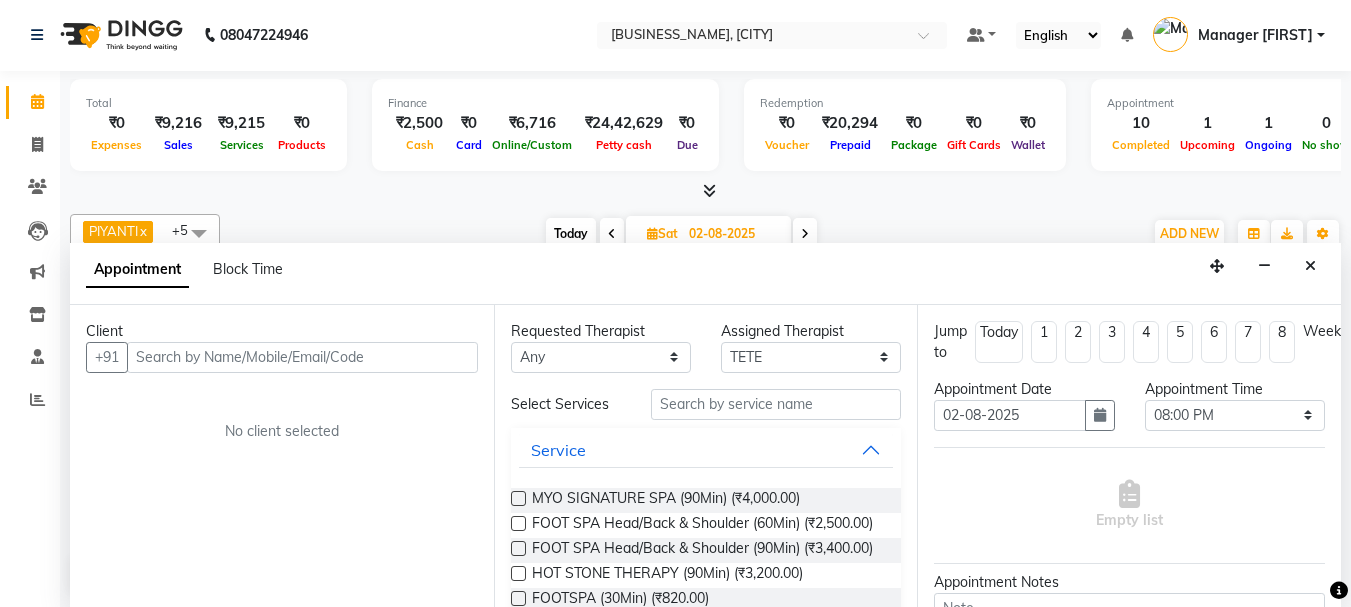 click at bounding box center [302, 357] 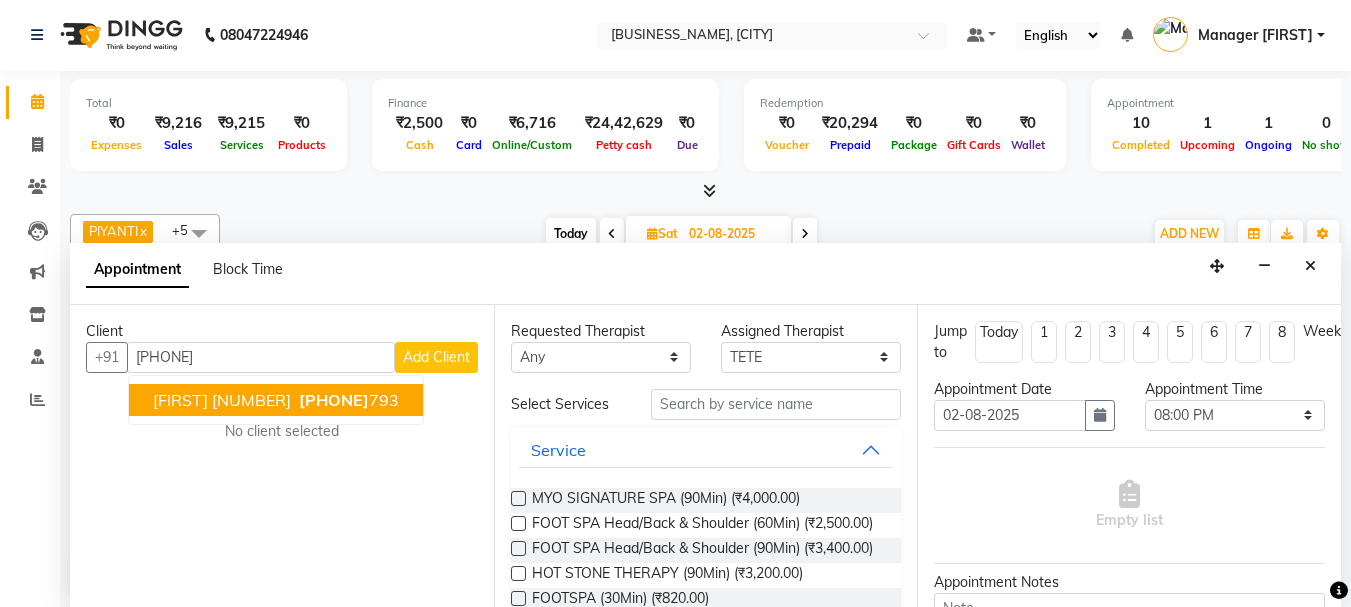 click on "[FIRST] [NUMBER]" at bounding box center [222, 400] 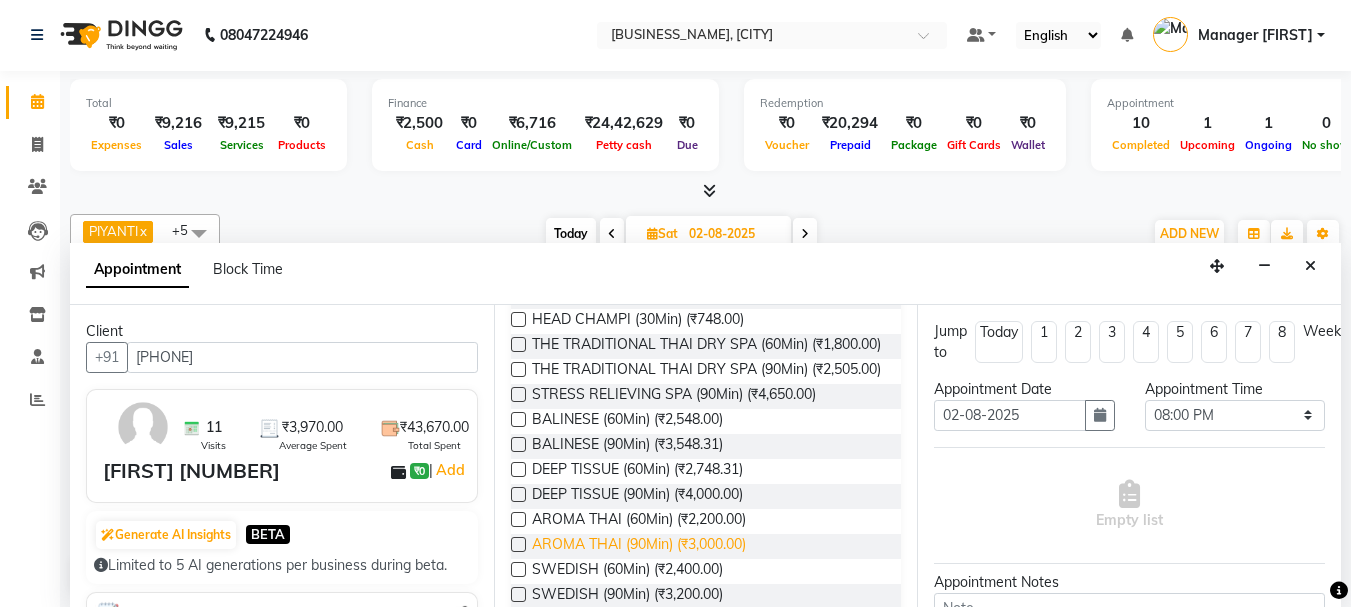 scroll, scrollTop: 500, scrollLeft: 0, axis: vertical 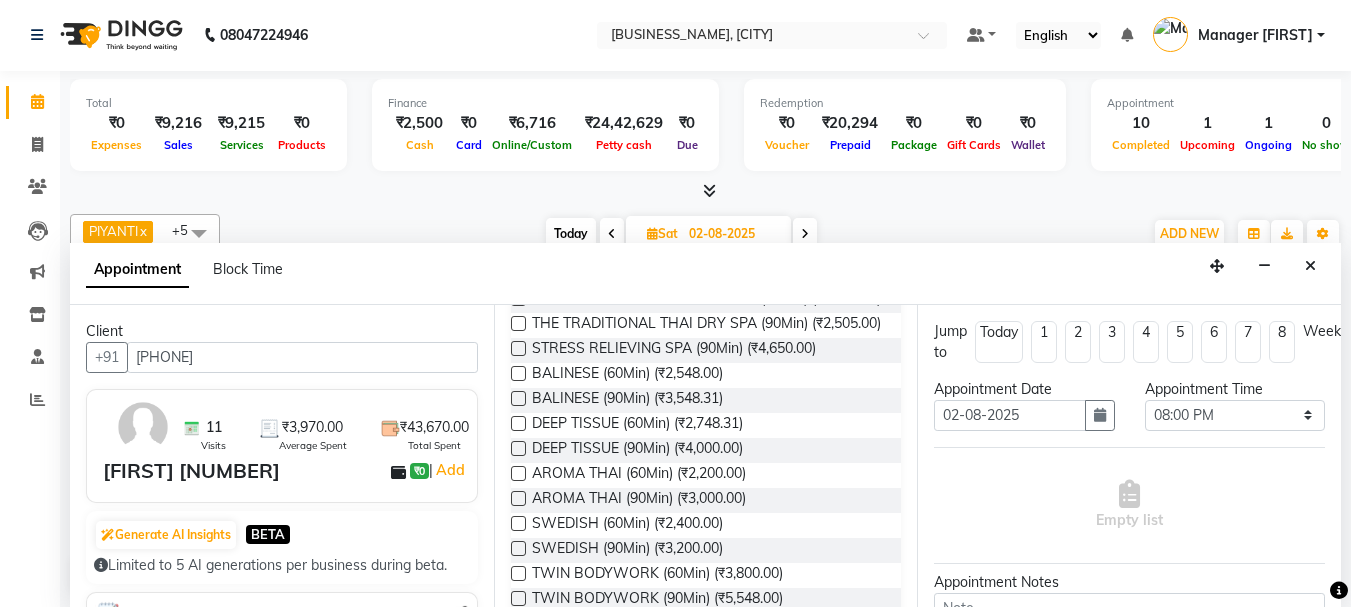 type on "[PHONE]" 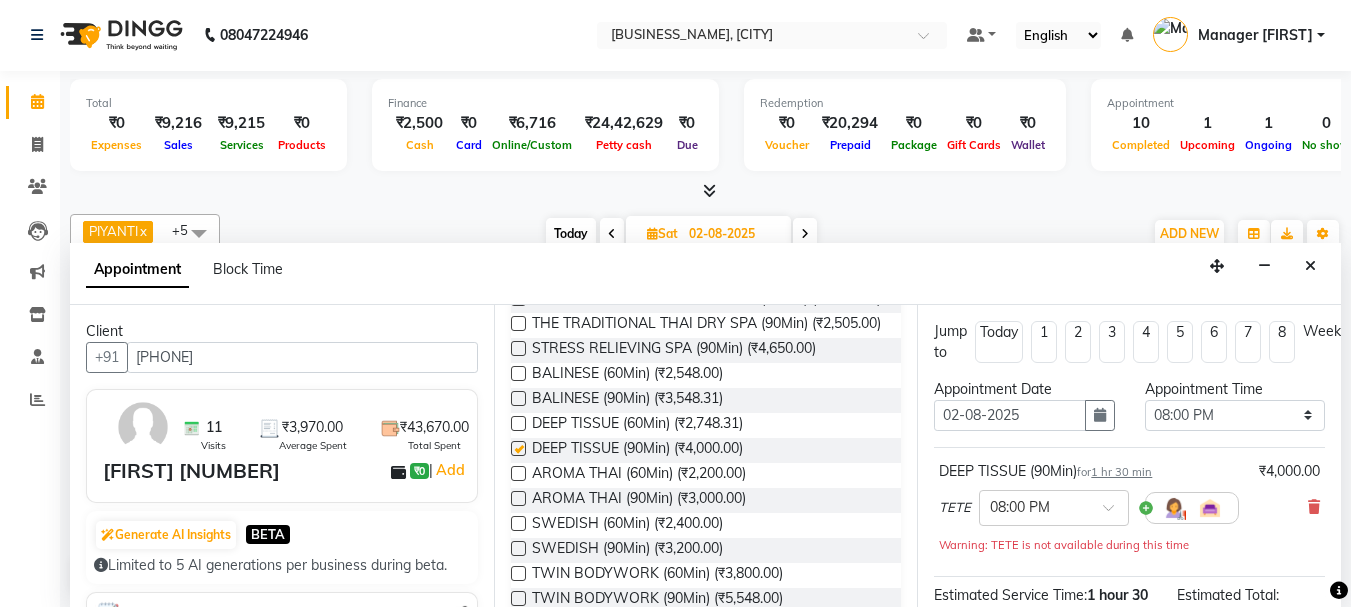 checkbox on "false" 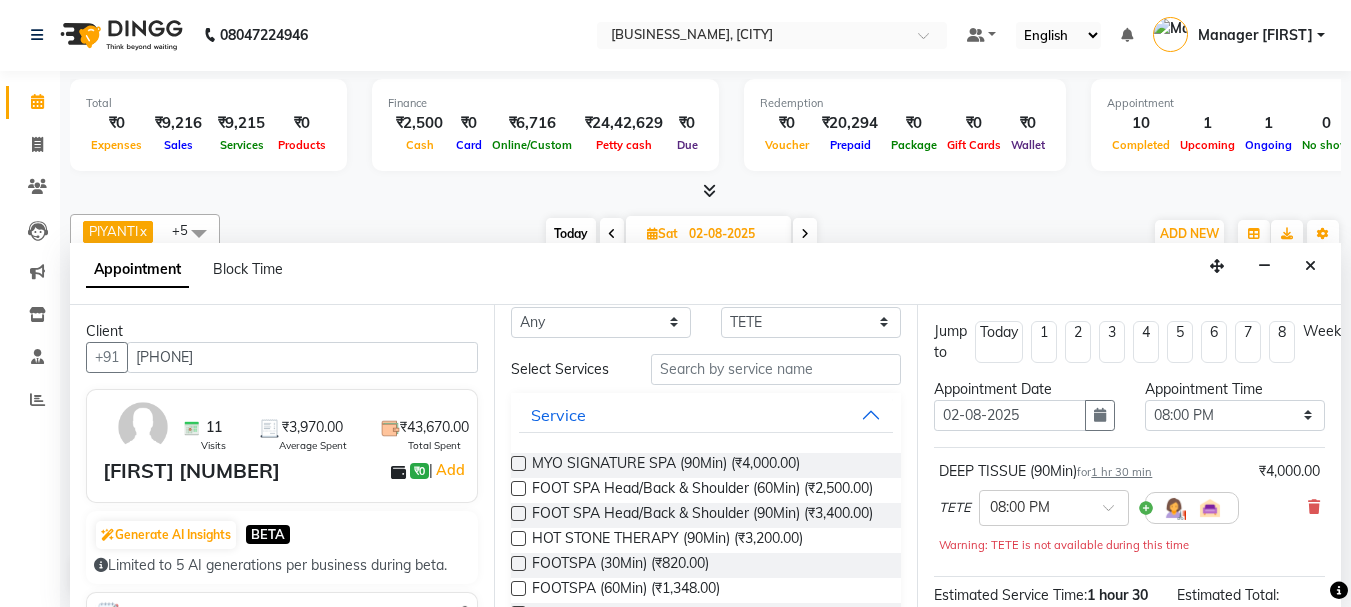 scroll, scrollTop: 0, scrollLeft: 0, axis: both 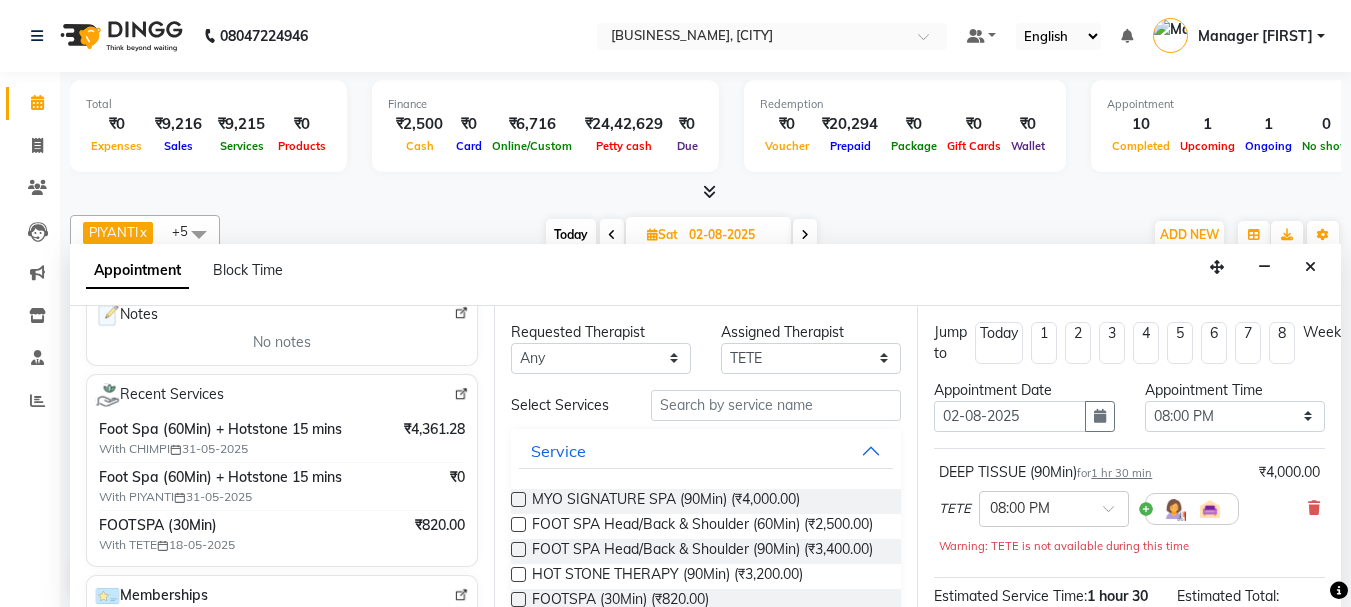 click at bounding box center (518, 499) 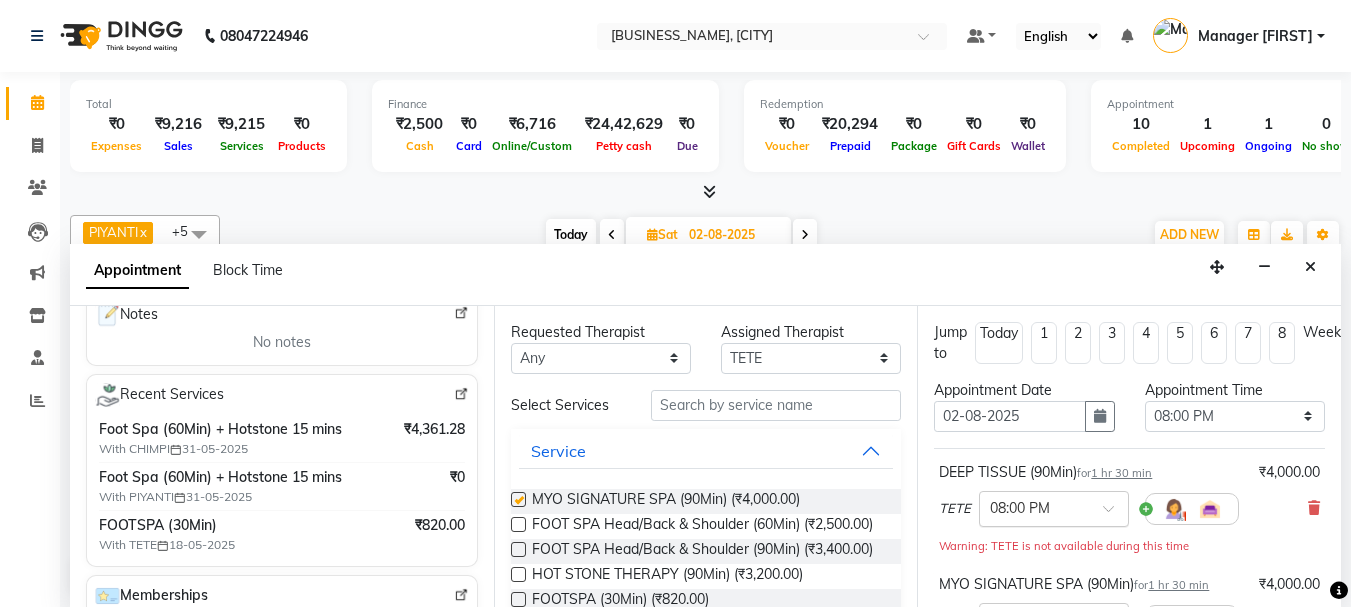 checkbox on "false" 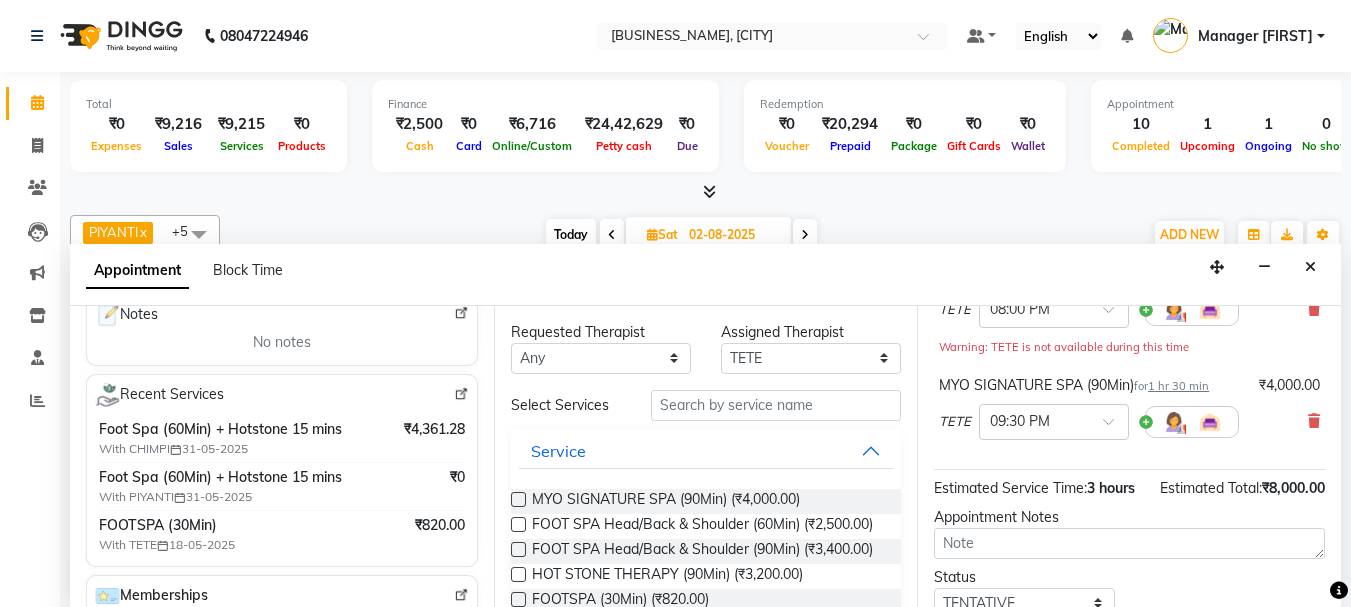 scroll, scrollTop: 200, scrollLeft: 0, axis: vertical 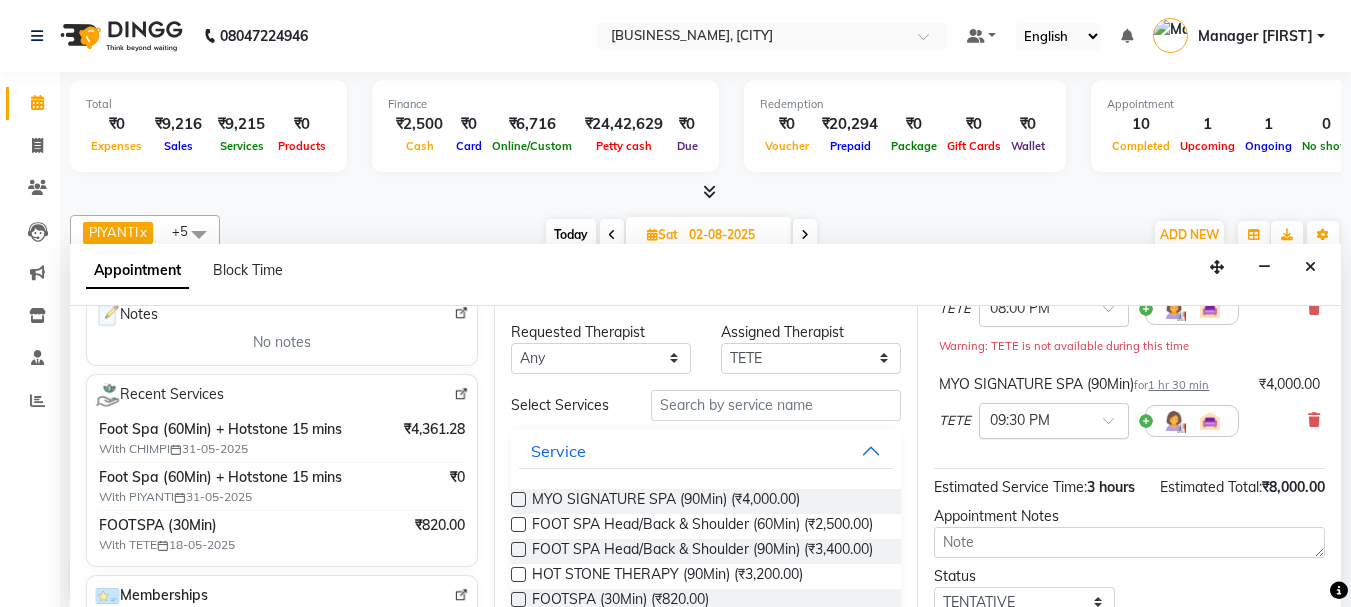click at bounding box center (1115, 426) 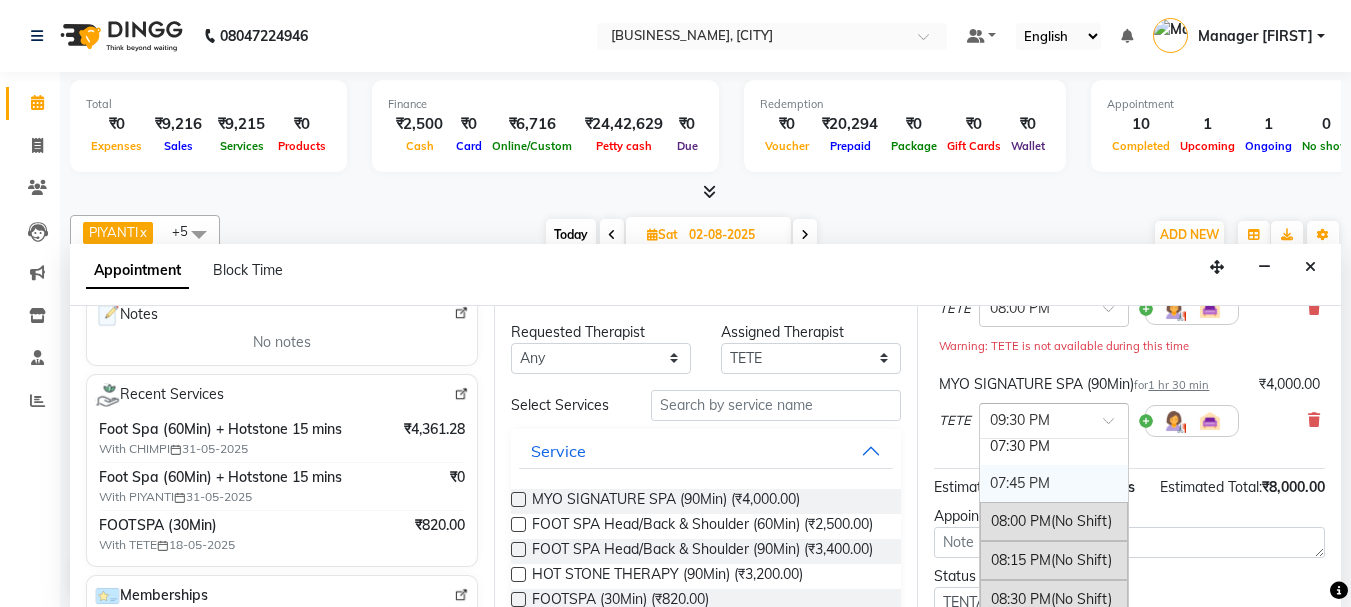scroll, scrollTop: 1461, scrollLeft: 0, axis: vertical 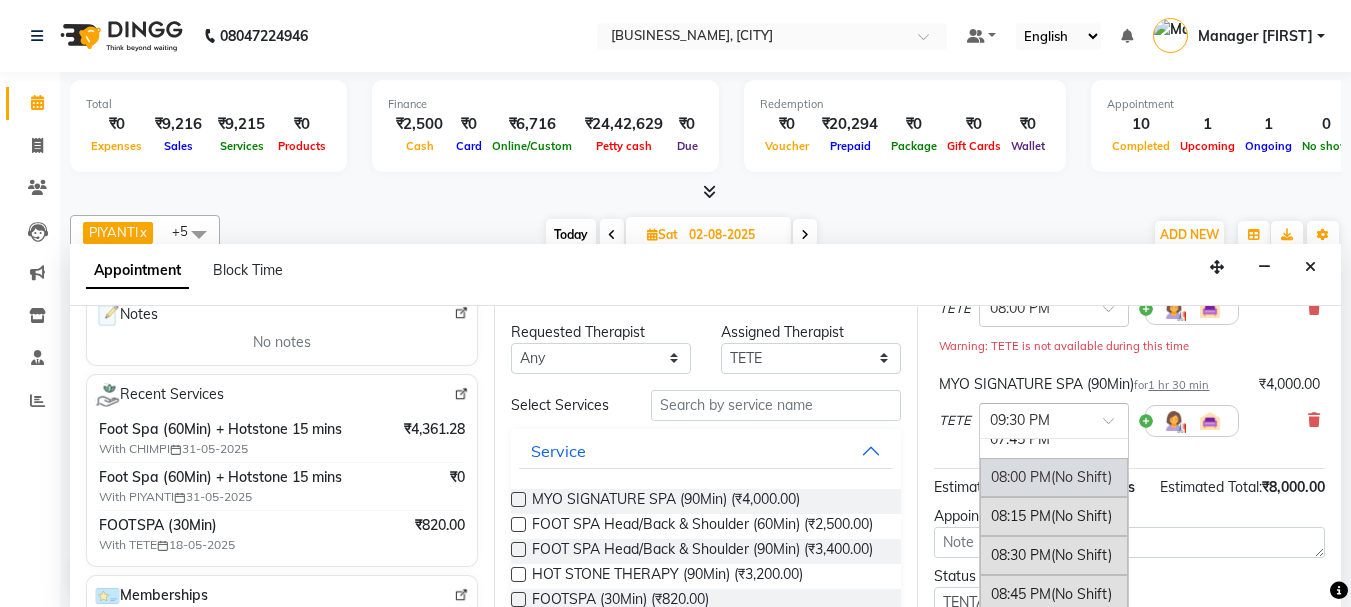 click on "08:00 PM   (No Shift)" at bounding box center (1054, 477) 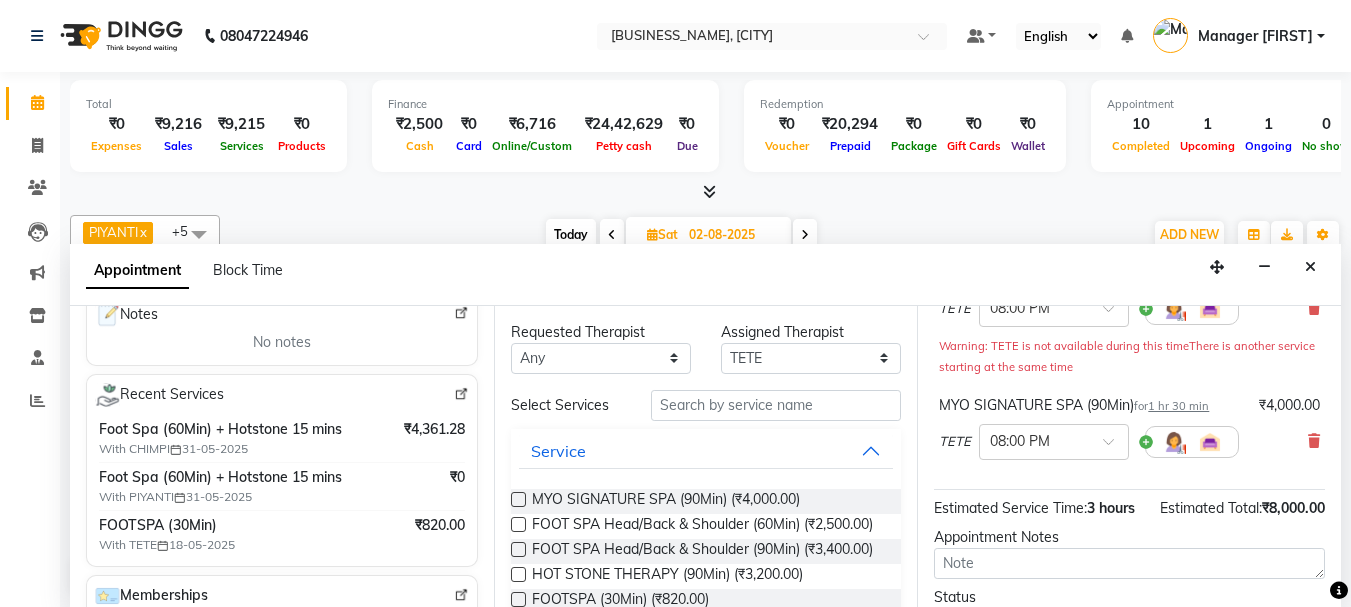 click on "[FIRST] [LAST] (90Min)   for  1 hr 30 min ₹4,000.00 TETE × 08:00 PM Warning: TETE is not available during this time There is another service starting at the same time MYO SIGNATURE SPA (90Min)   for  1 hr 30 min ₹4,000.00 TETE × 08:00 PM" at bounding box center (1129, 369) 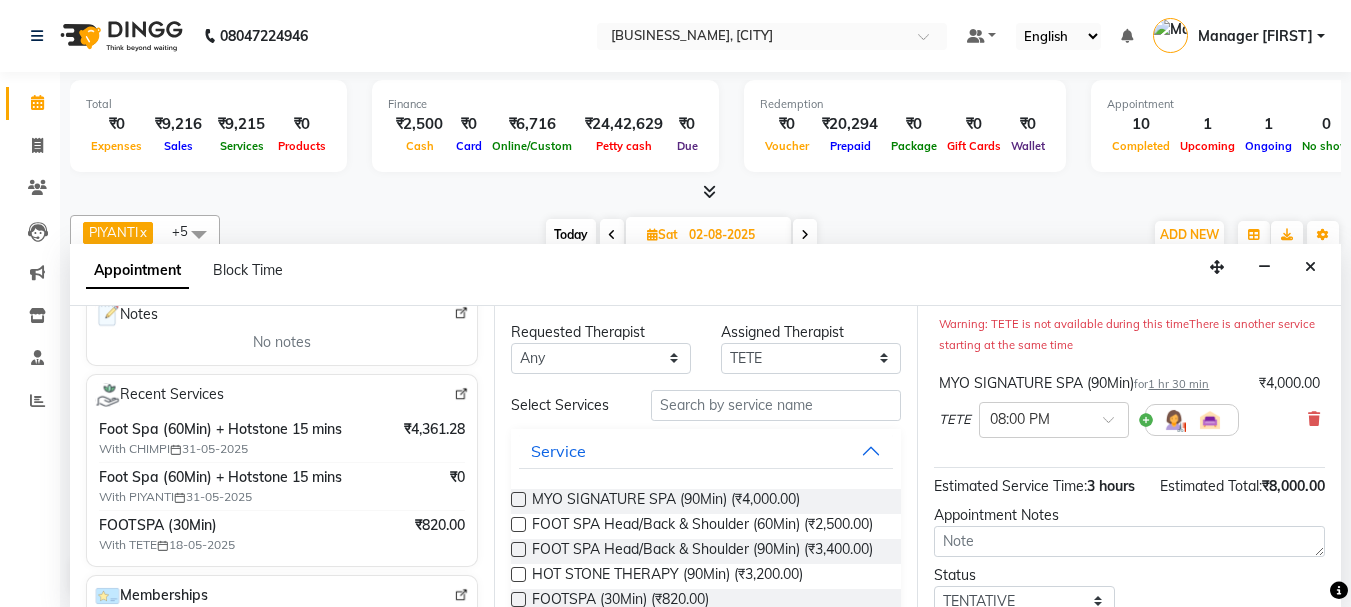 scroll, scrollTop: 393, scrollLeft: 0, axis: vertical 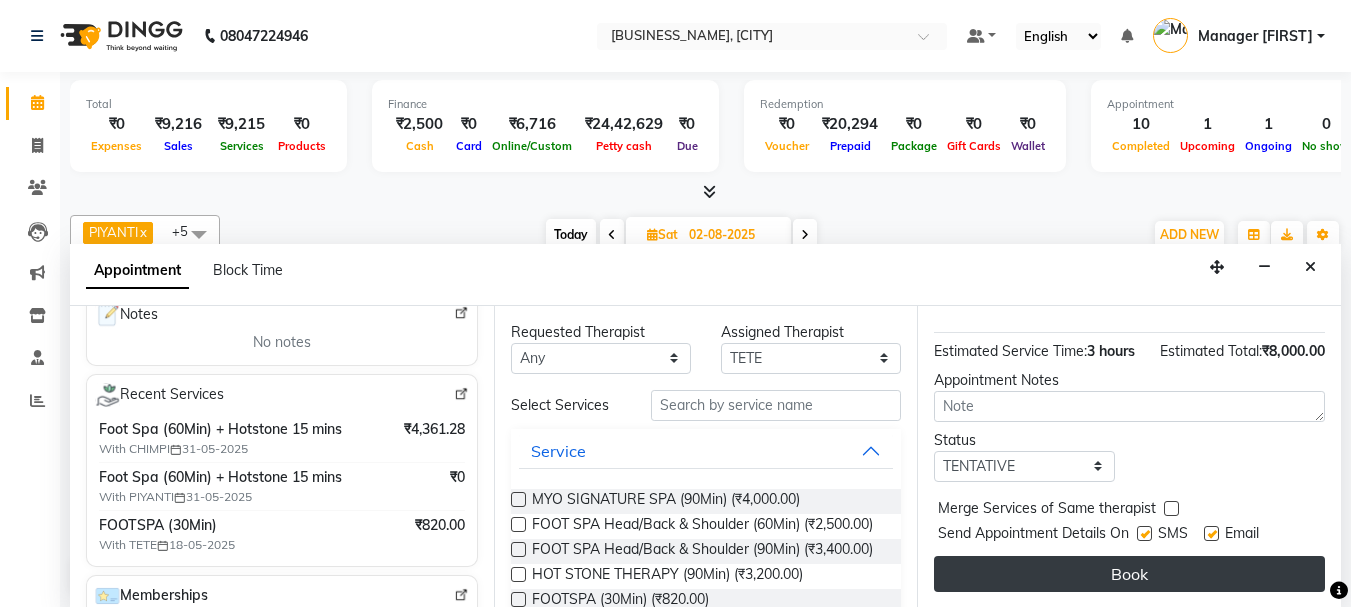 click on "Book" at bounding box center [1129, 574] 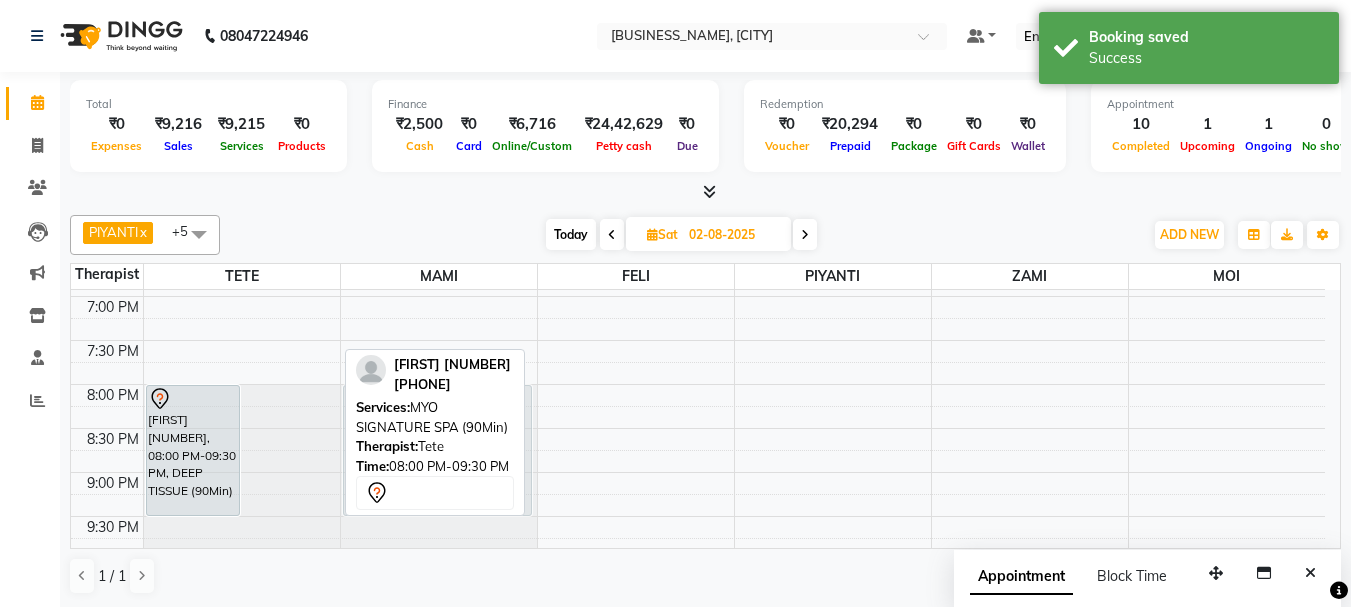 drag, startPoint x: 299, startPoint y: 436, endPoint x: 456, endPoint y: 438, distance: 157.01274 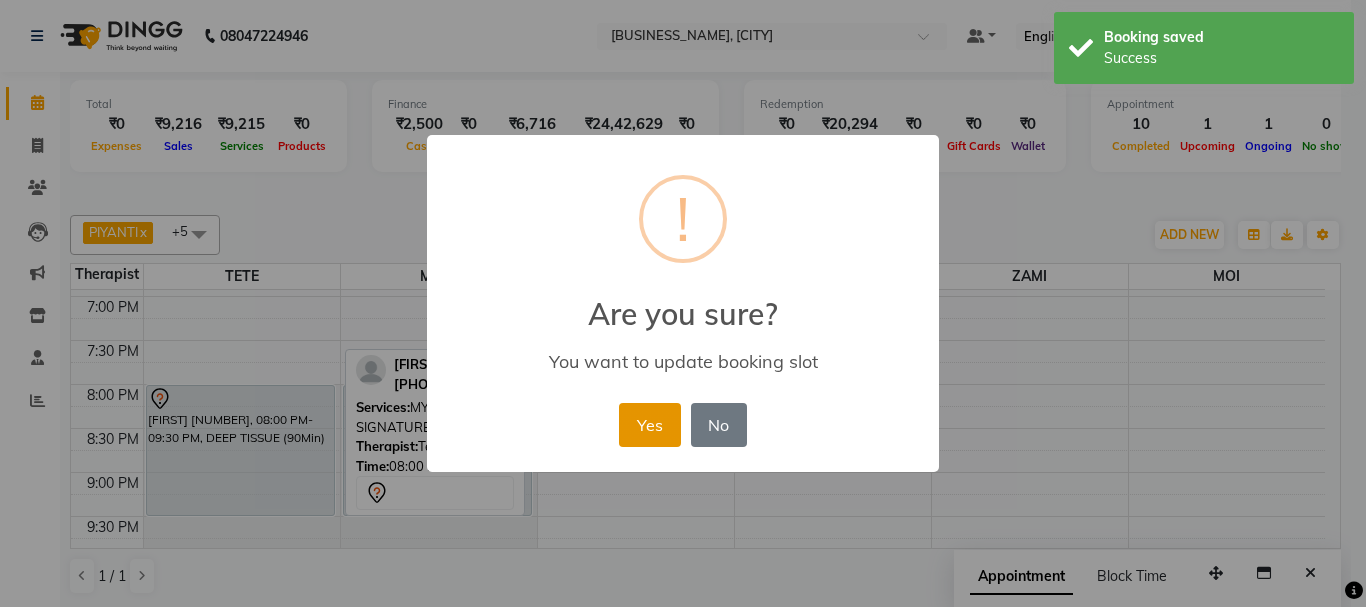 click on "Yes" at bounding box center (649, 425) 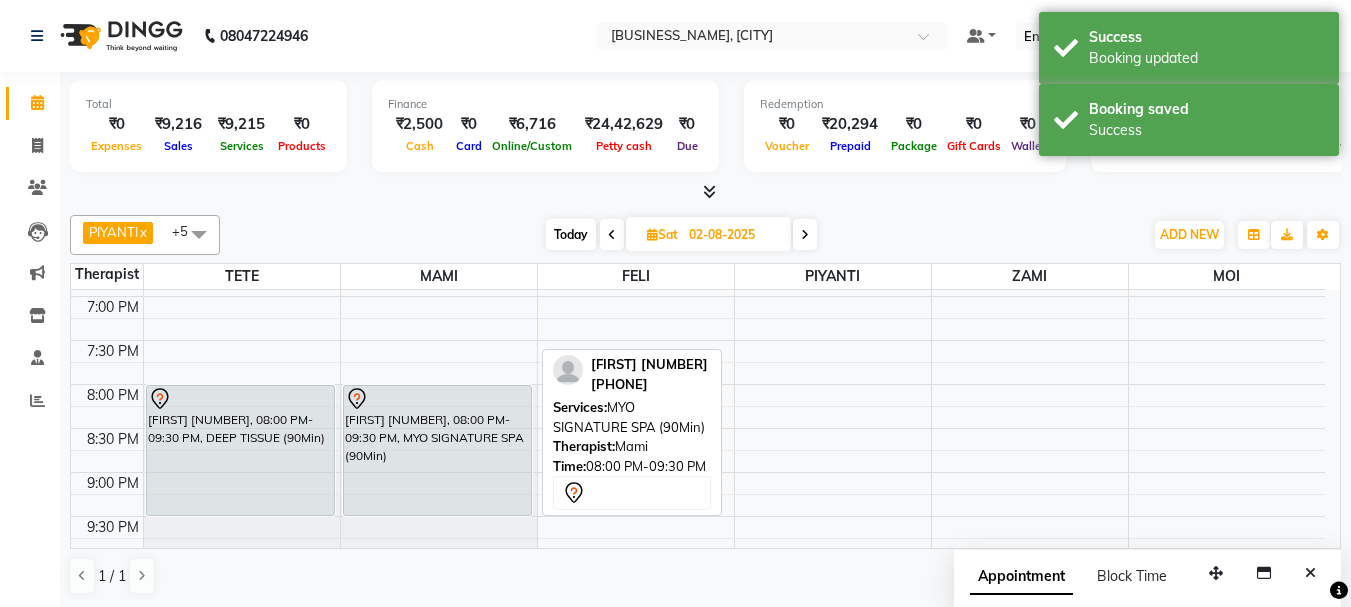 scroll, scrollTop: 773, scrollLeft: 0, axis: vertical 